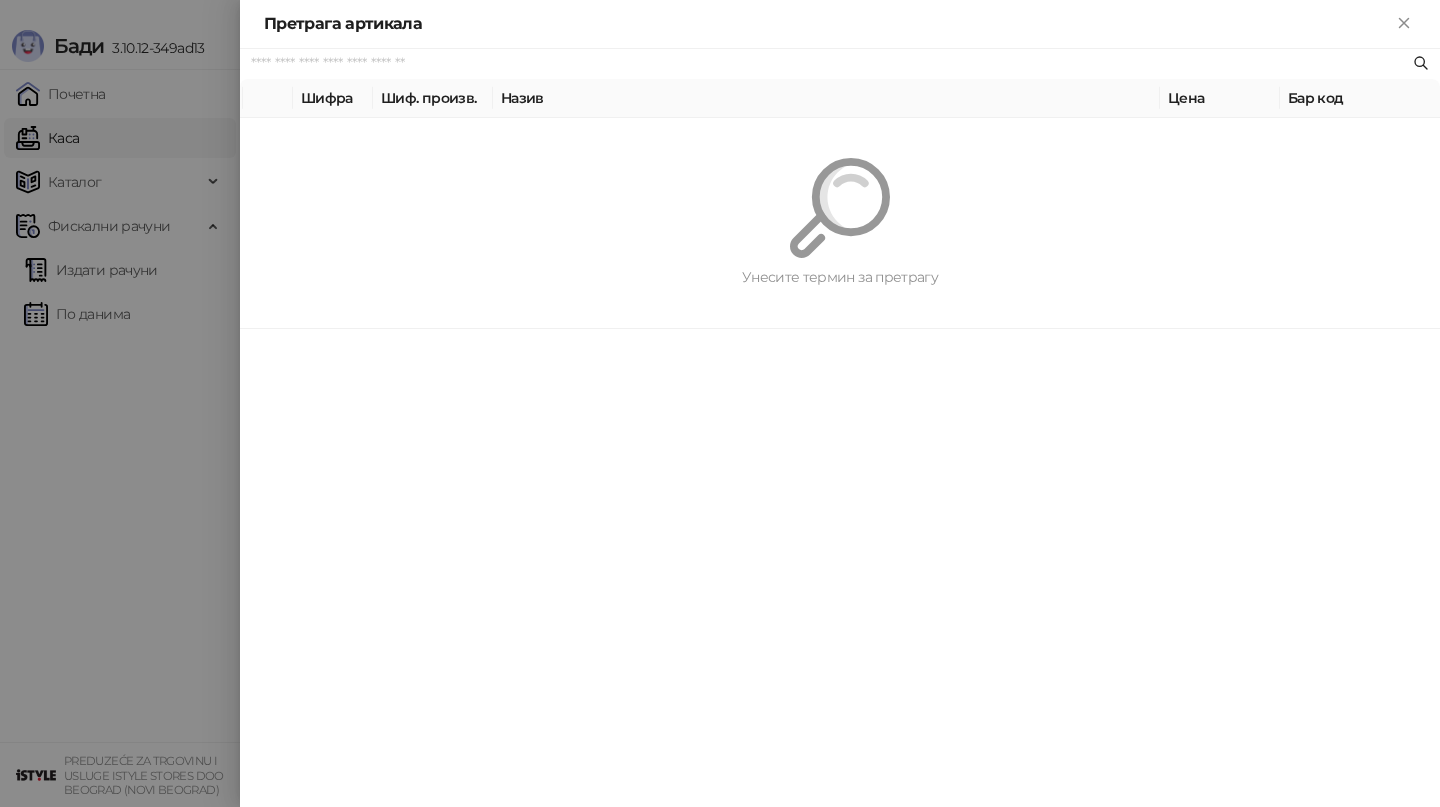scroll, scrollTop: 0, scrollLeft: 0, axis: both 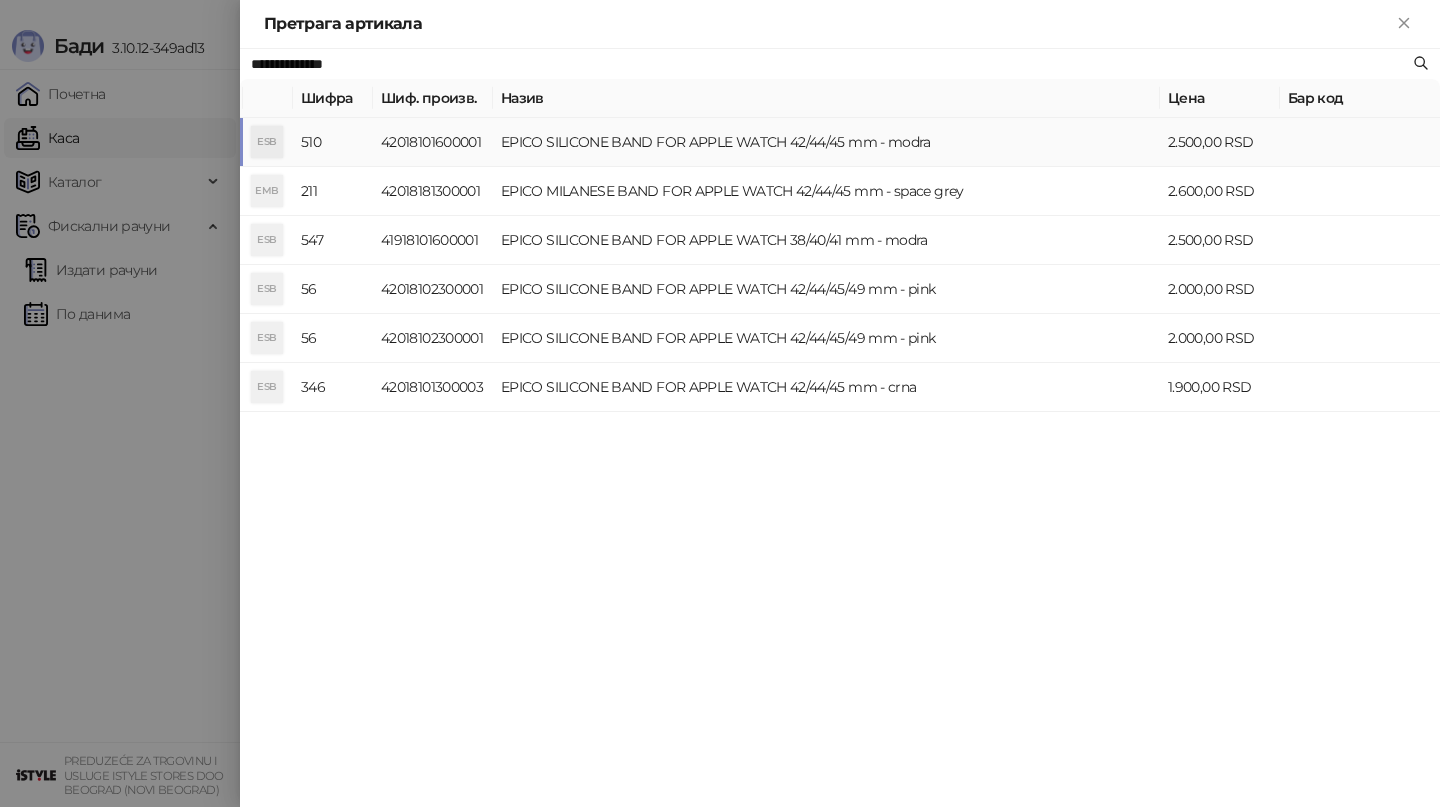 type on "**********" 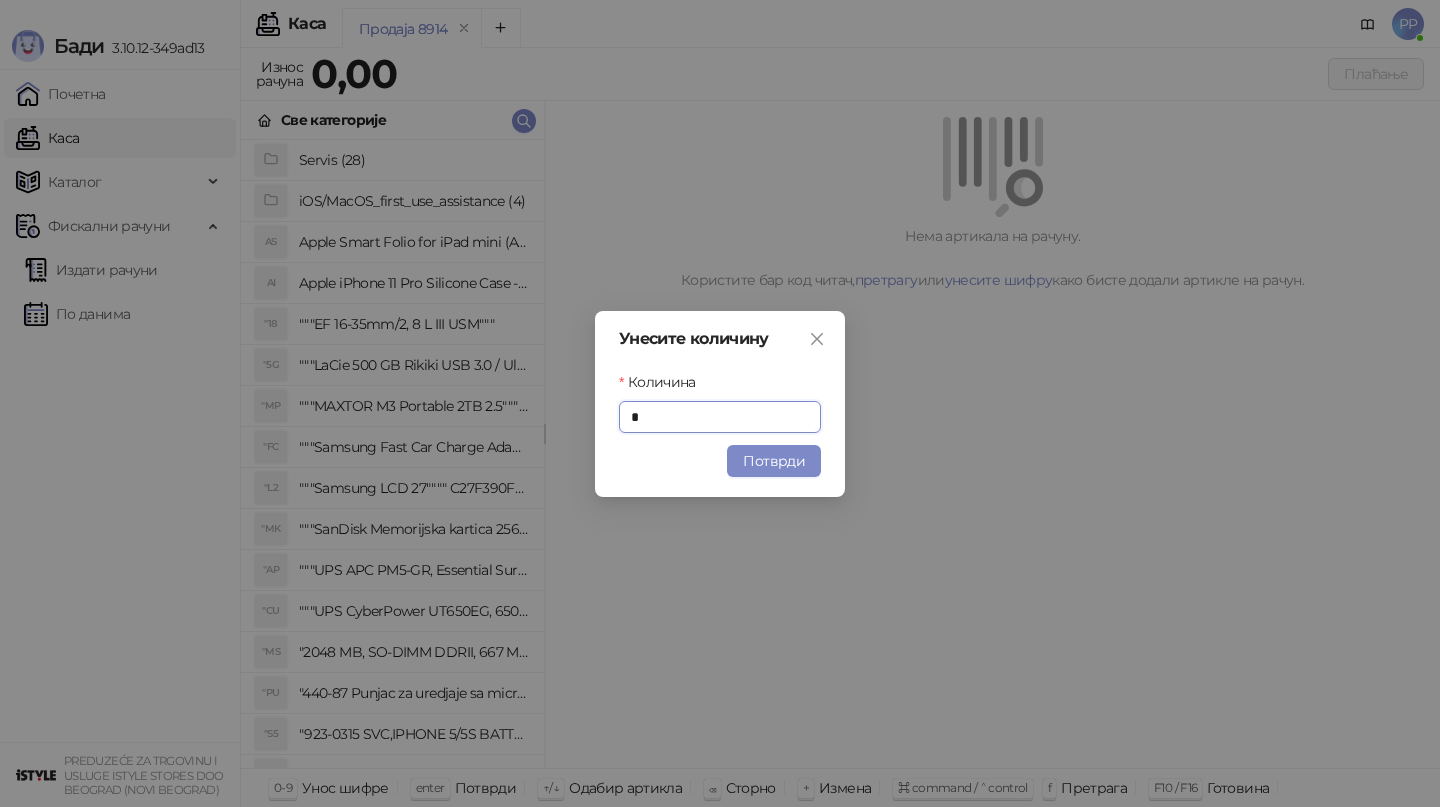 click on "Унесите количину Количина * Потврди" at bounding box center (720, 404) 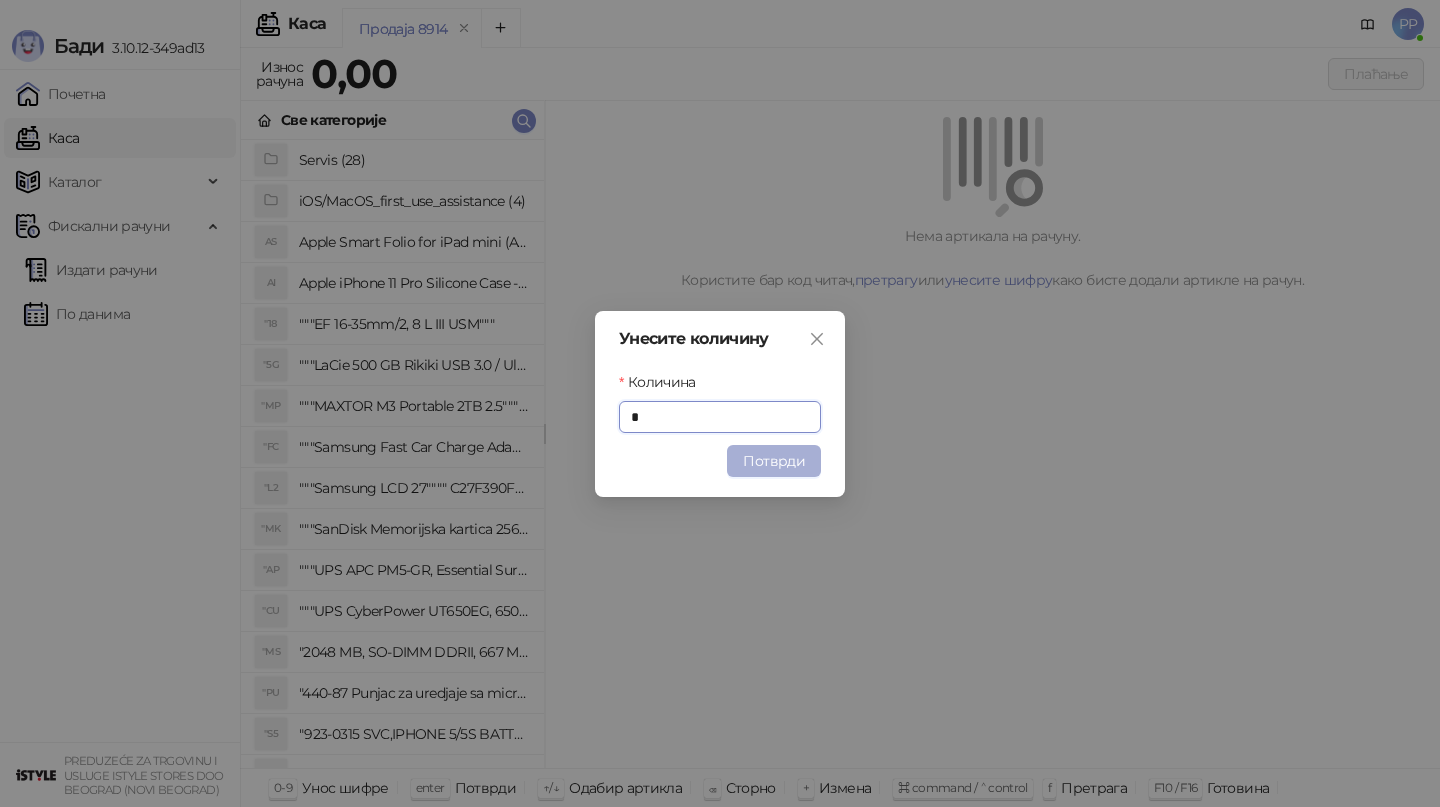 click on "Потврди" at bounding box center (774, 461) 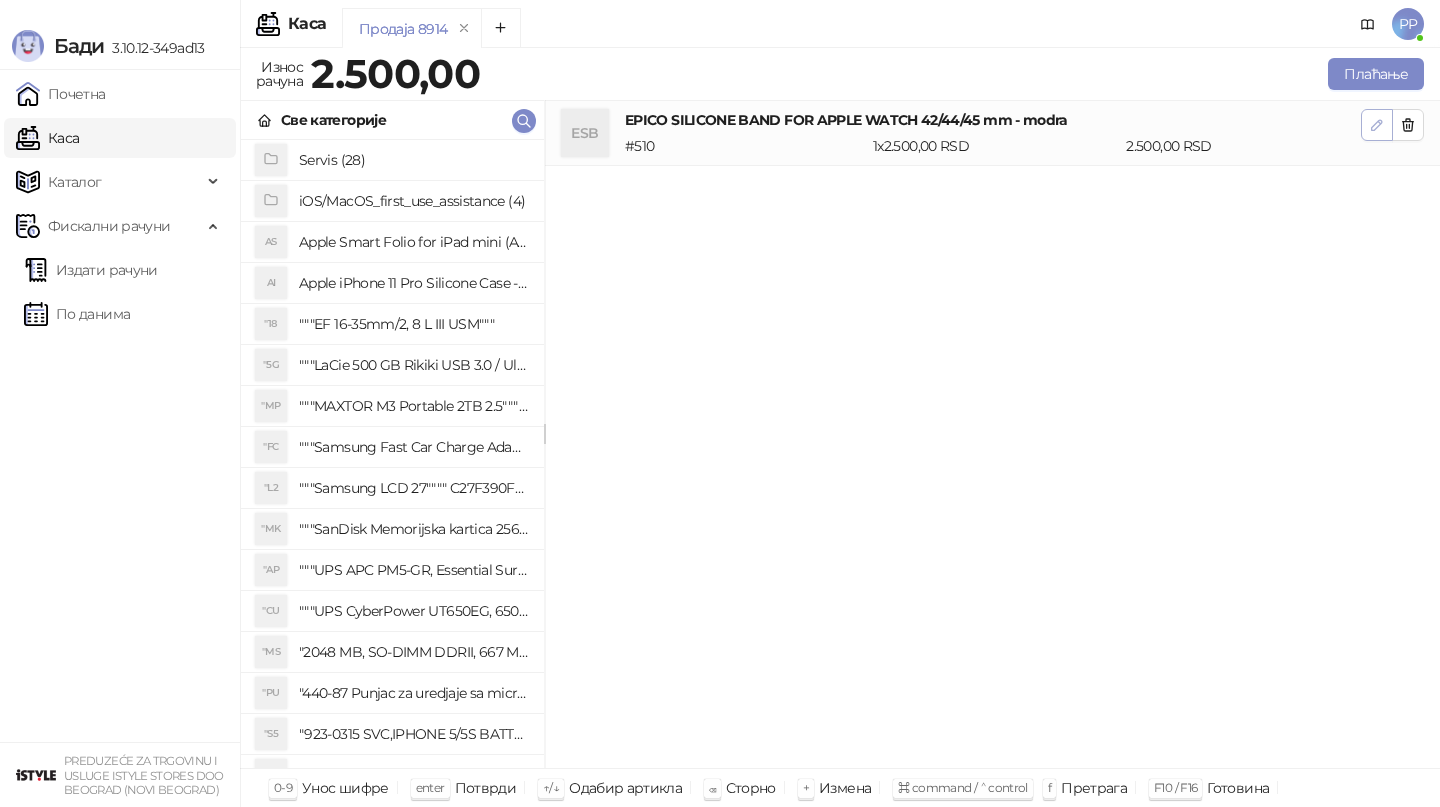 click 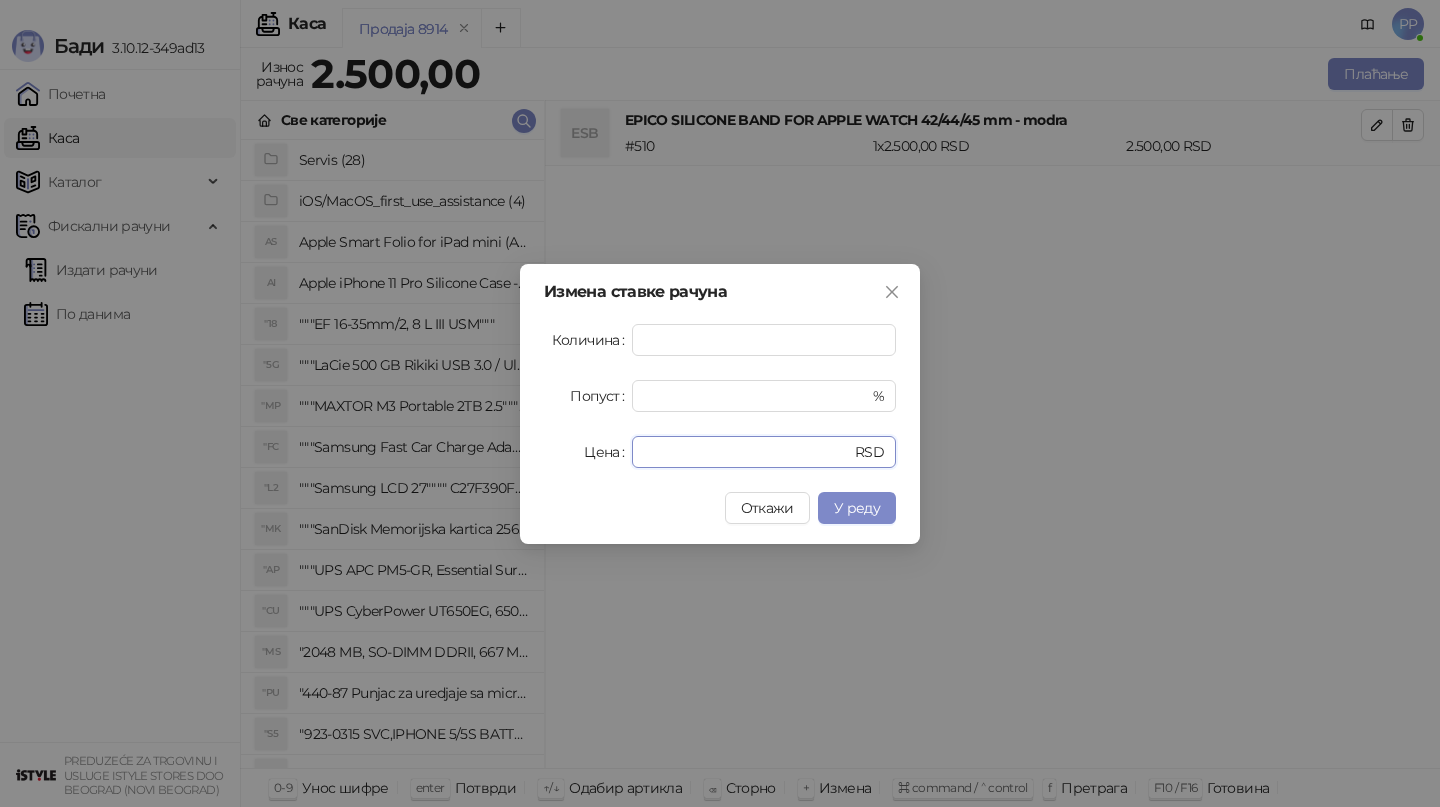 drag, startPoint x: 730, startPoint y: 460, endPoint x: 574, endPoint y: 438, distance: 157.54364 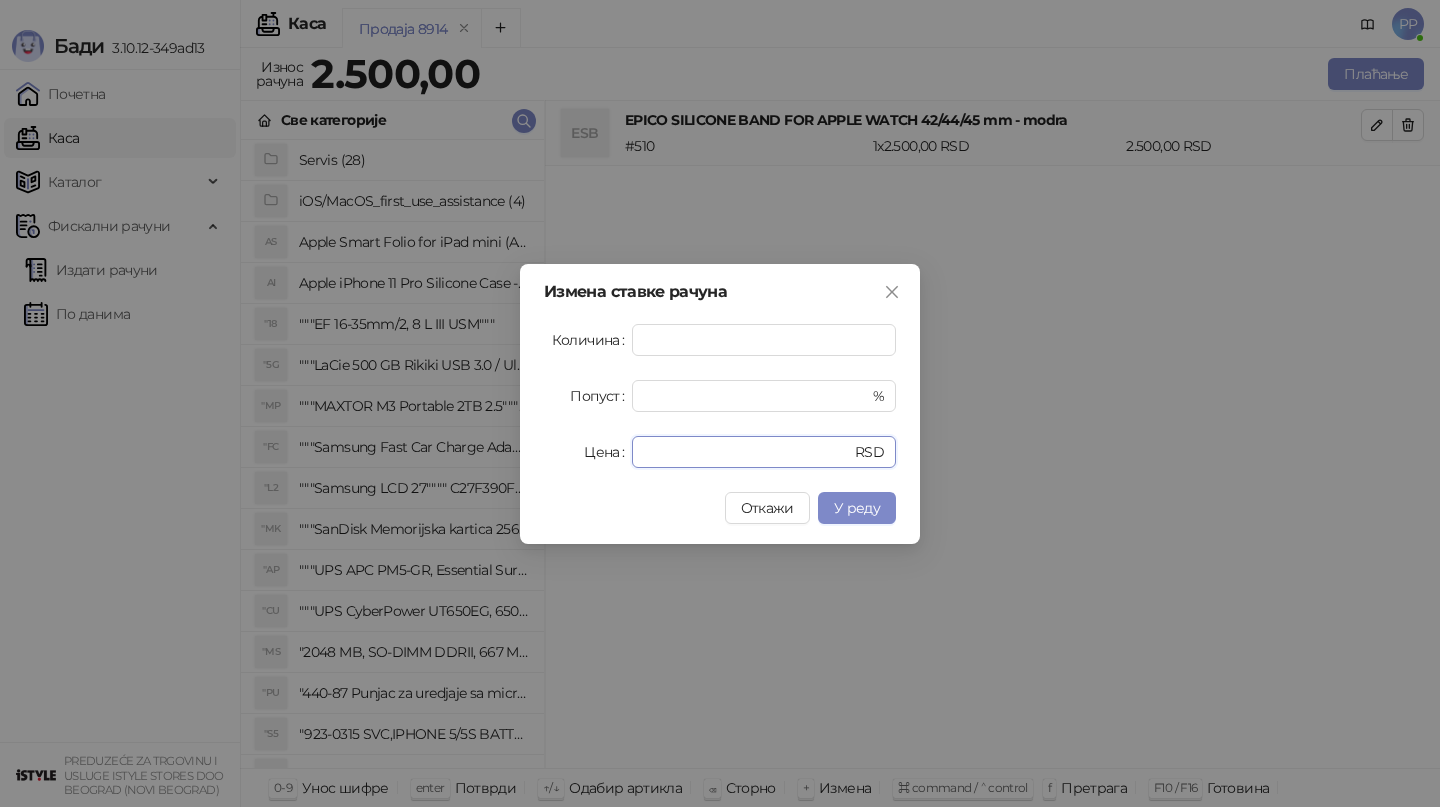 type on "****" 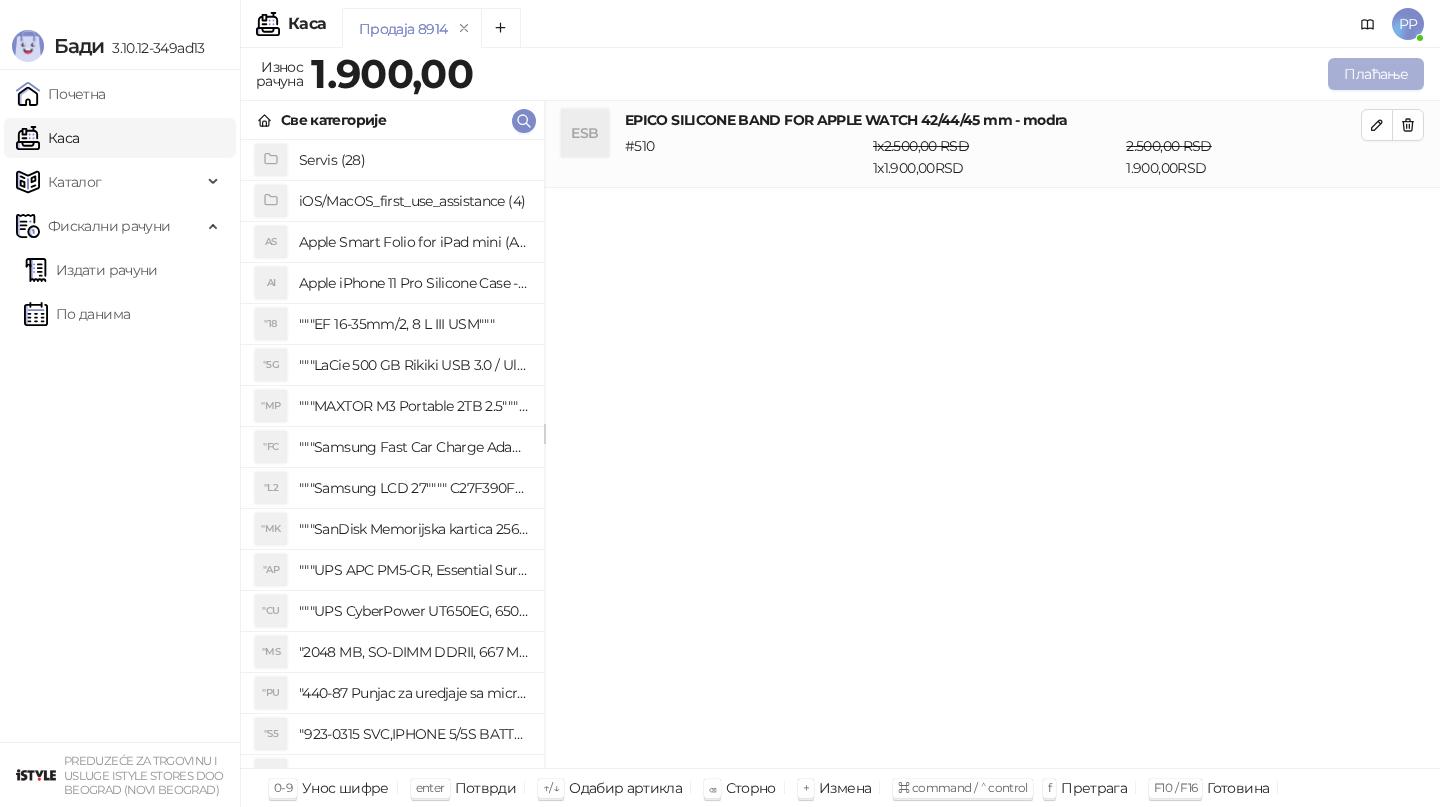 click on "Плаћање" at bounding box center [1376, 74] 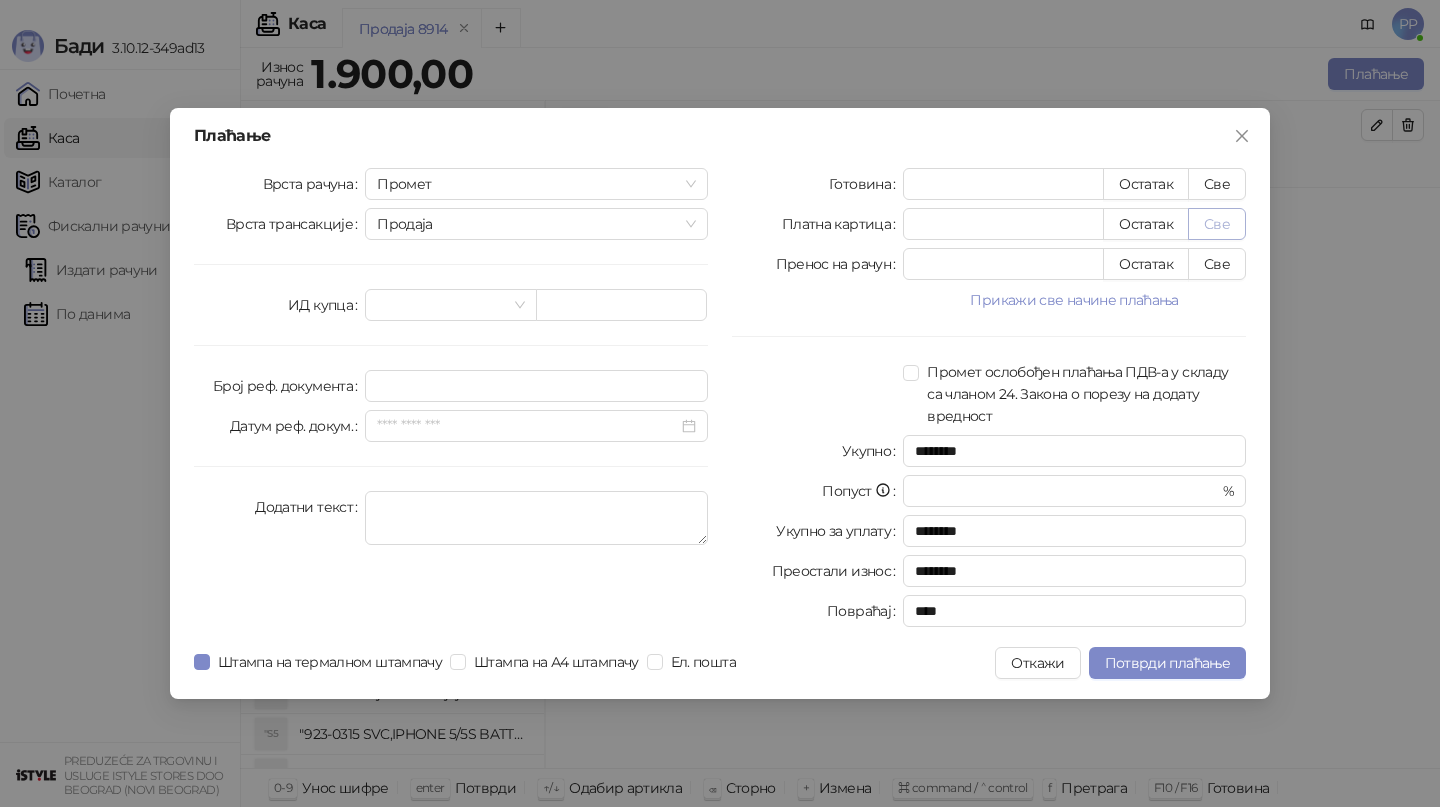 click on "Све" at bounding box center (1217, 224) 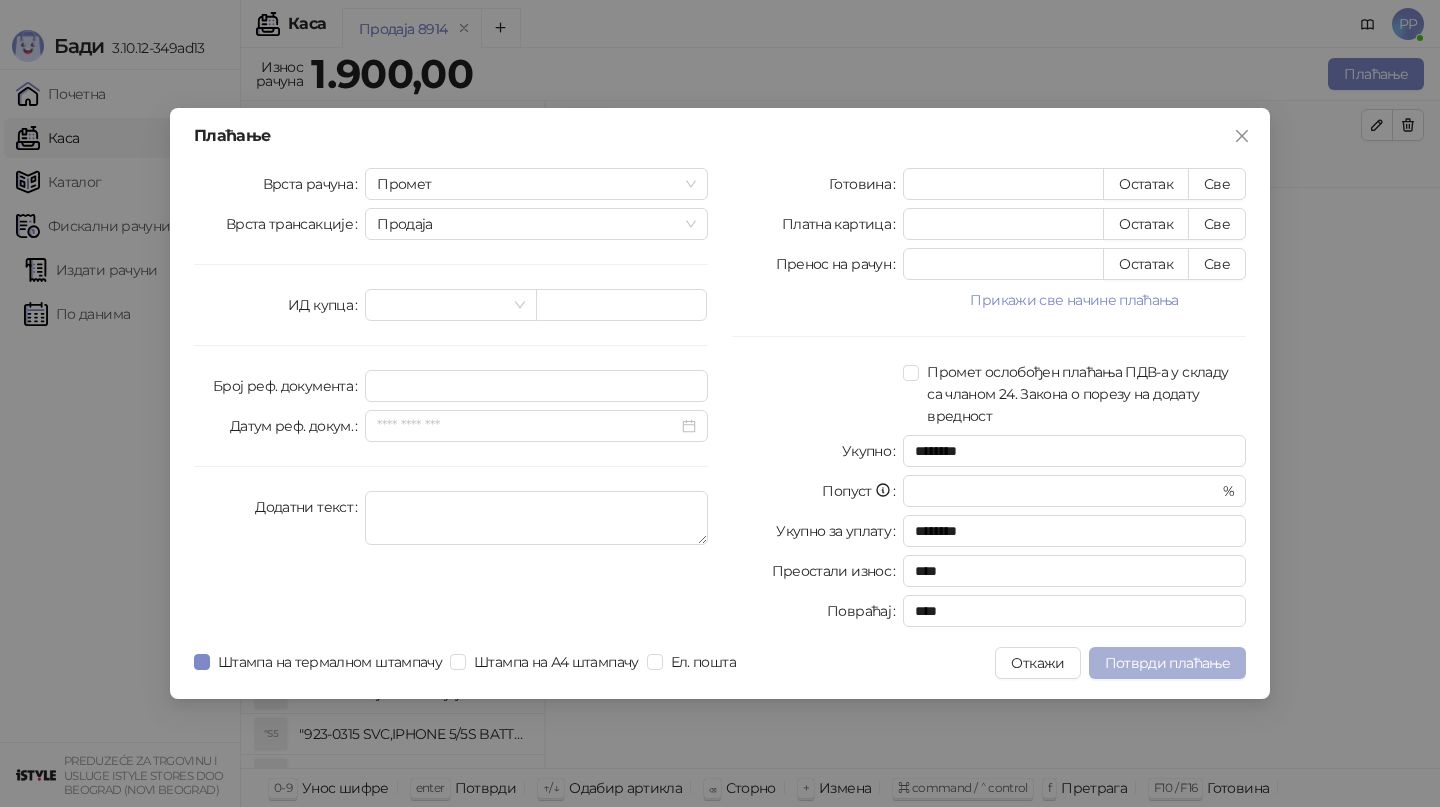 click on "Потврди плаћање" at bounding box center [1167, 663] 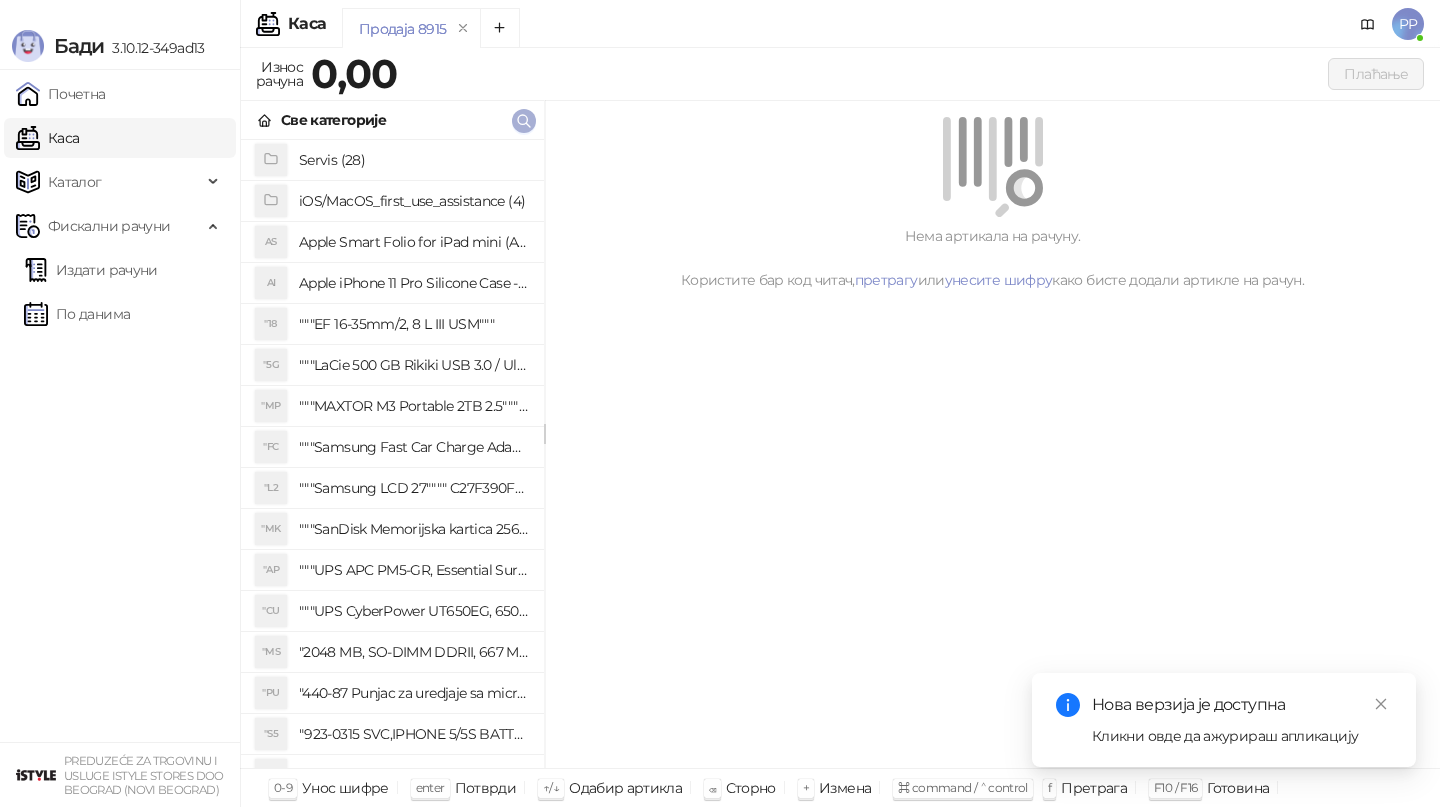 click 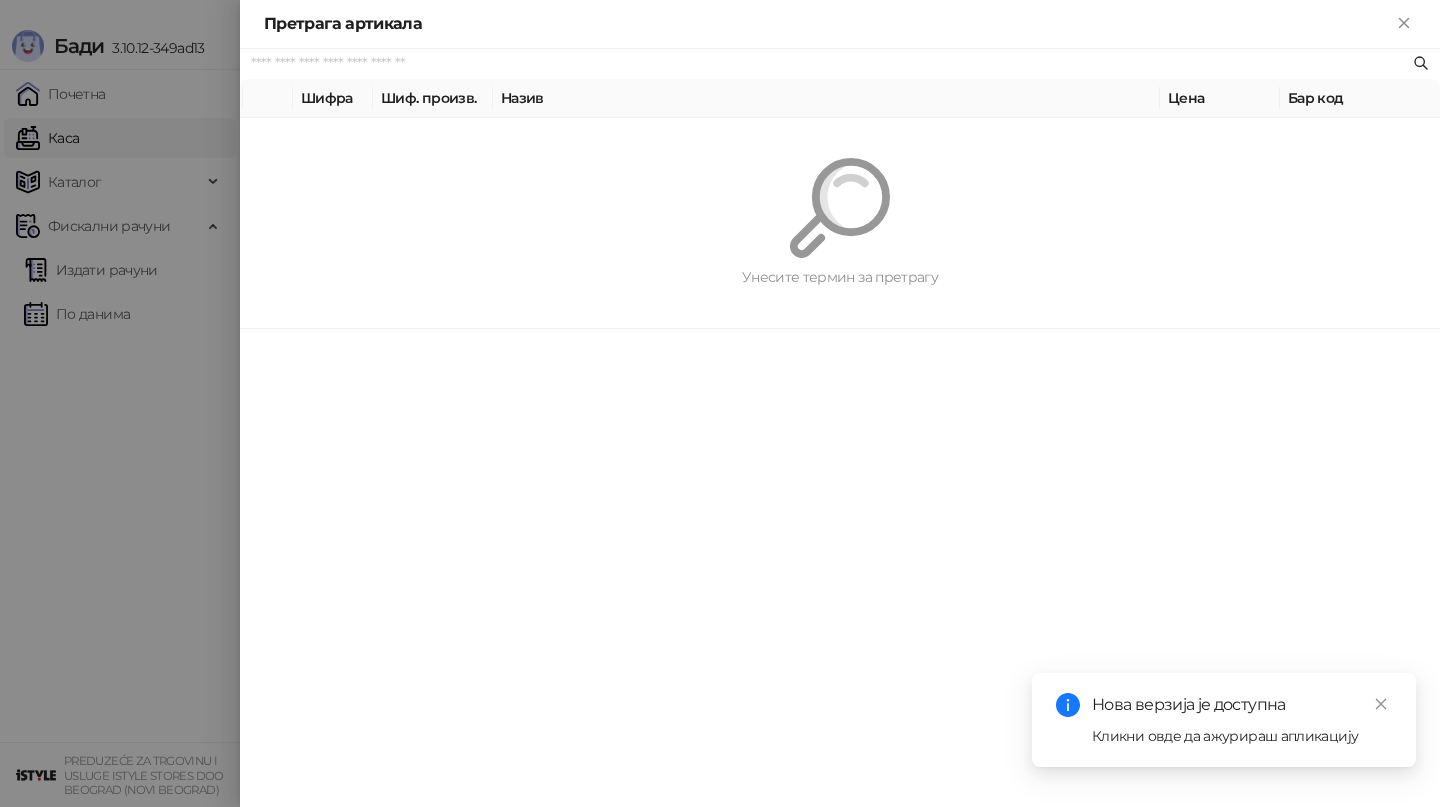 paste on "*********" 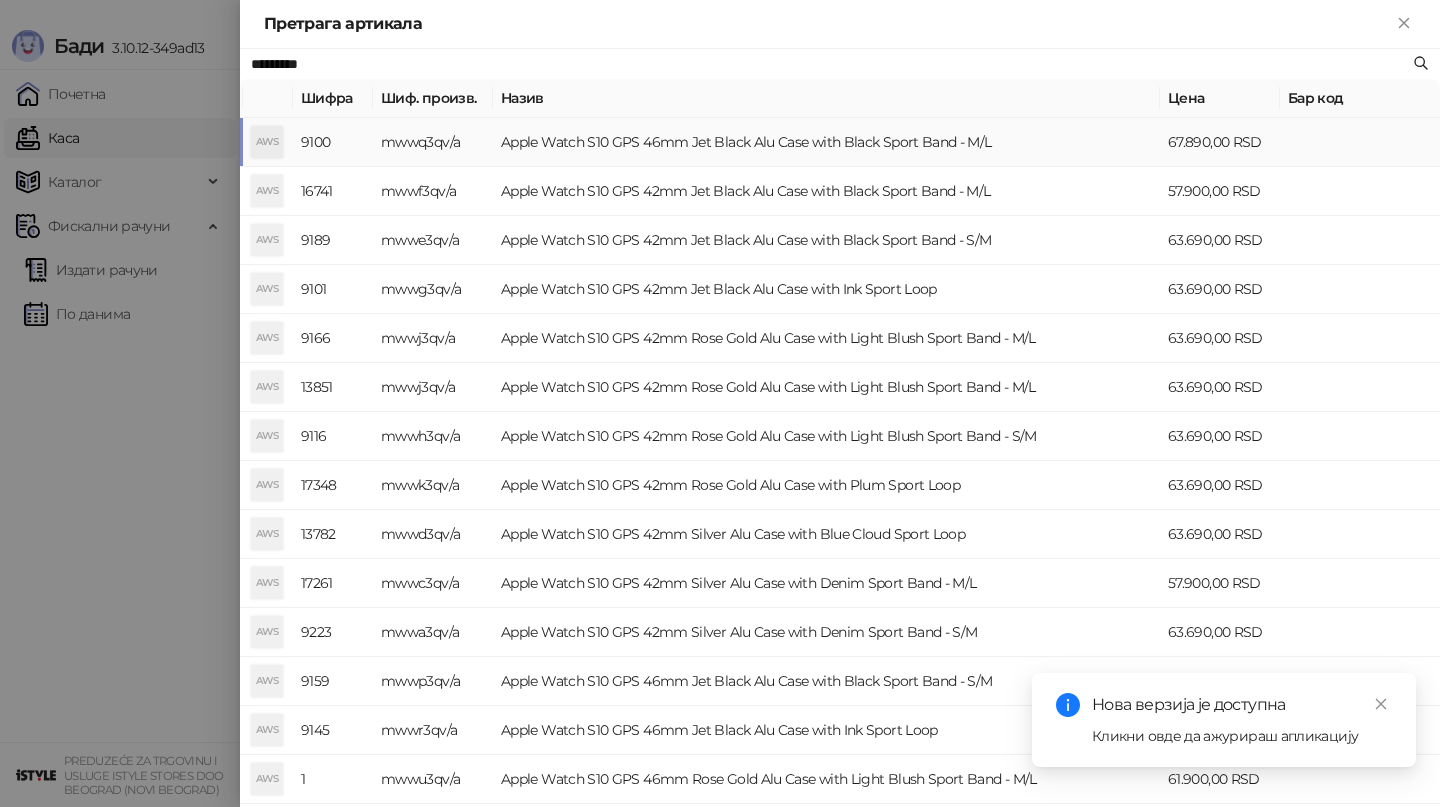 type on "*********" 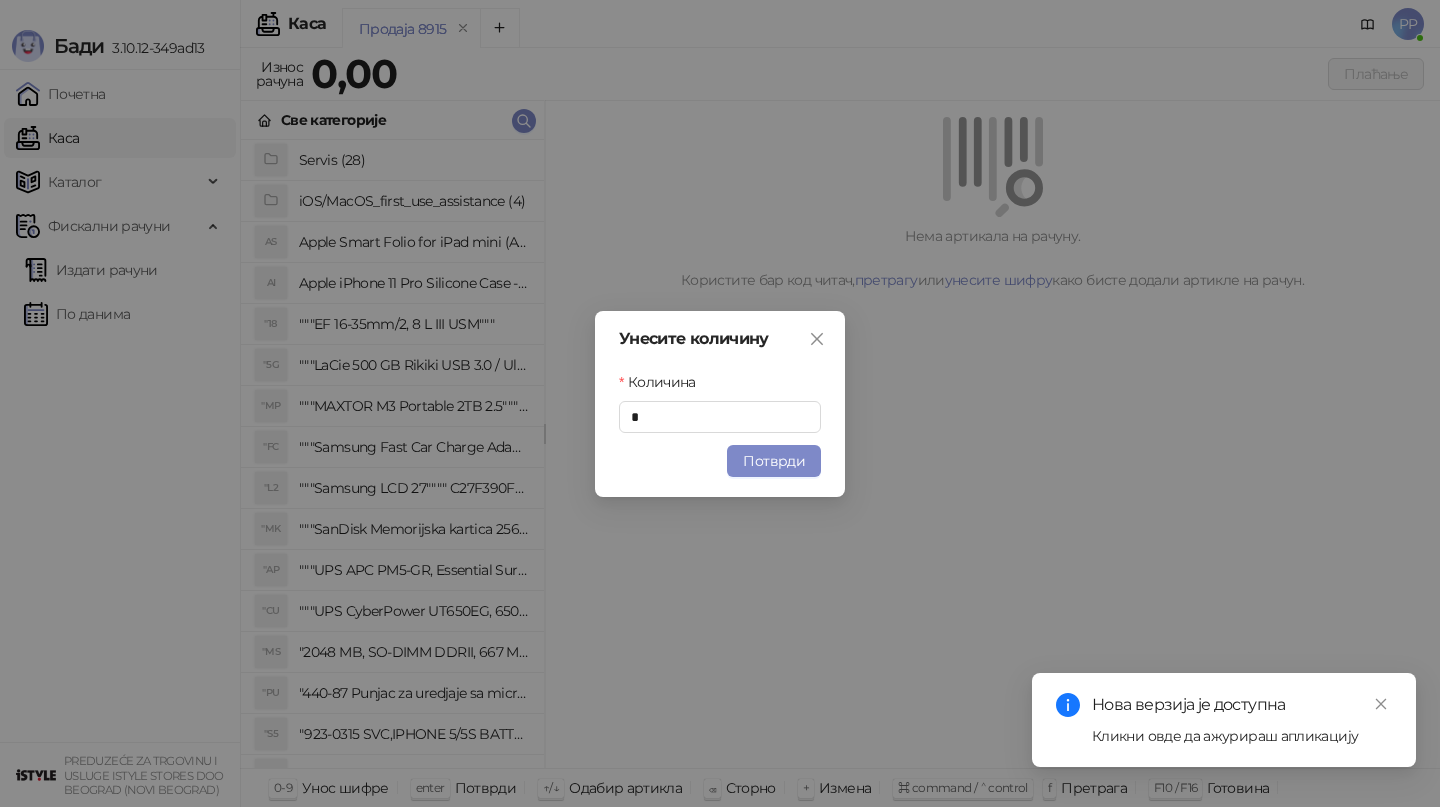 click on "Потврди" at bounding box center [774, 461] 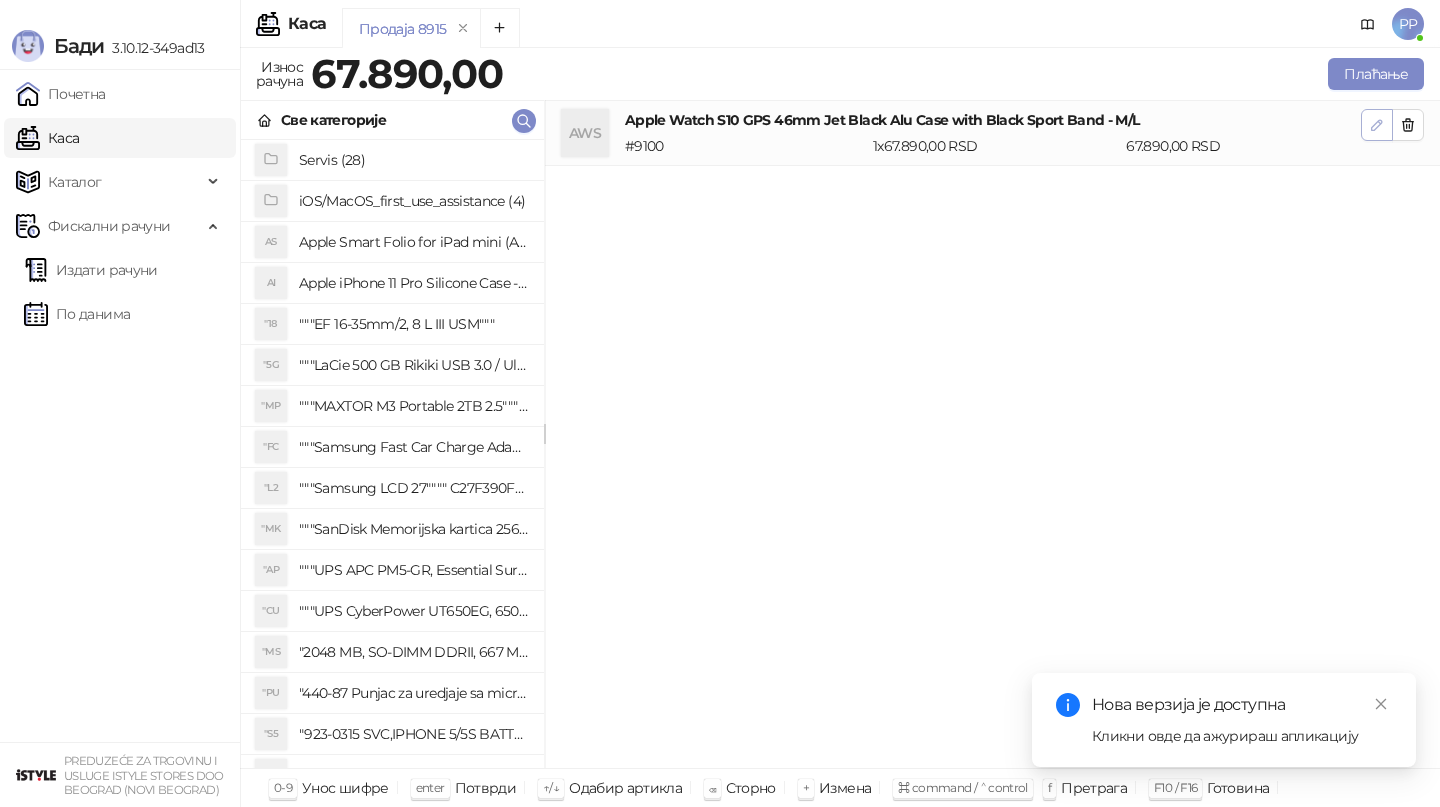 click 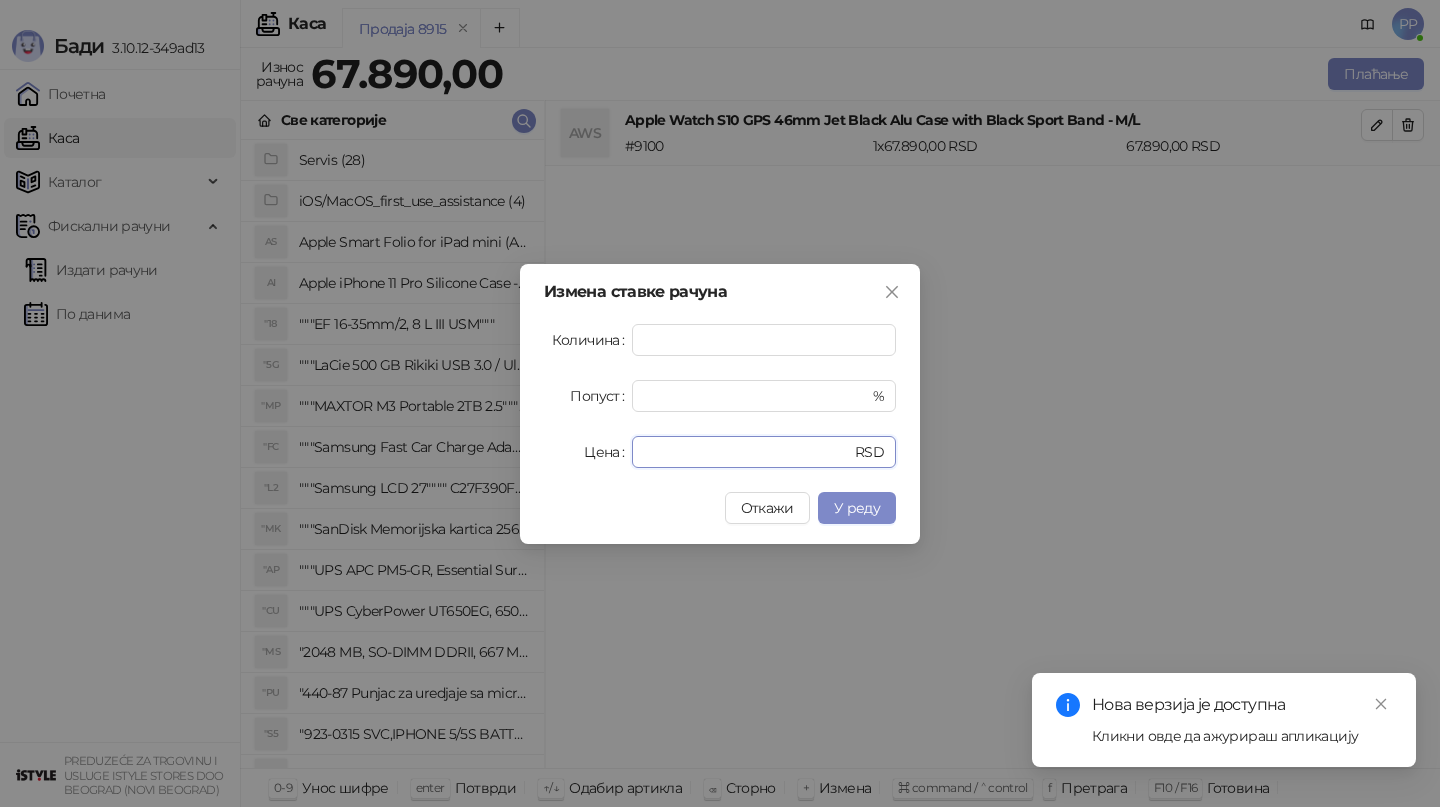 drag, startPoint x: 731, startPoint y: 455, endPoint x: 519, endPoint y: 447, distance: 212.1509 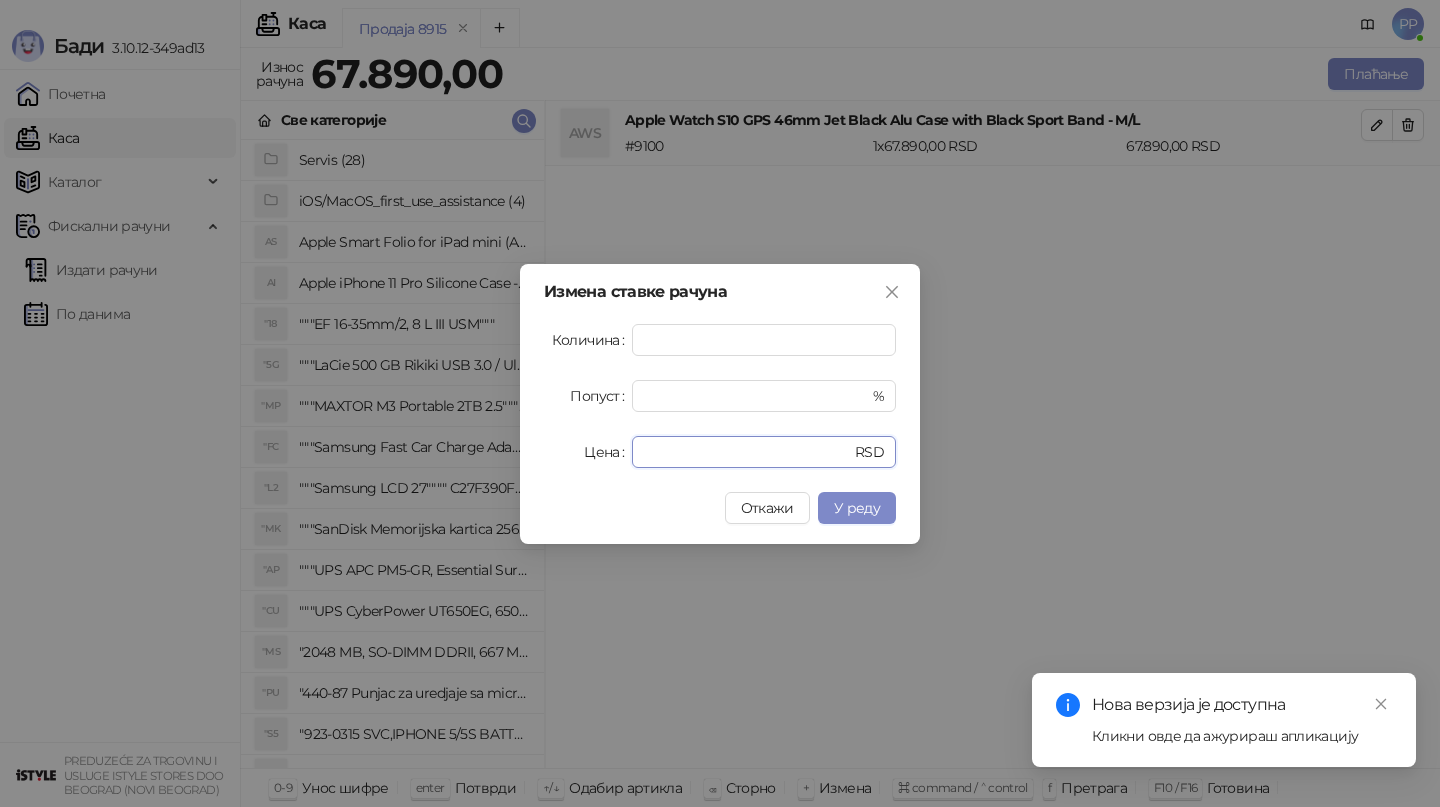 type on "*****" 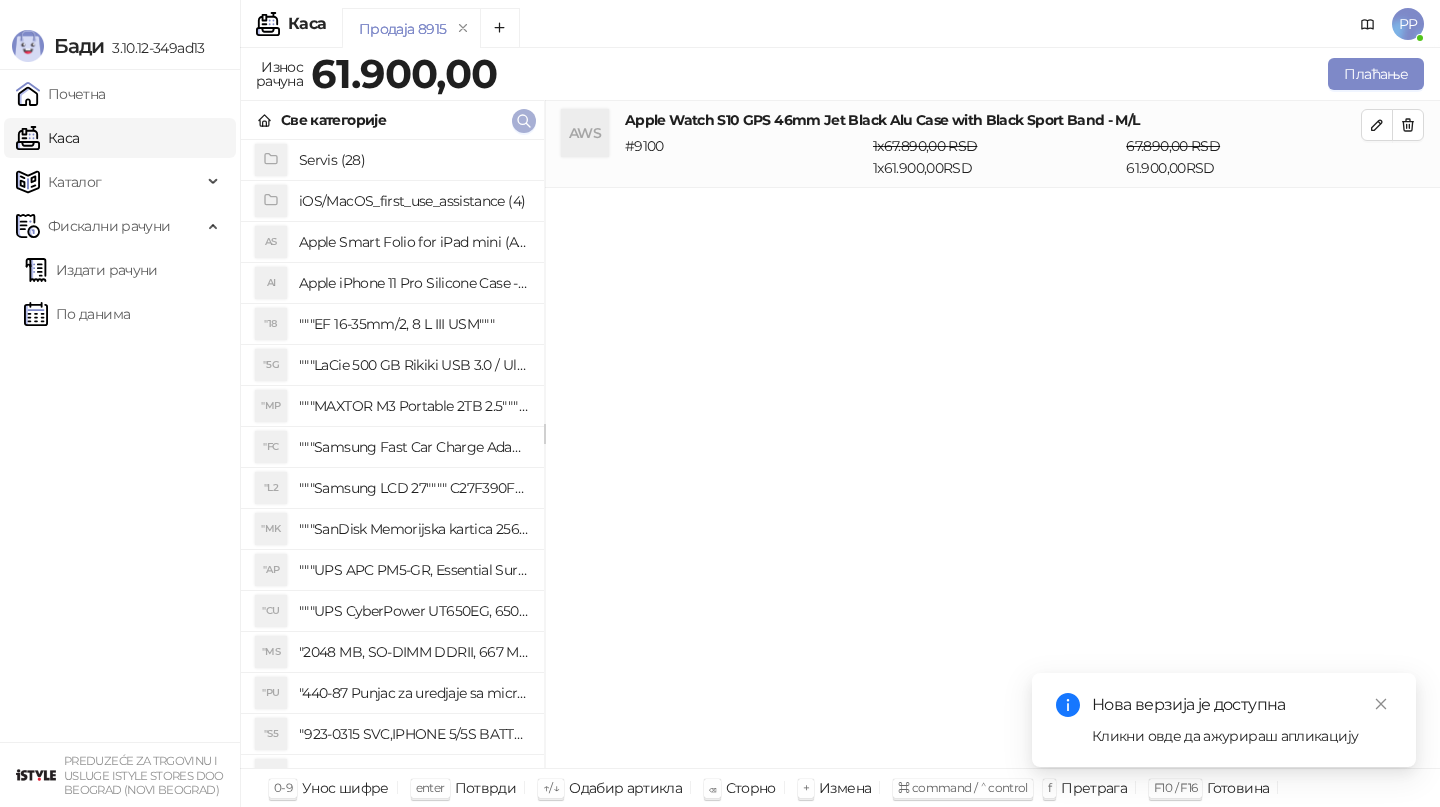 click at bounding box center (524, 121) 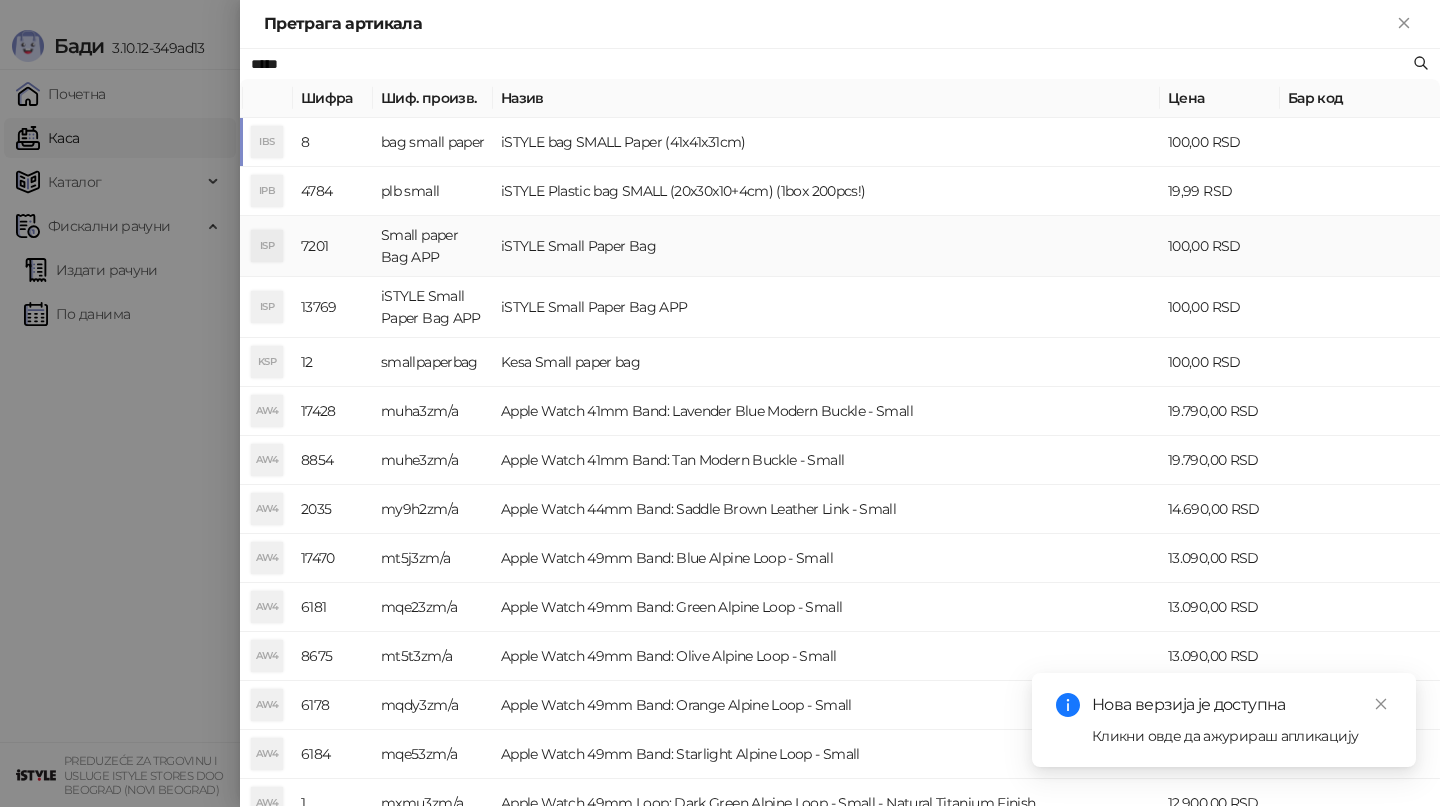 type on "*****" 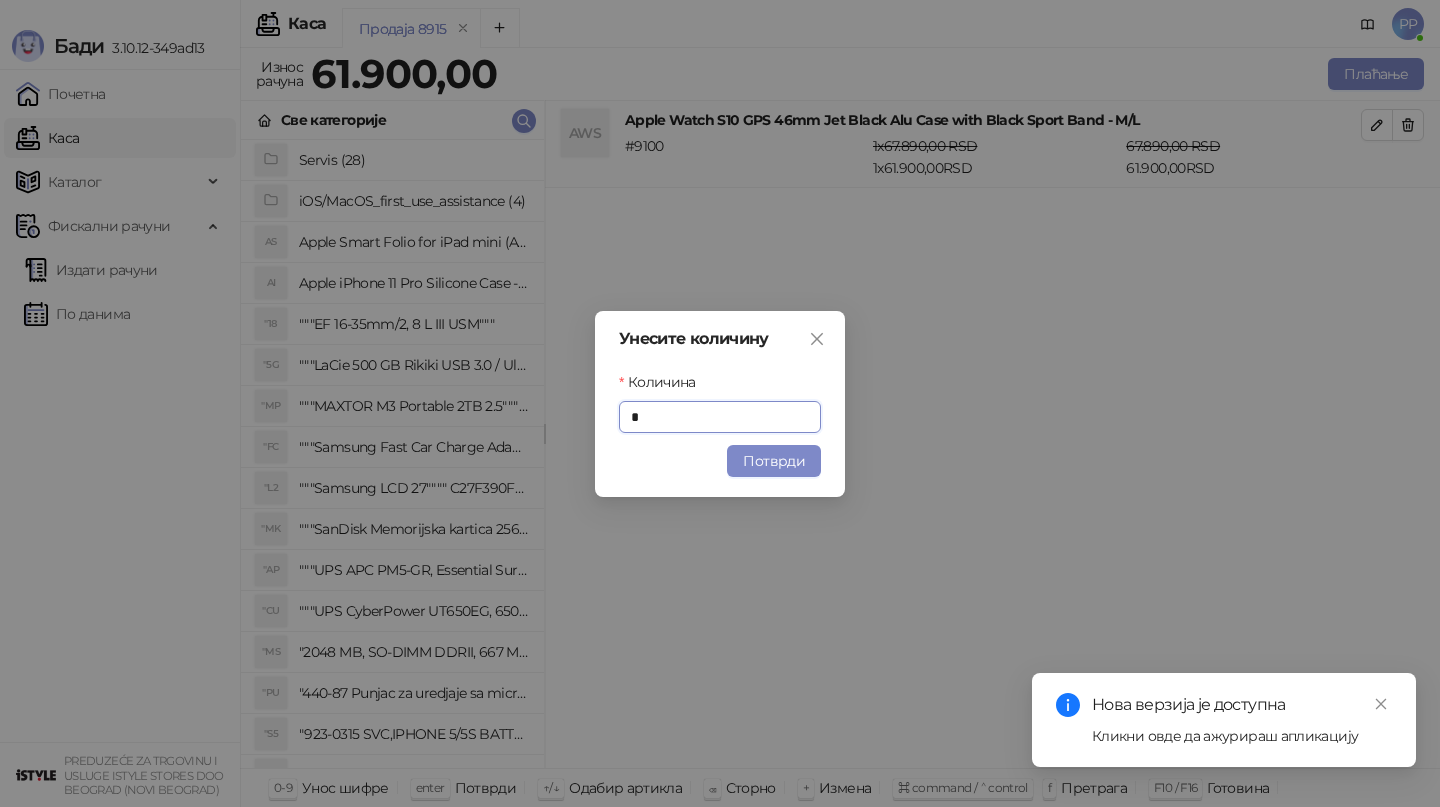 click on "Потврди" at bounding box center [774, 461] 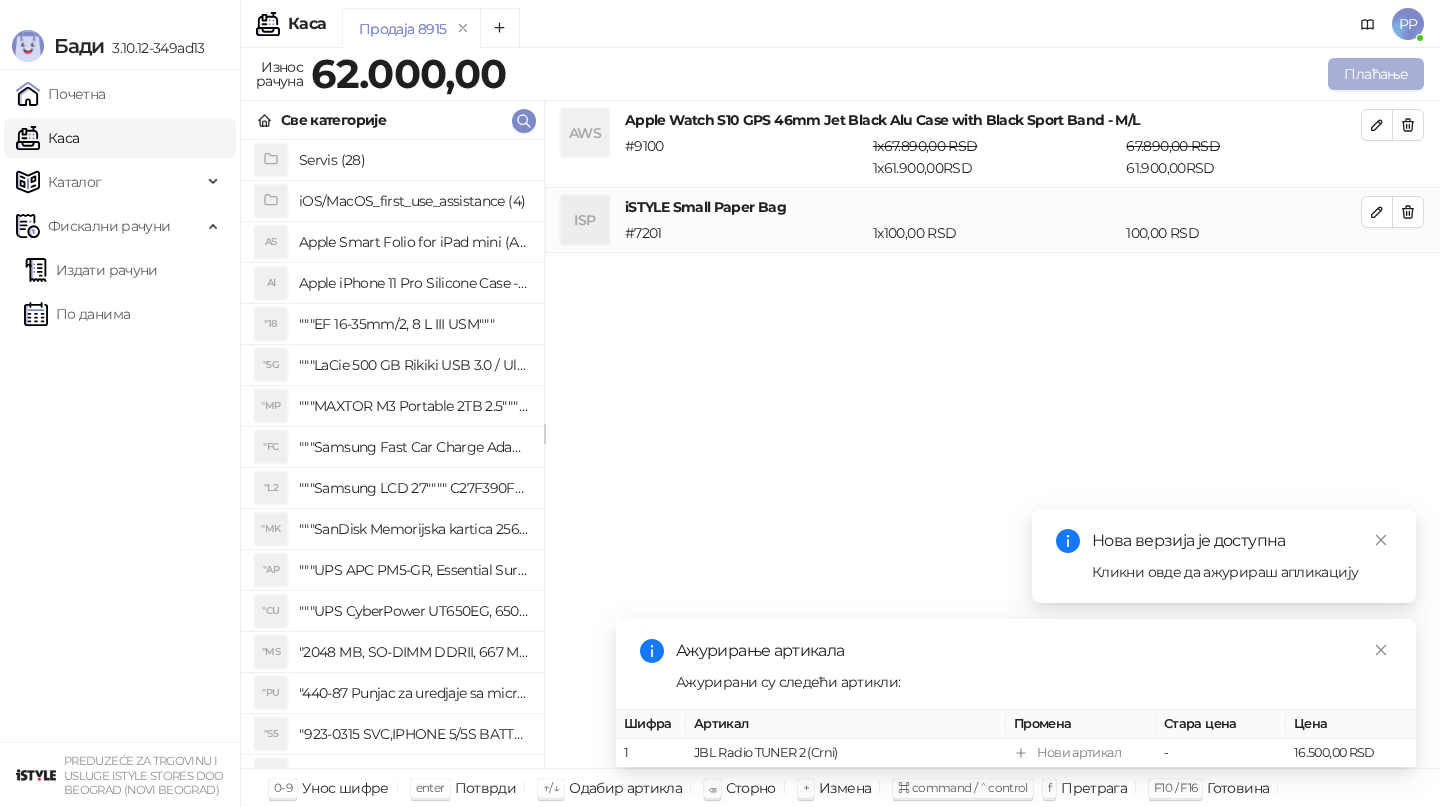 click on "Плаћање" at bounding box center [1376, 74] 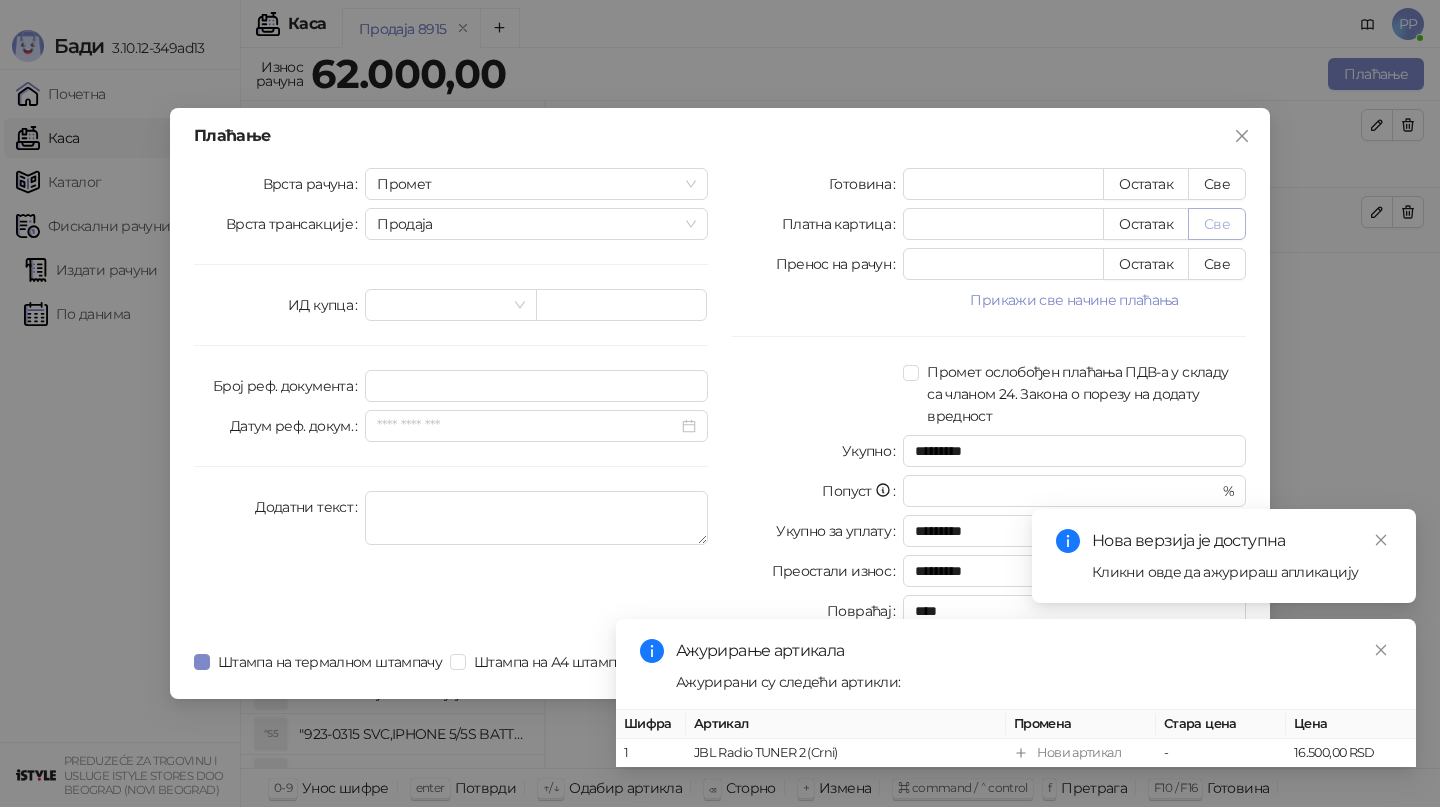 click on "Све" at bounding box center [1217, 224] 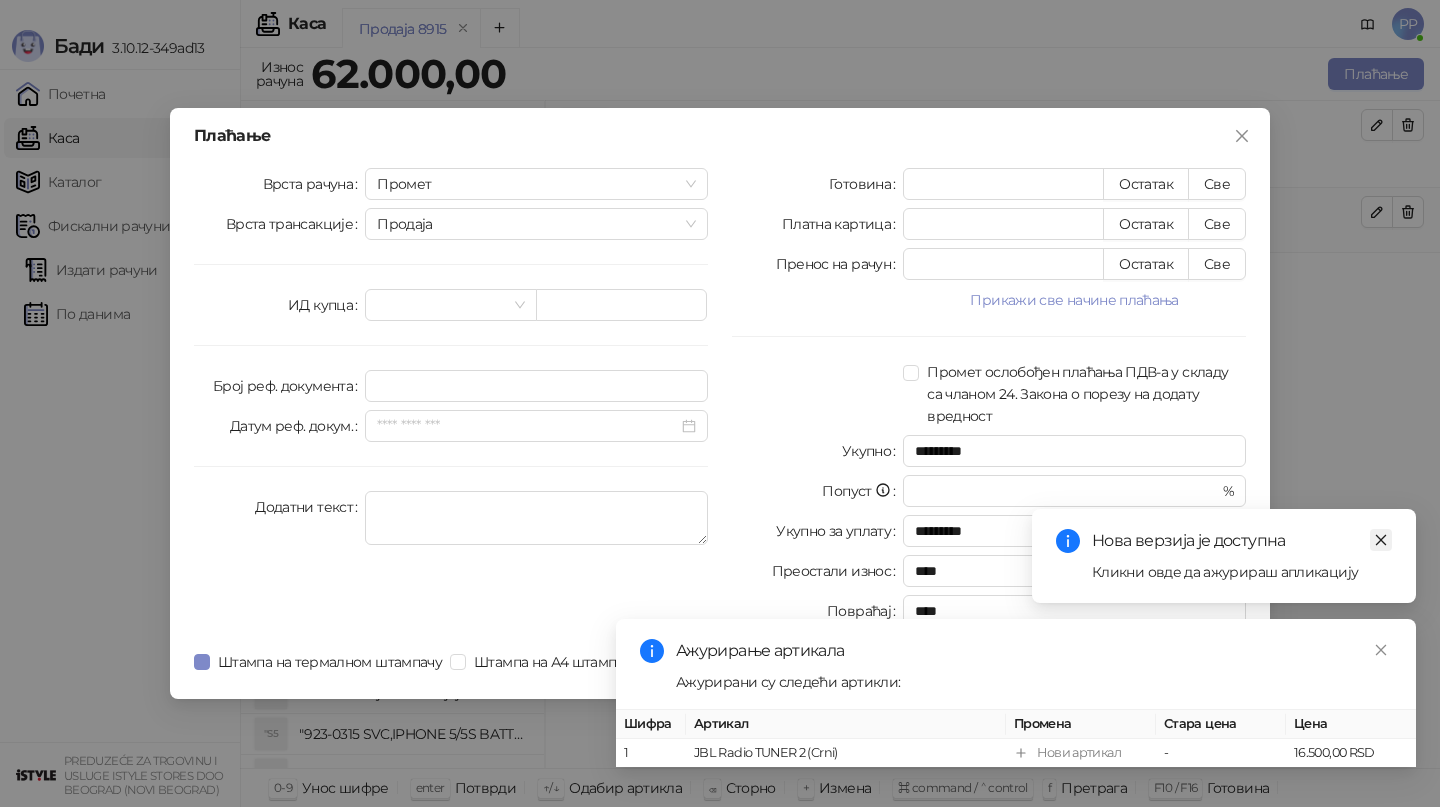 click 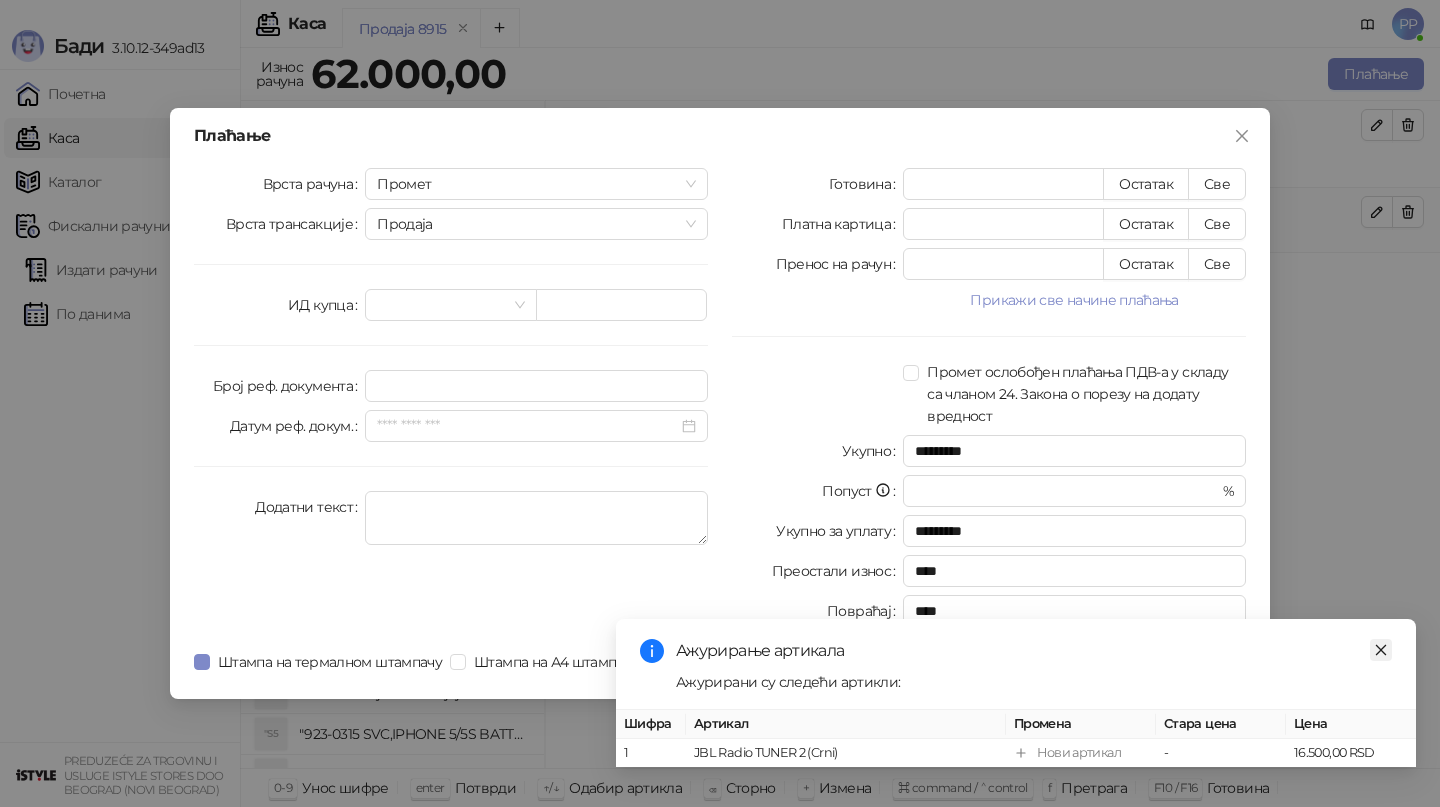 click 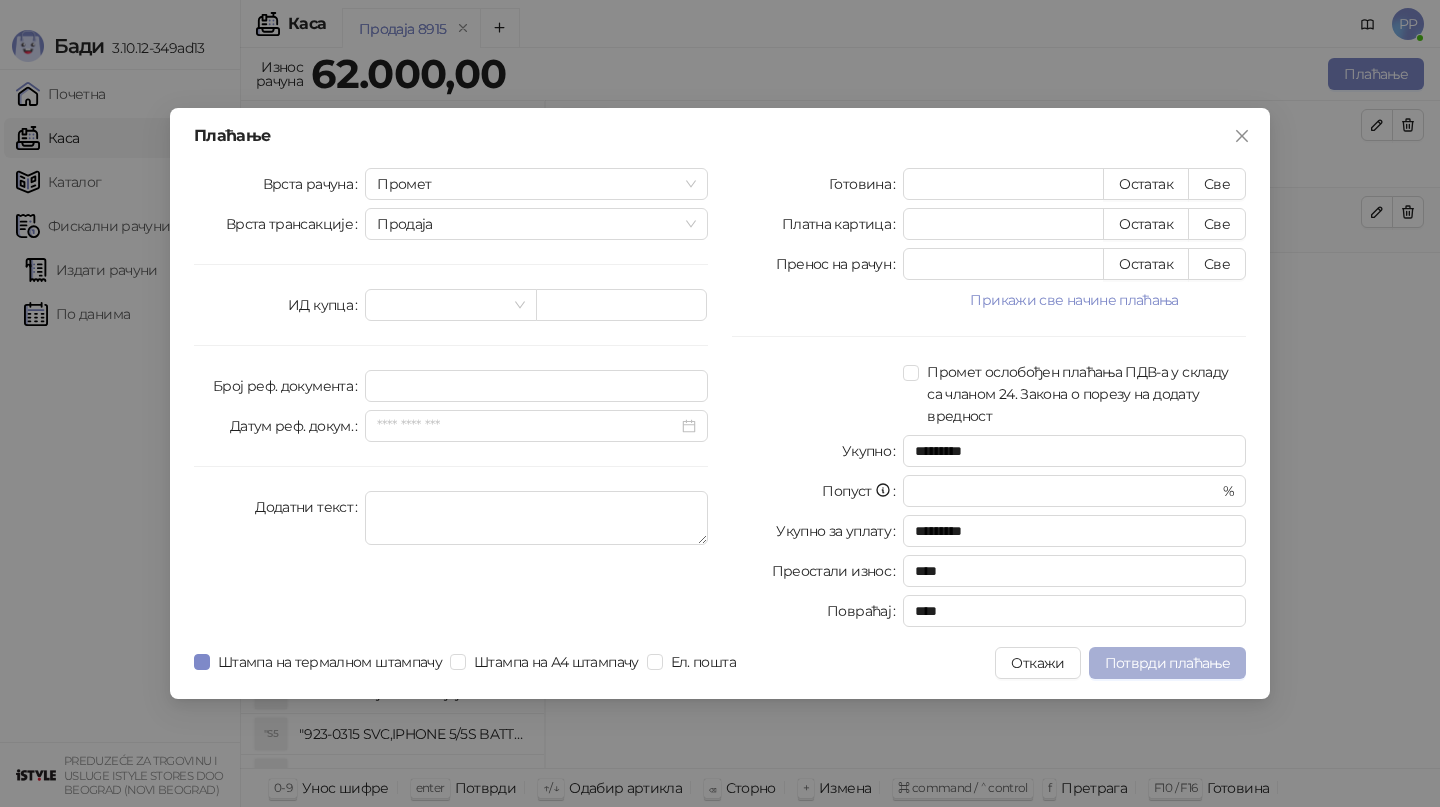 click on "Потврди плаћање" at bounding box center (1167, 663) 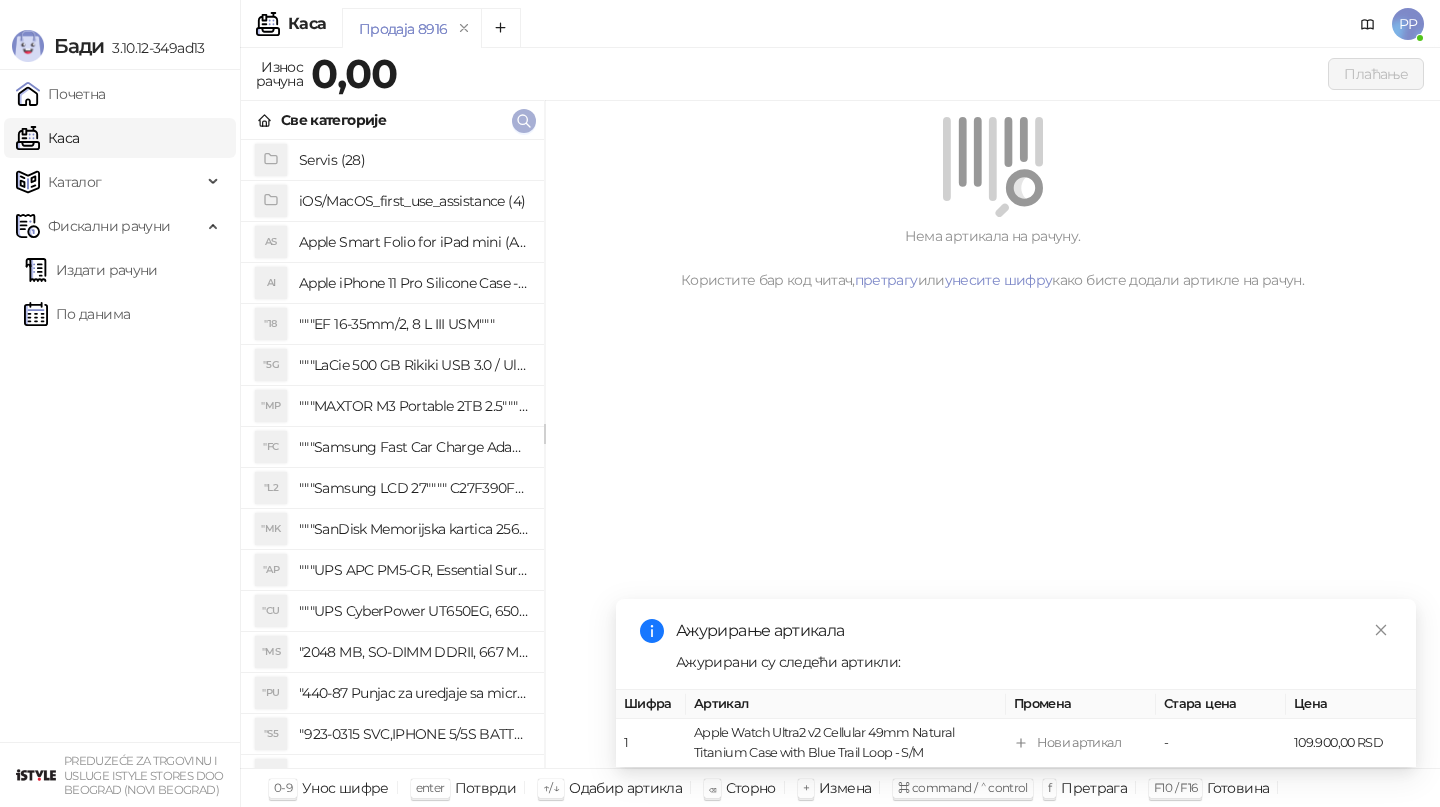 click 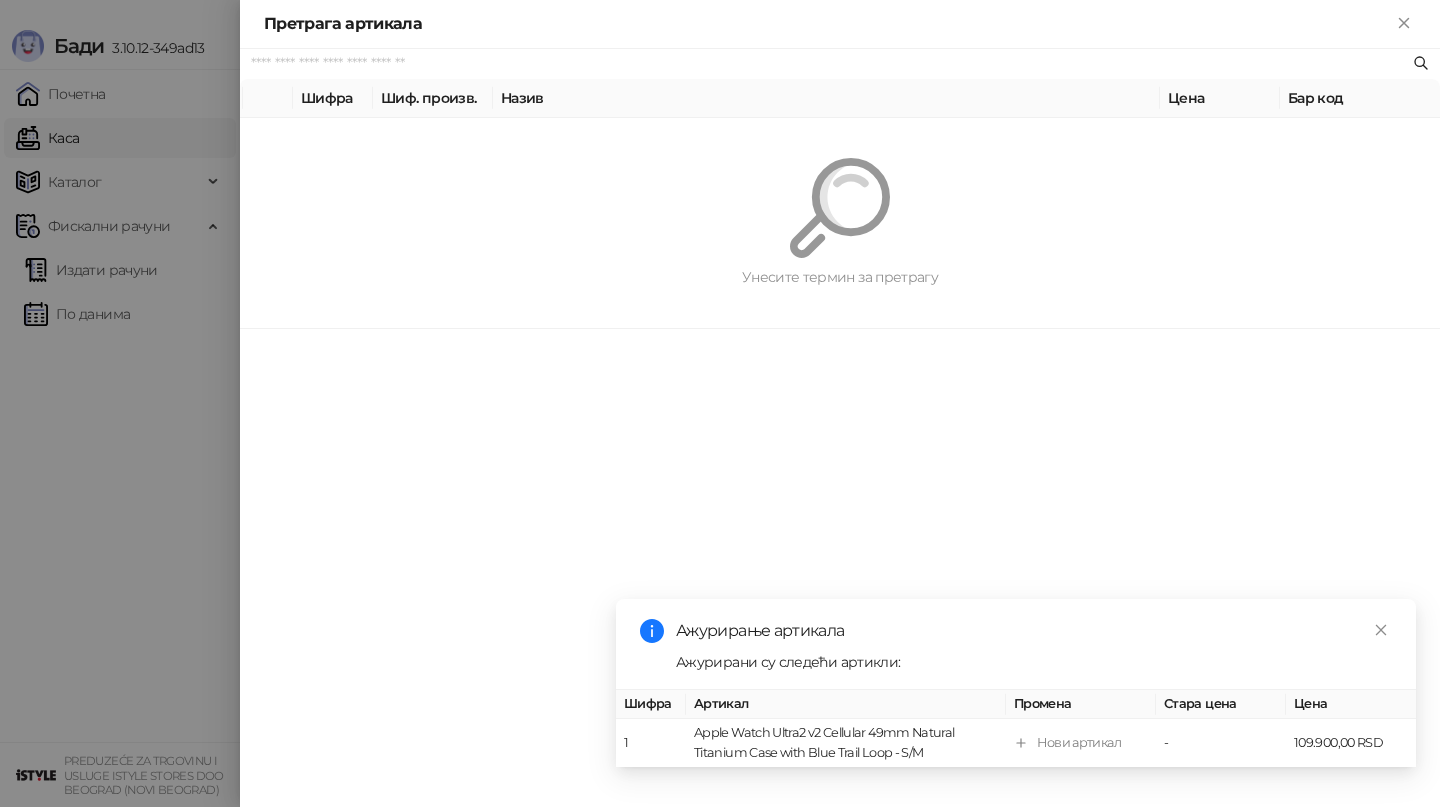 paste on "*********" 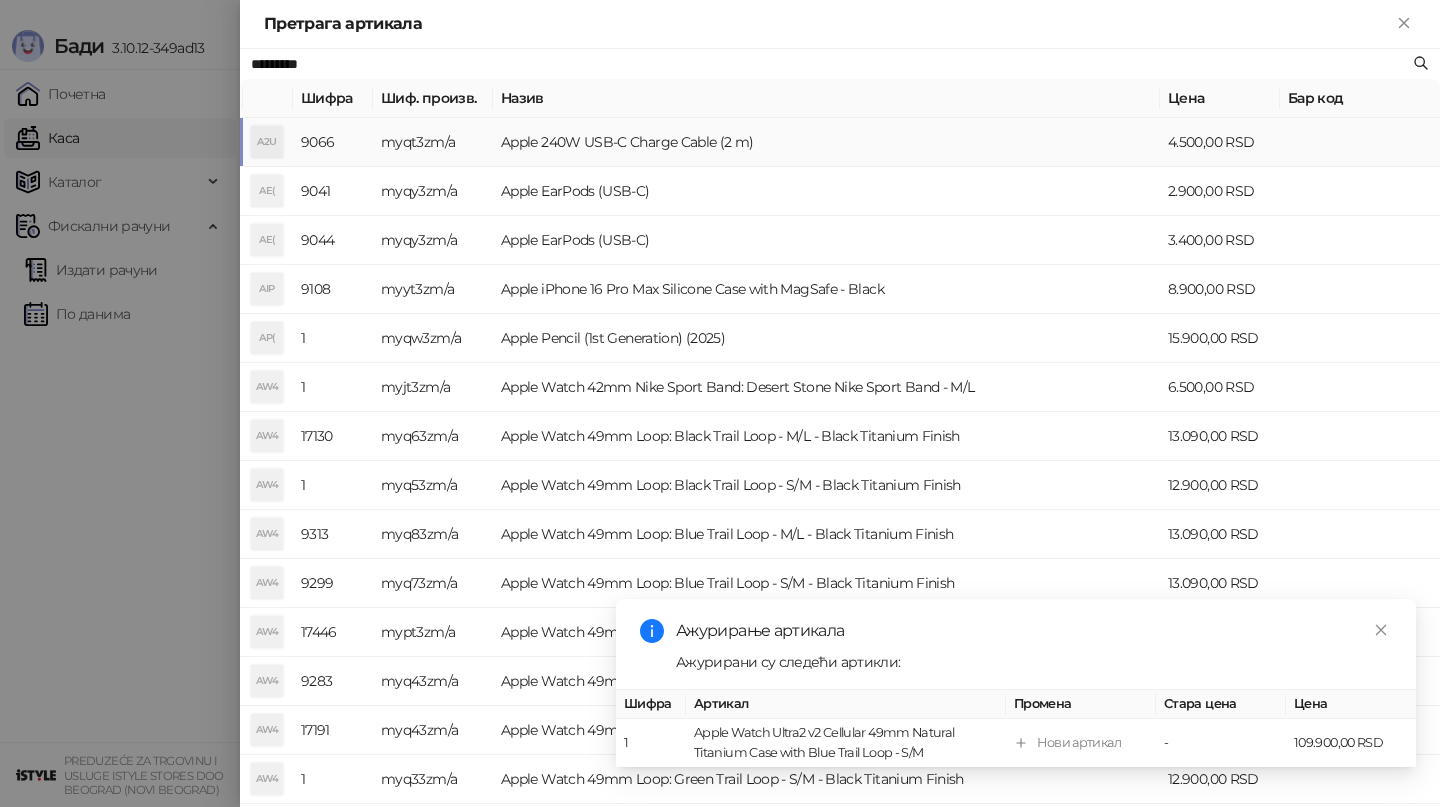 type on "*********" 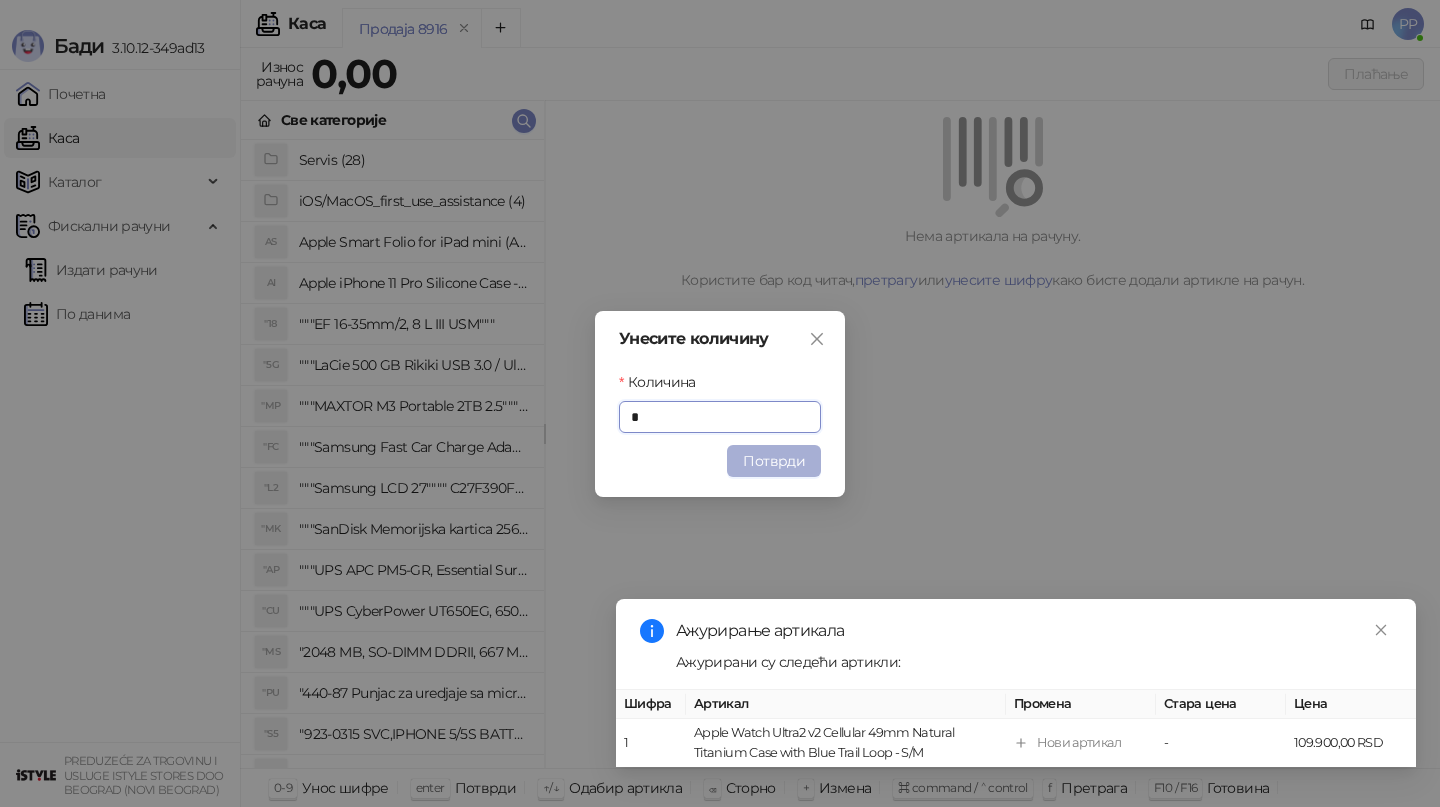 click on "Потврди" at bounding box center (774, 461) 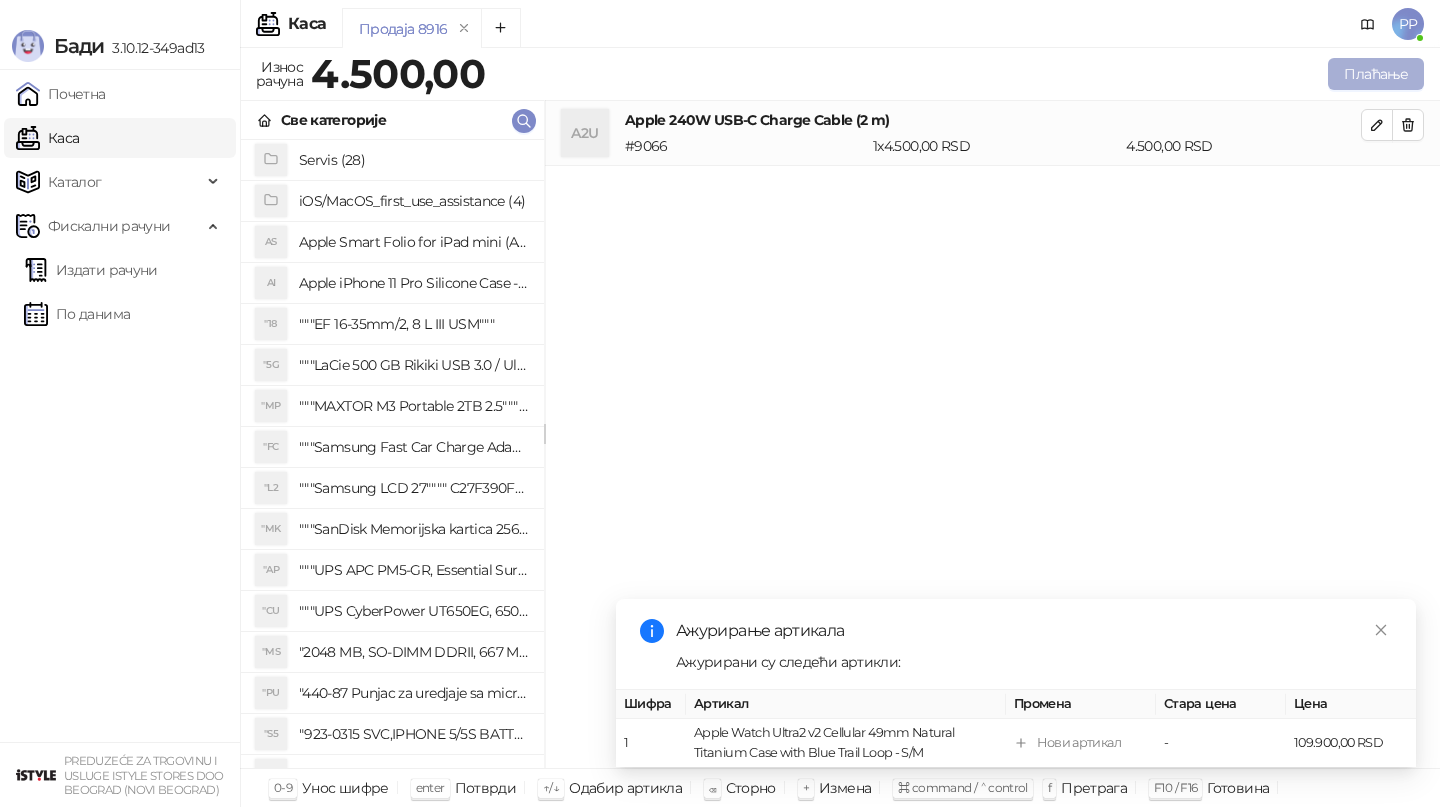 click on "Плаћање" at bounding box center [1376, 74] 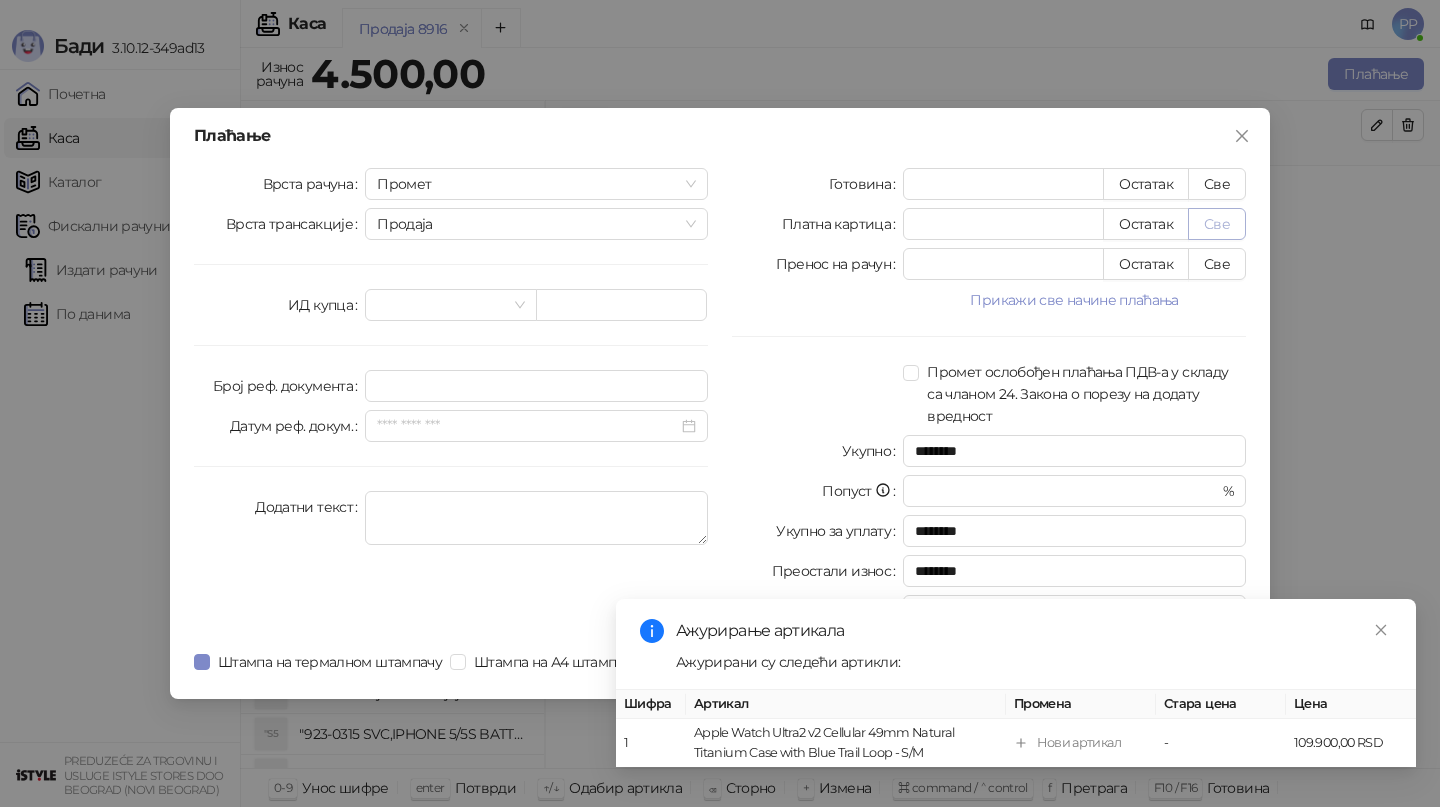 click on "Све" at bounding box center [1217, 224] 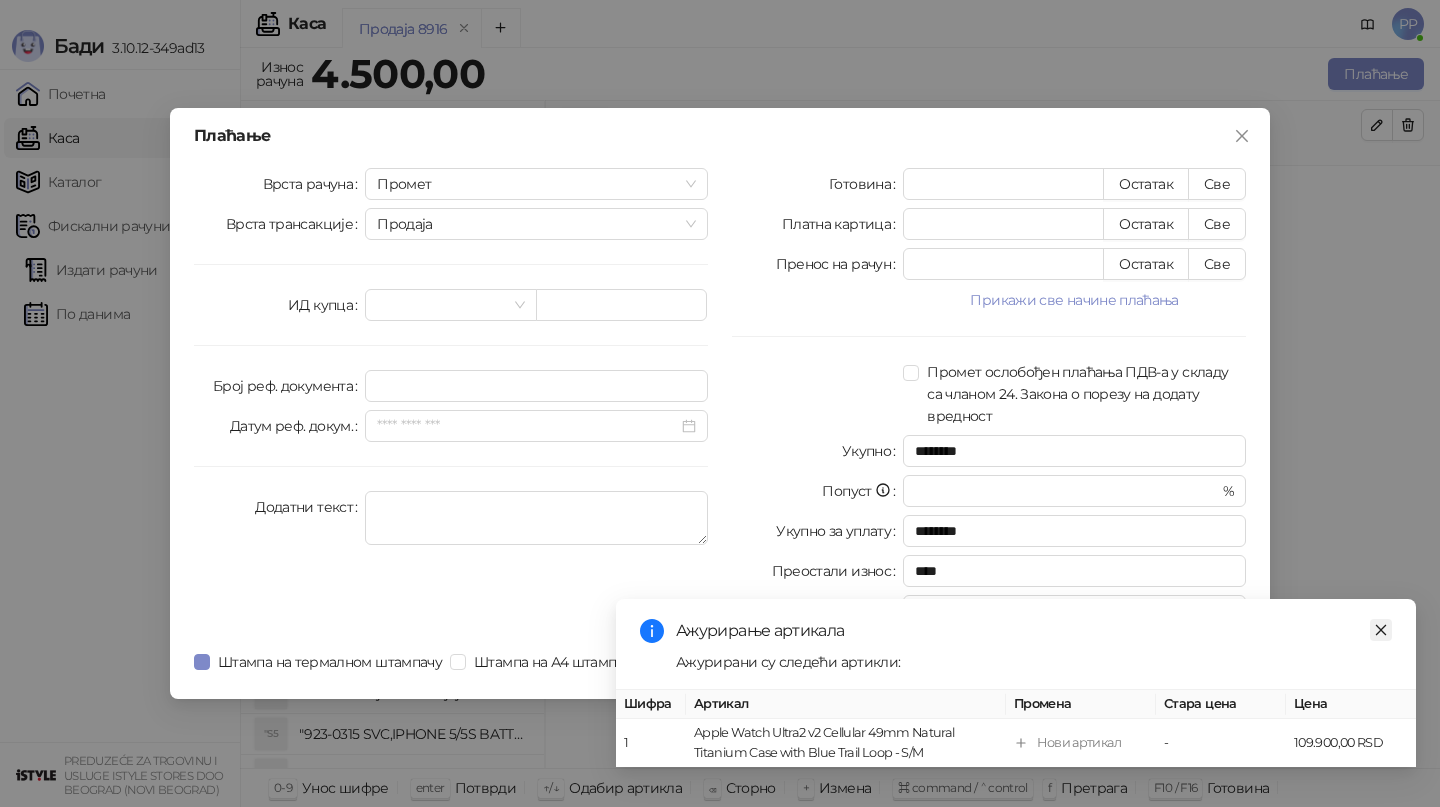 click 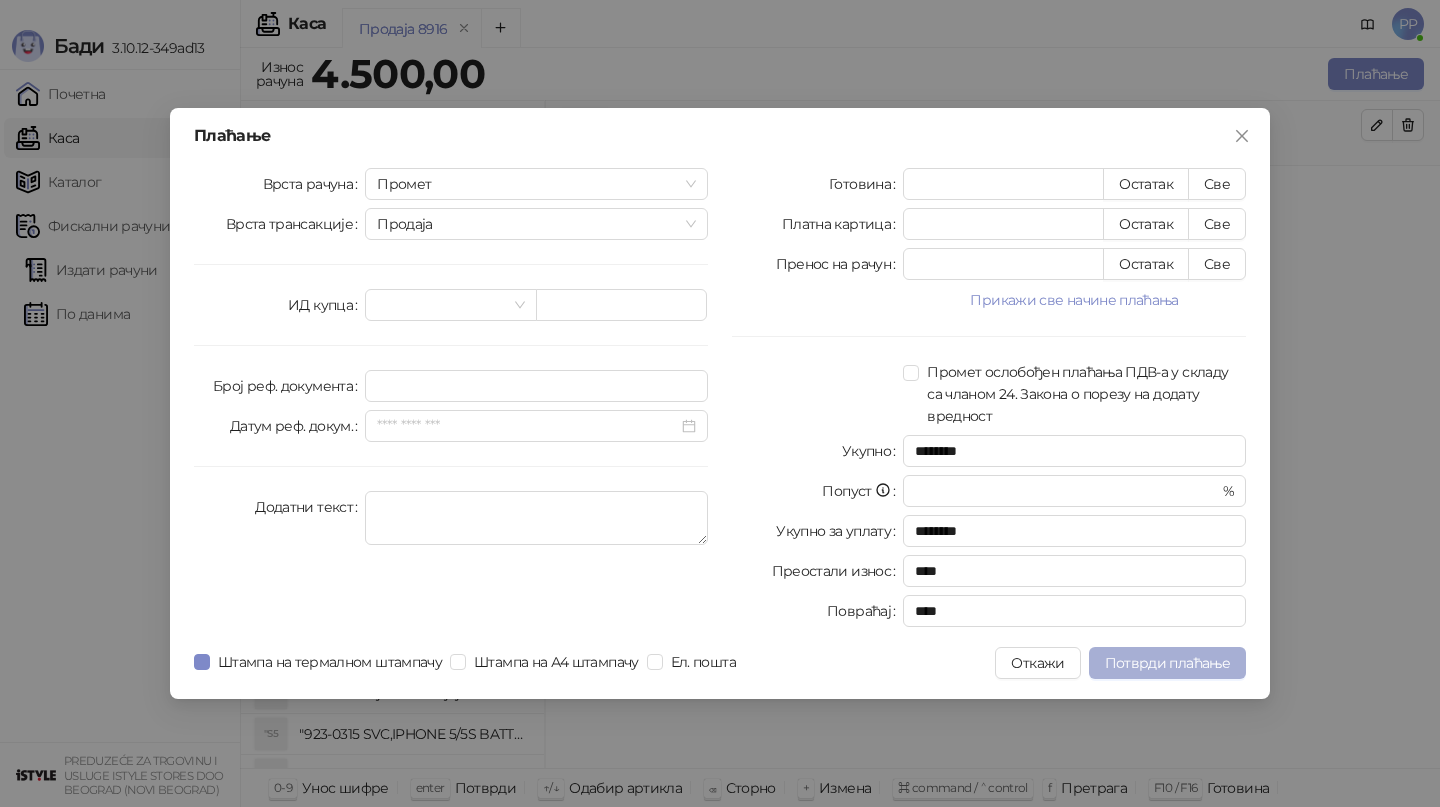 click on "Потврди плаћање" at bounding box center (1167, 663) 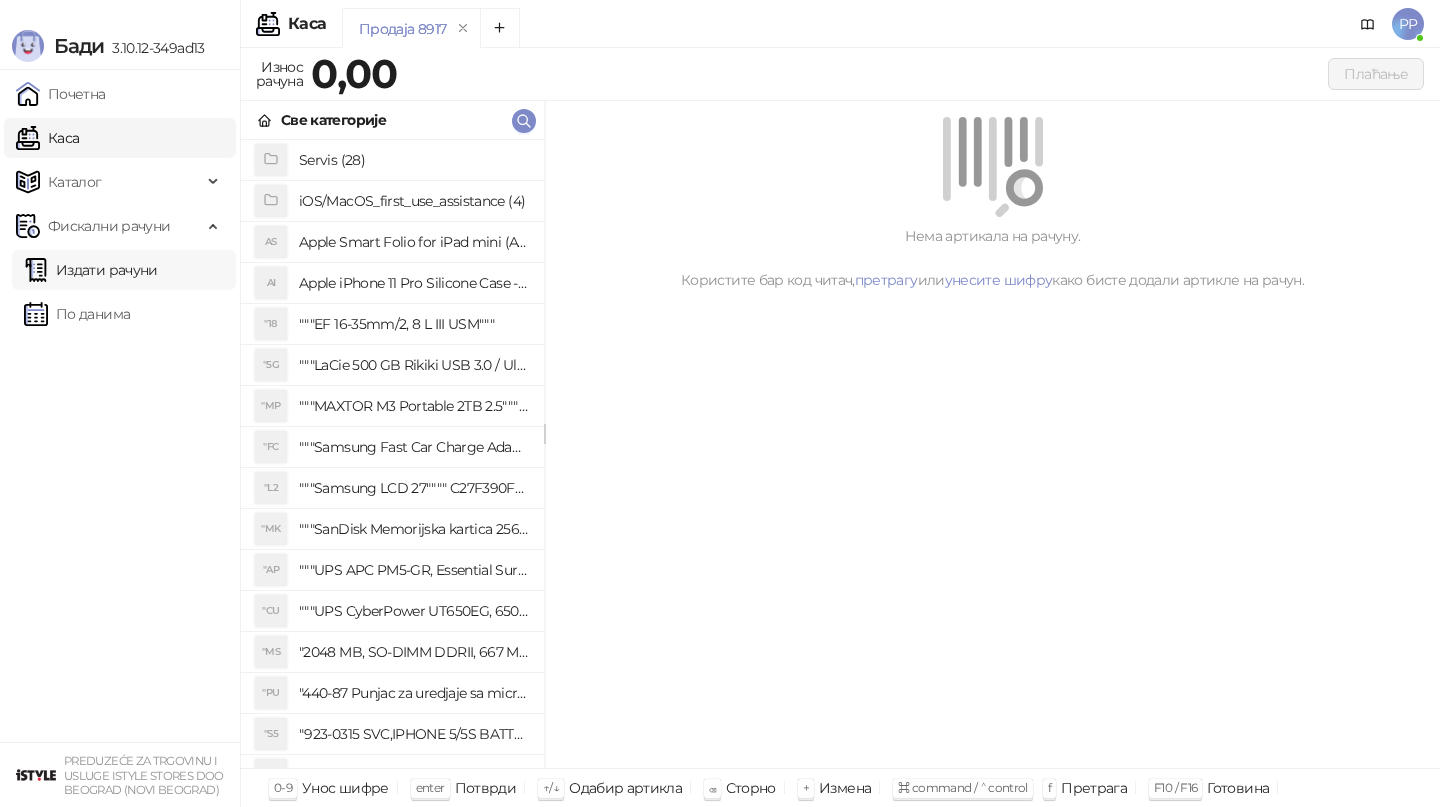 click on "Издати рачуни" at bounding box center [91, 270] 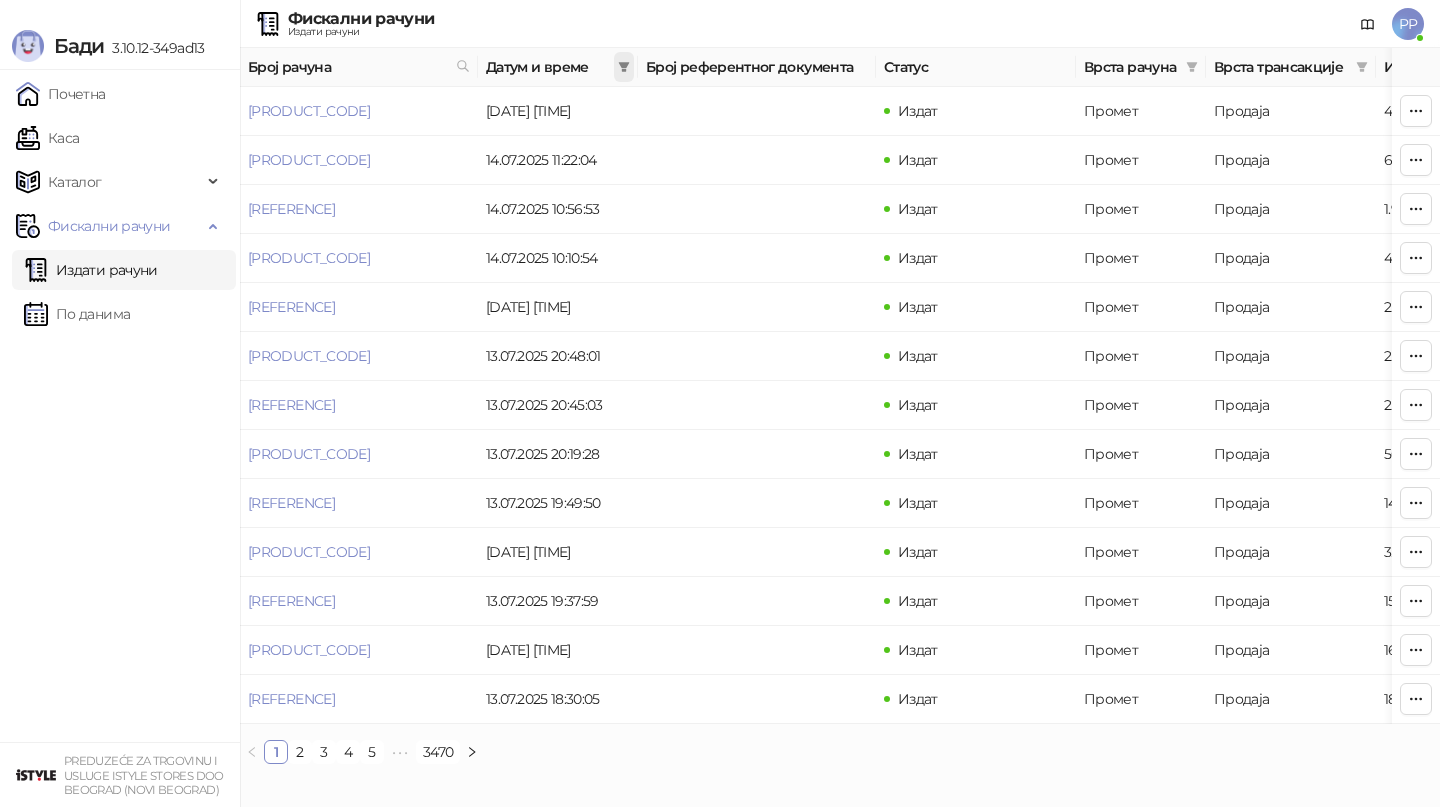 click 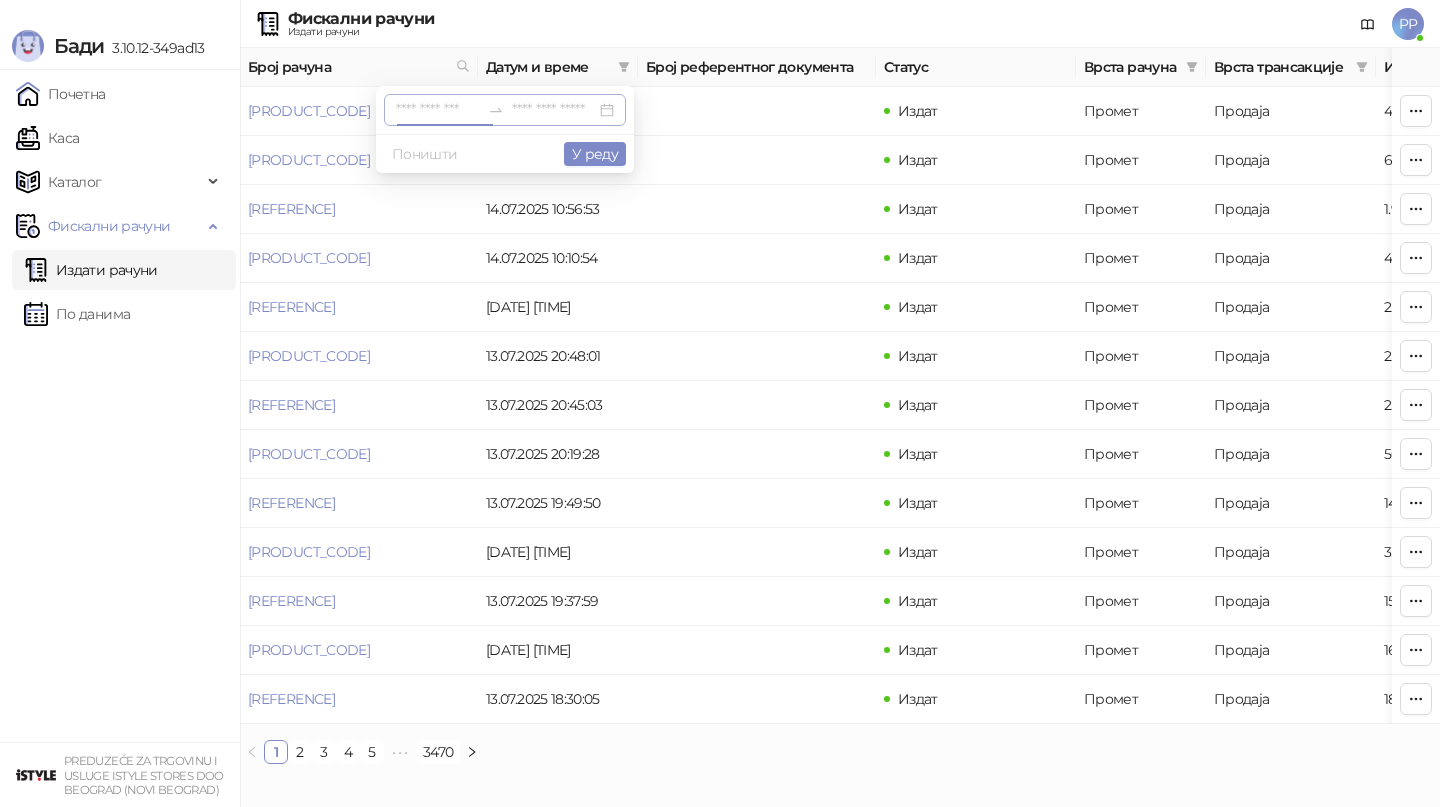 click at bounding box center (438, 110) 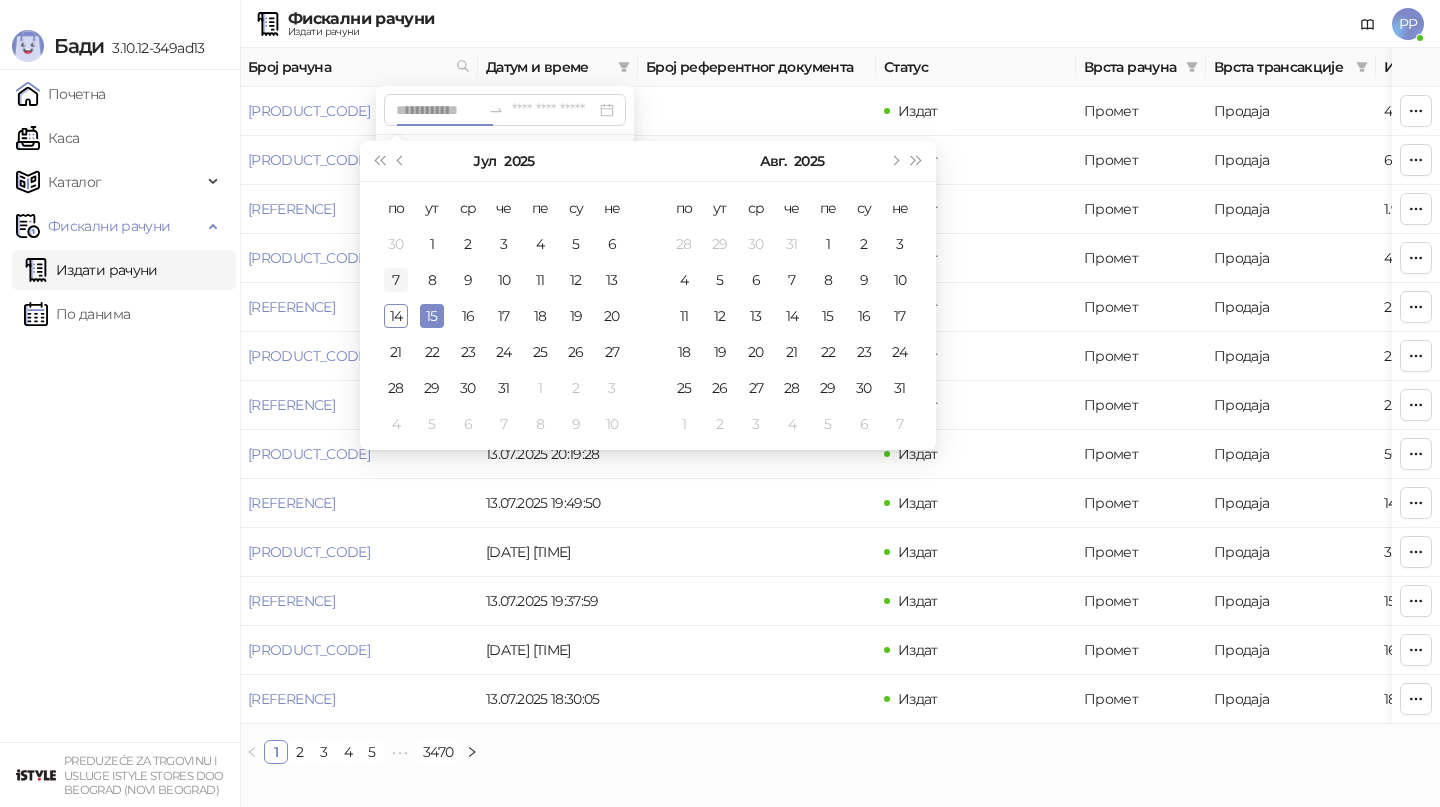 type on "**********" 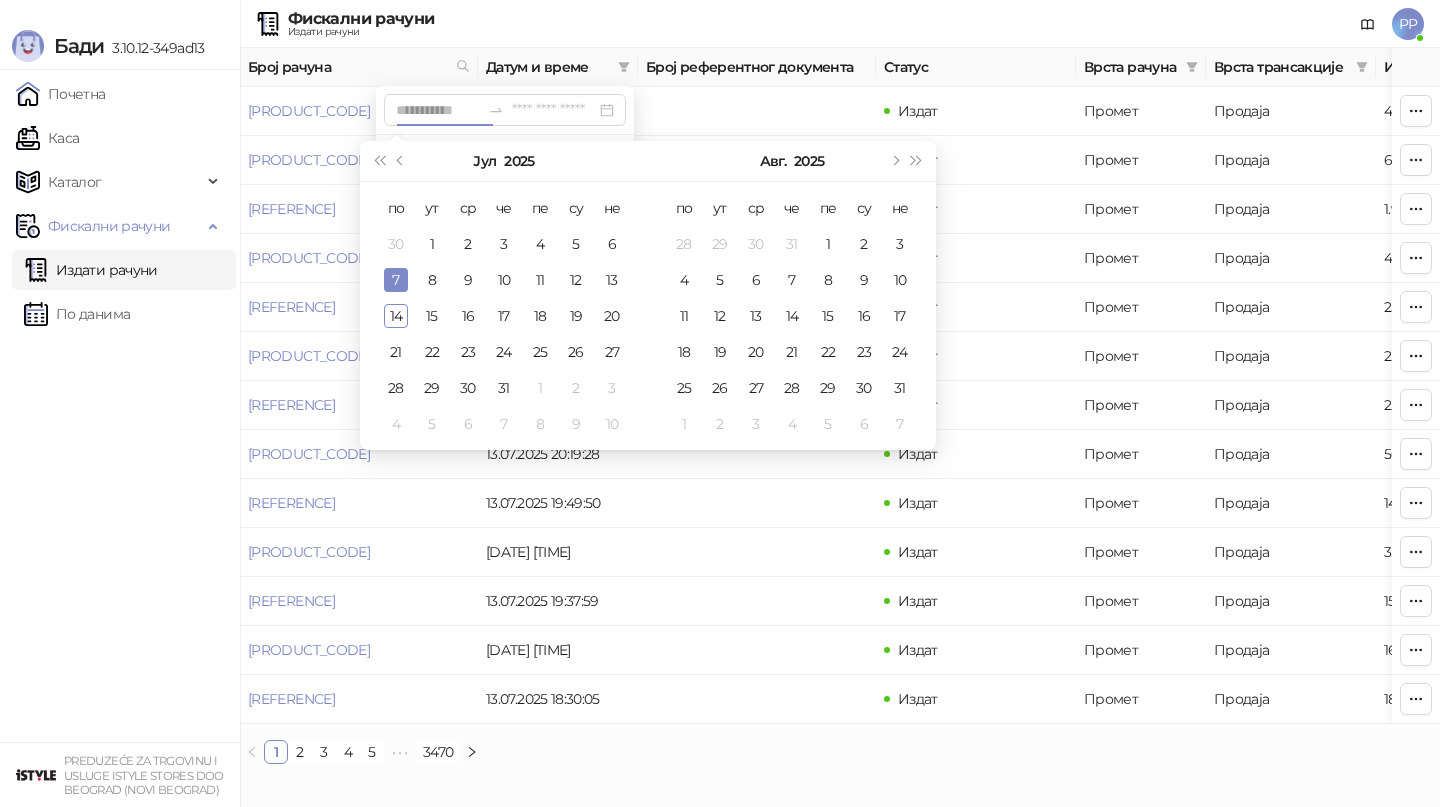 click on "7" at bounding box center [396, 280] 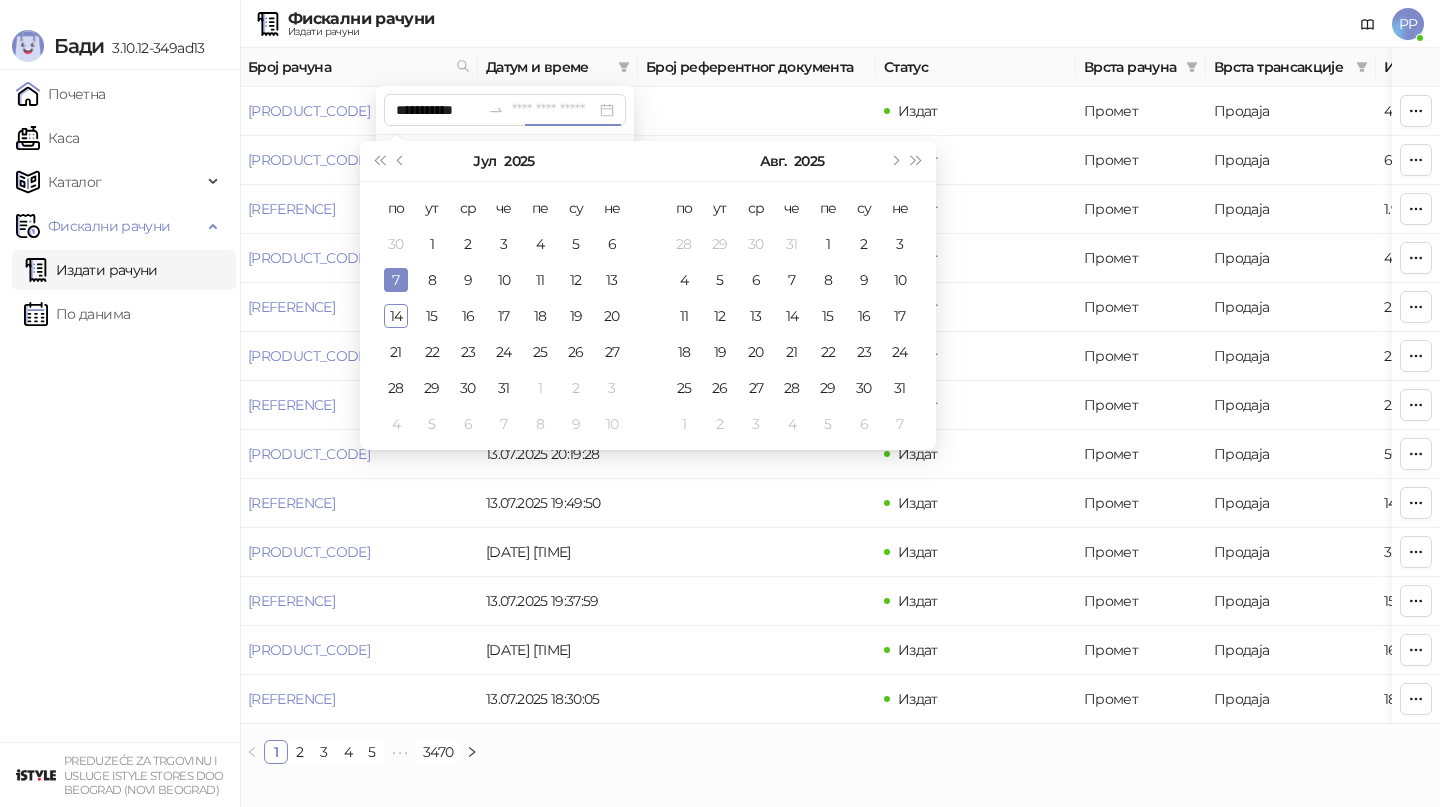 click on "7" at bounding box center [396, 280] 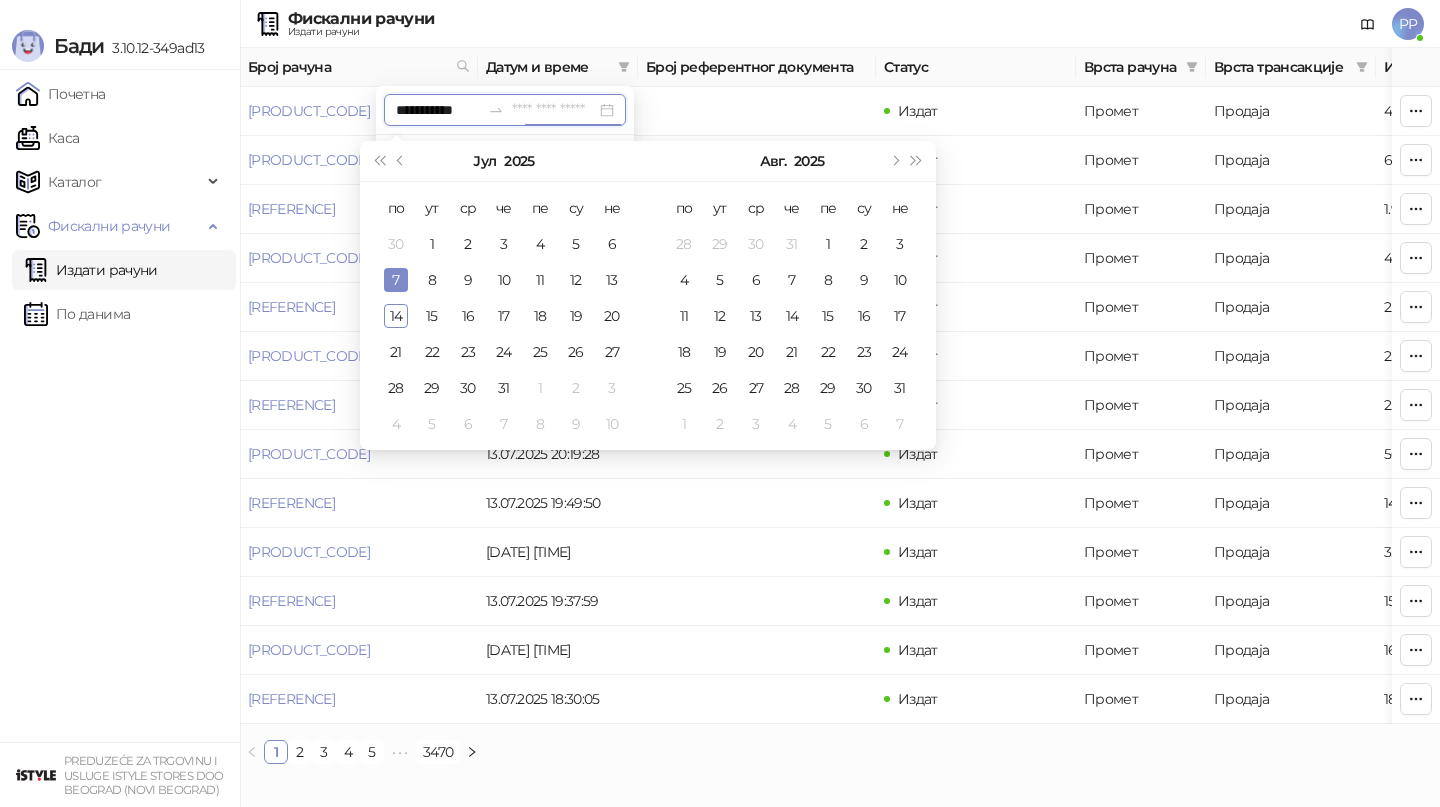type on "**********" 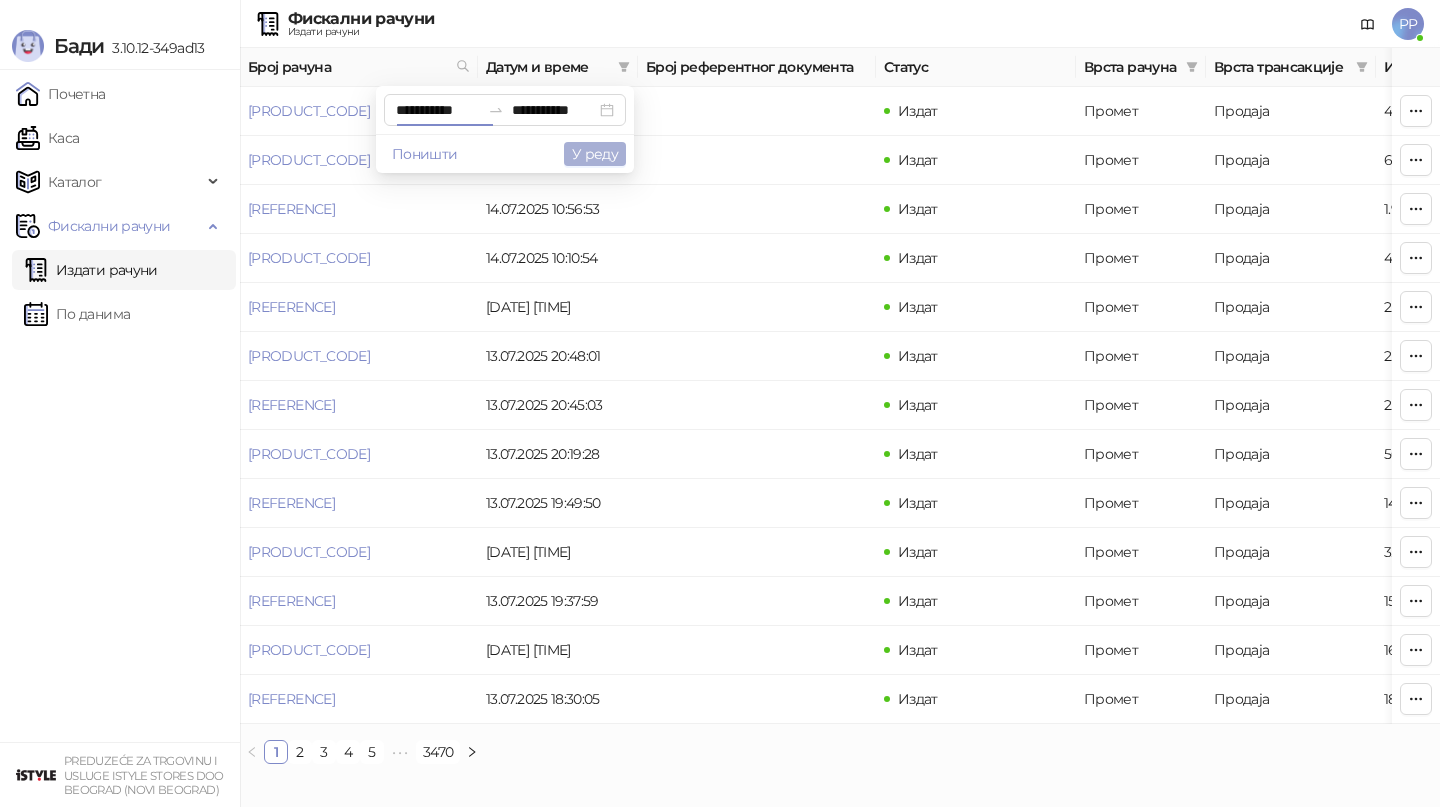 click on "У реду" at bounding box center [595, 154] 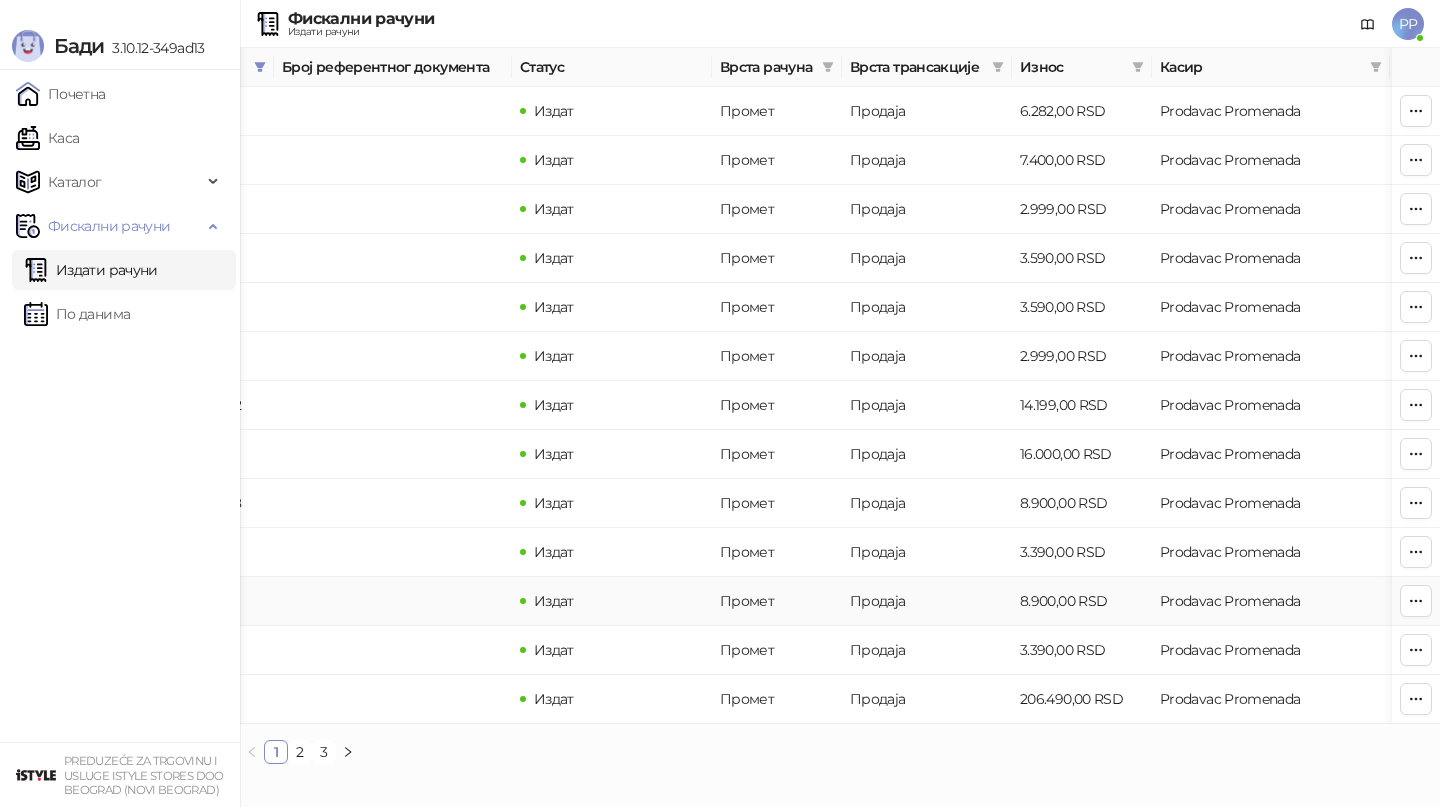 scroll, scrollTop: 0, scrollLeft: 371, axis: horizontal 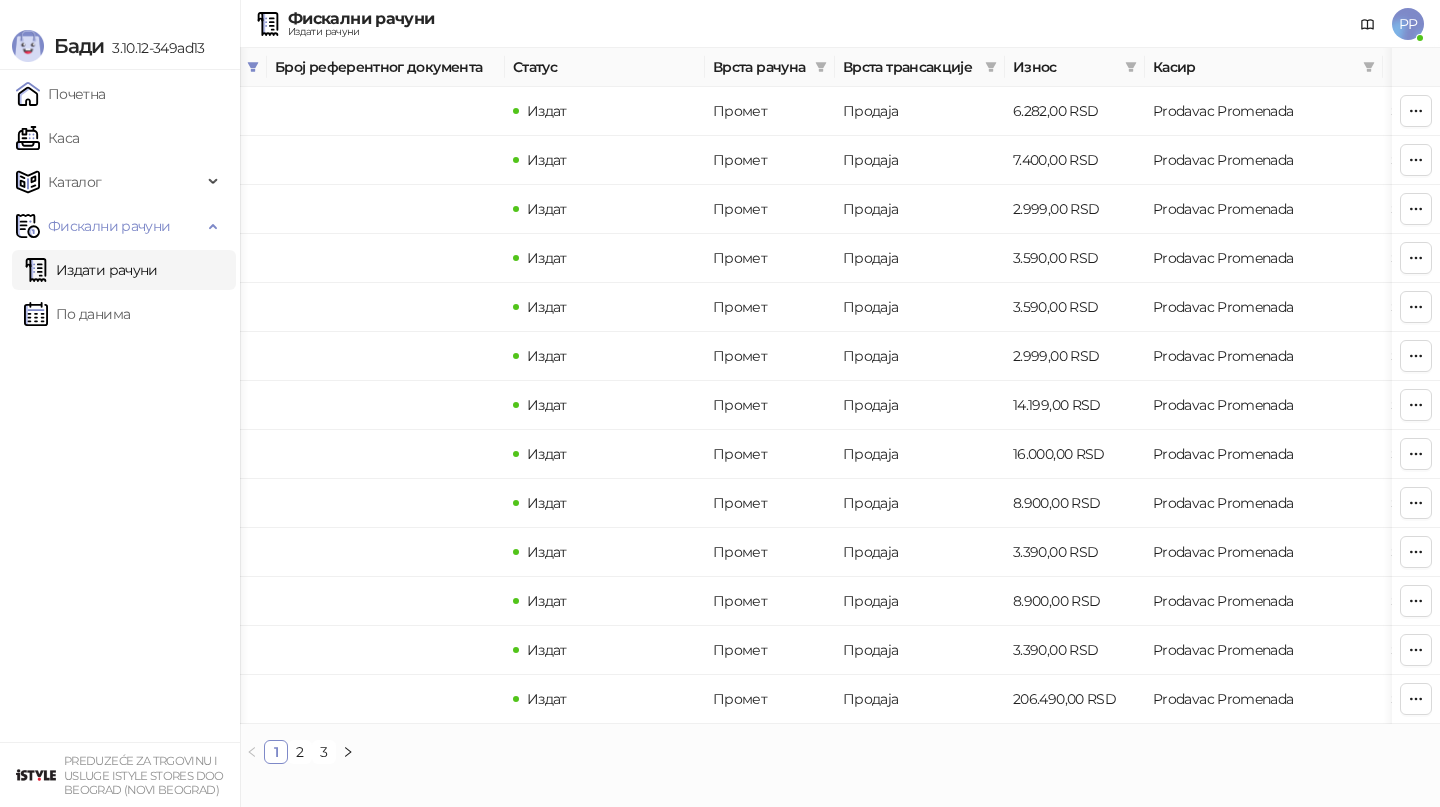 click on "2" at bounding box center [300, 752] 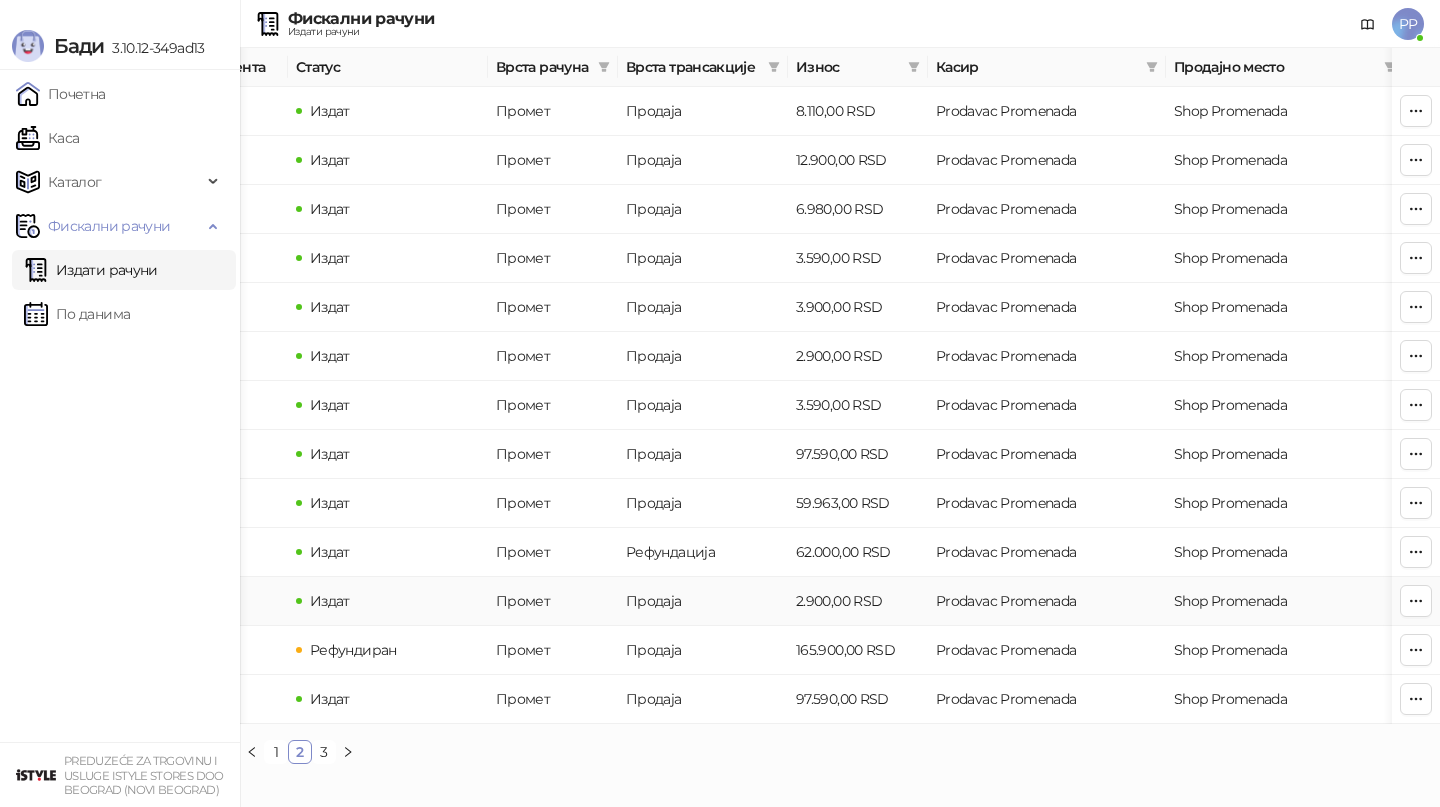 scroll, scrollTop: 0, scrollLeft: 600, axis: horizontal 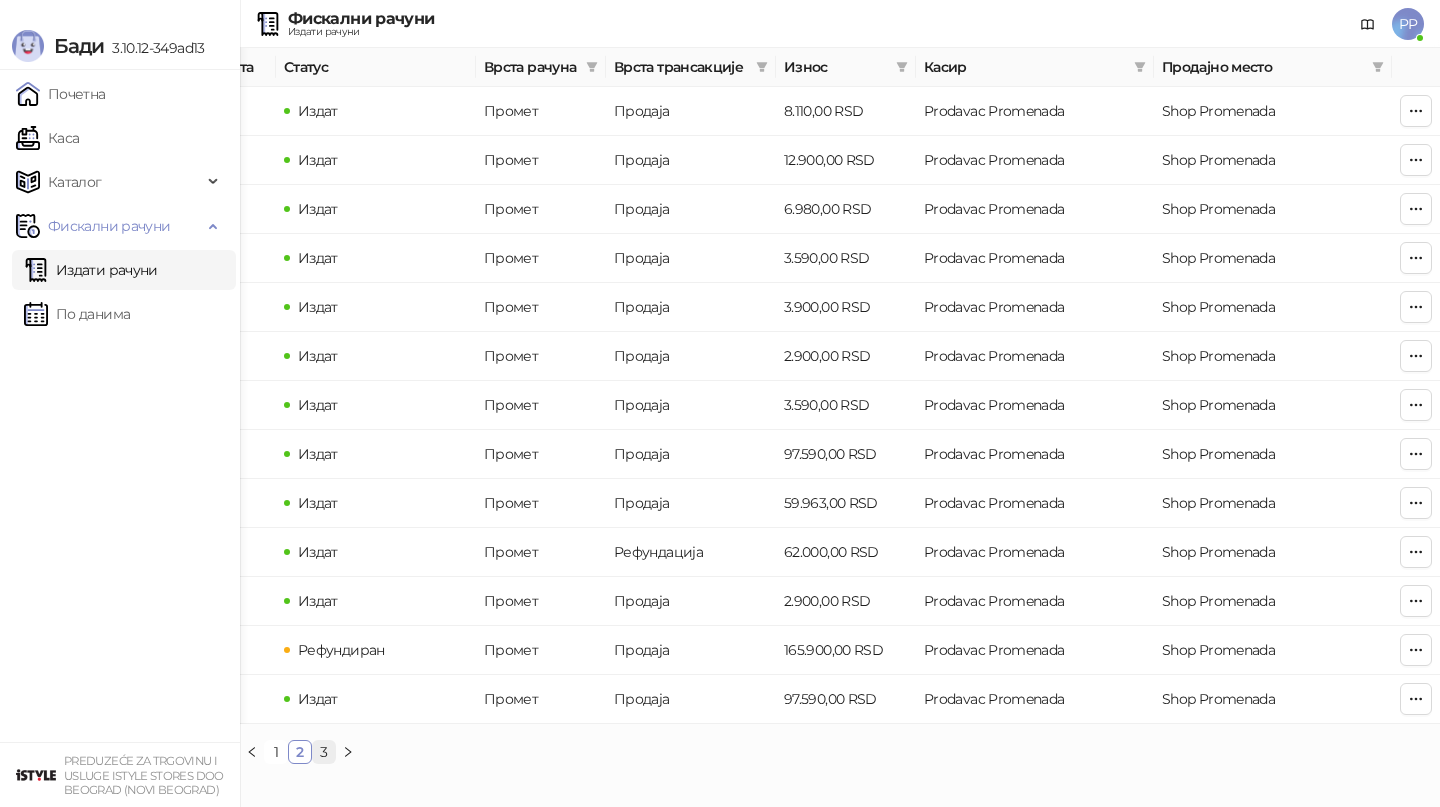click on "3" at bounding box center [324, 752] 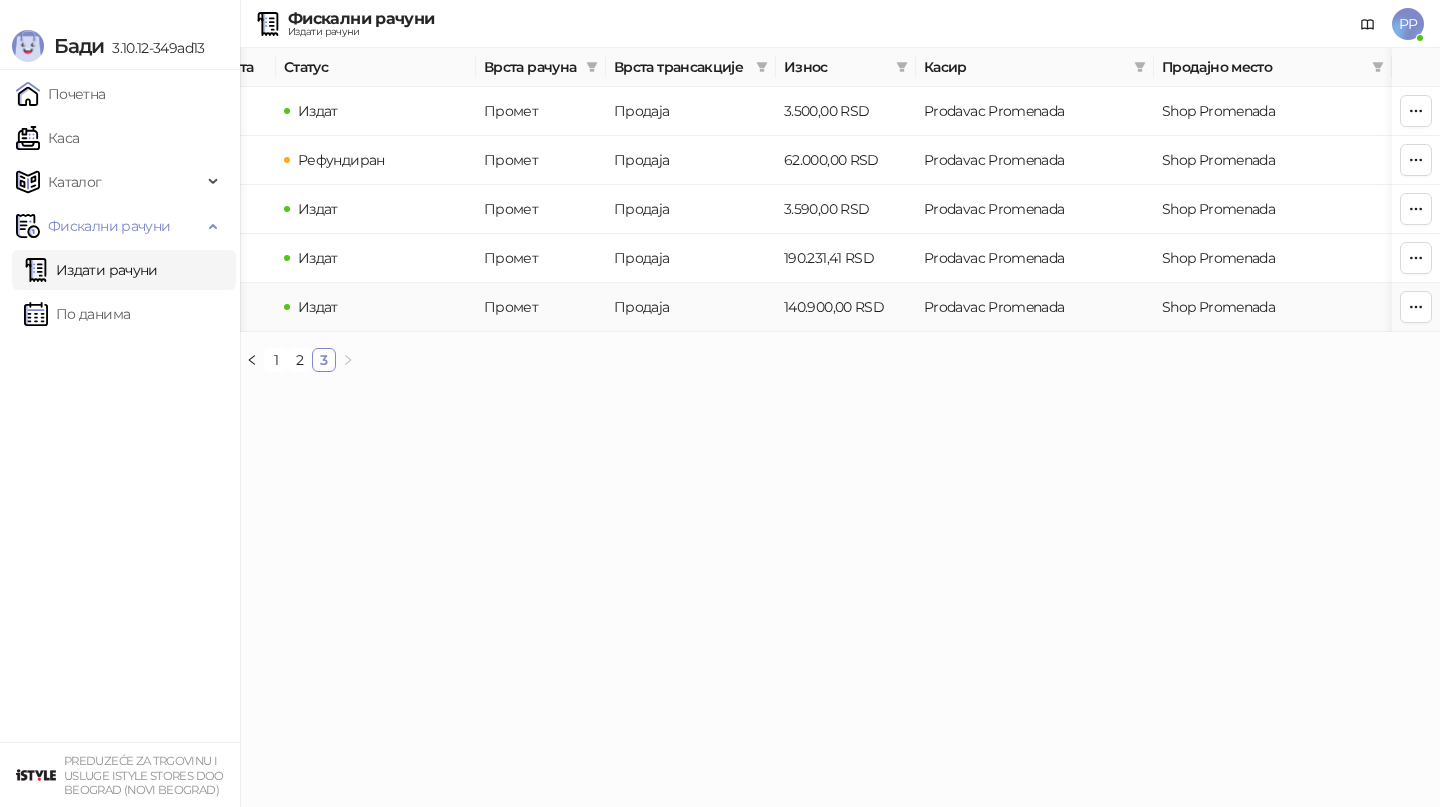 scroll, scrollTop: 0, scrollLeft: 0, axis: both 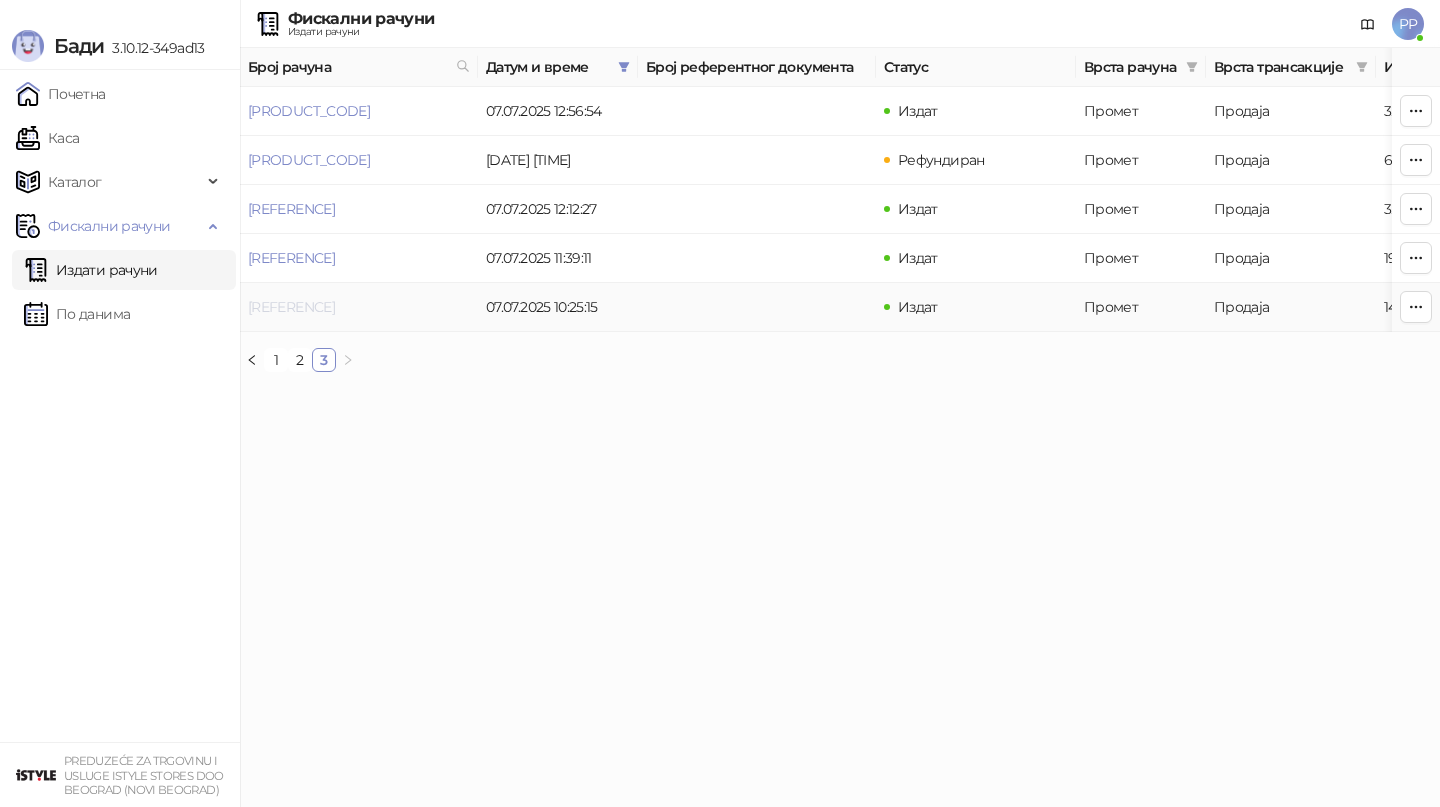 click on "[REFERENCE]" at bounding box center [291, 307] 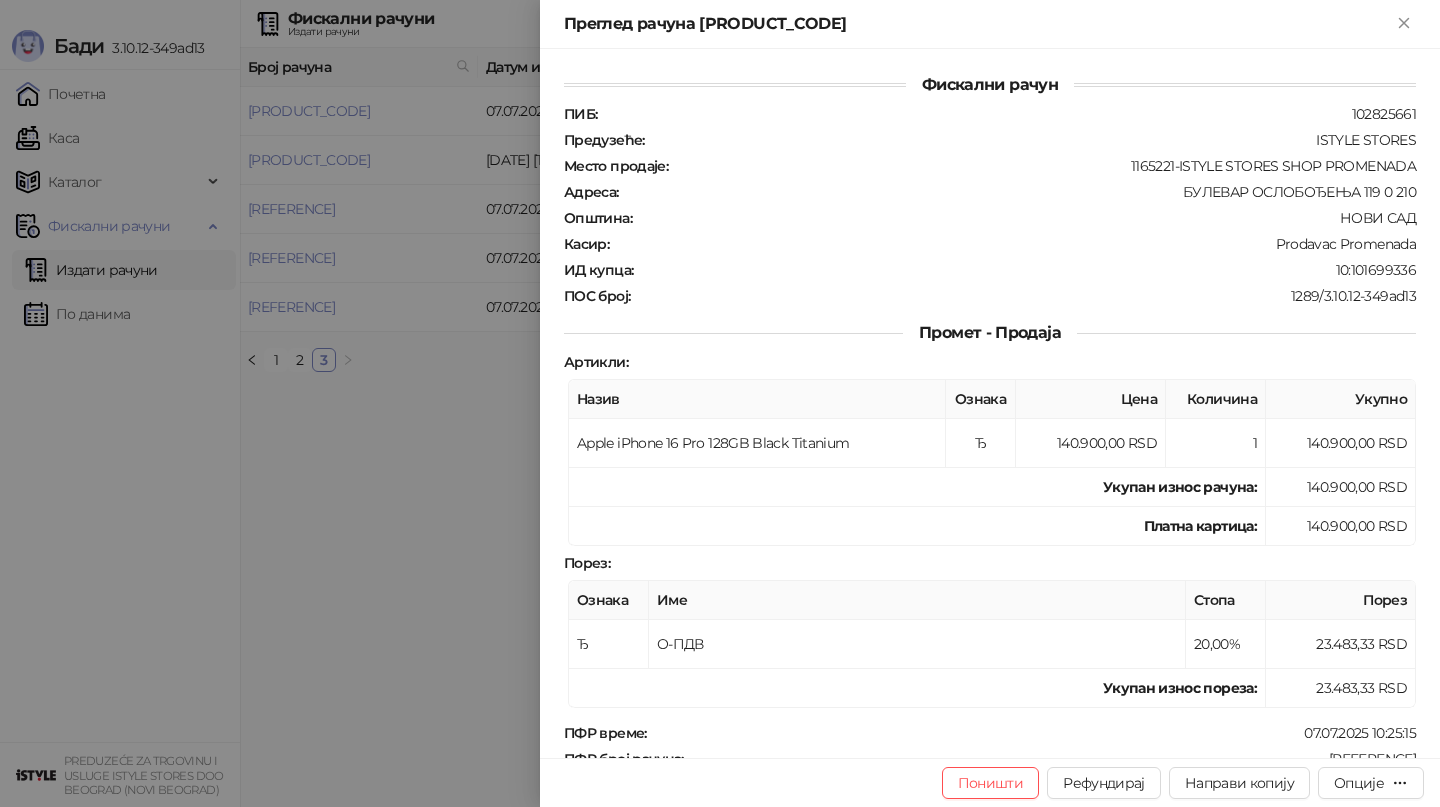 click at bounding box center (720, 403) 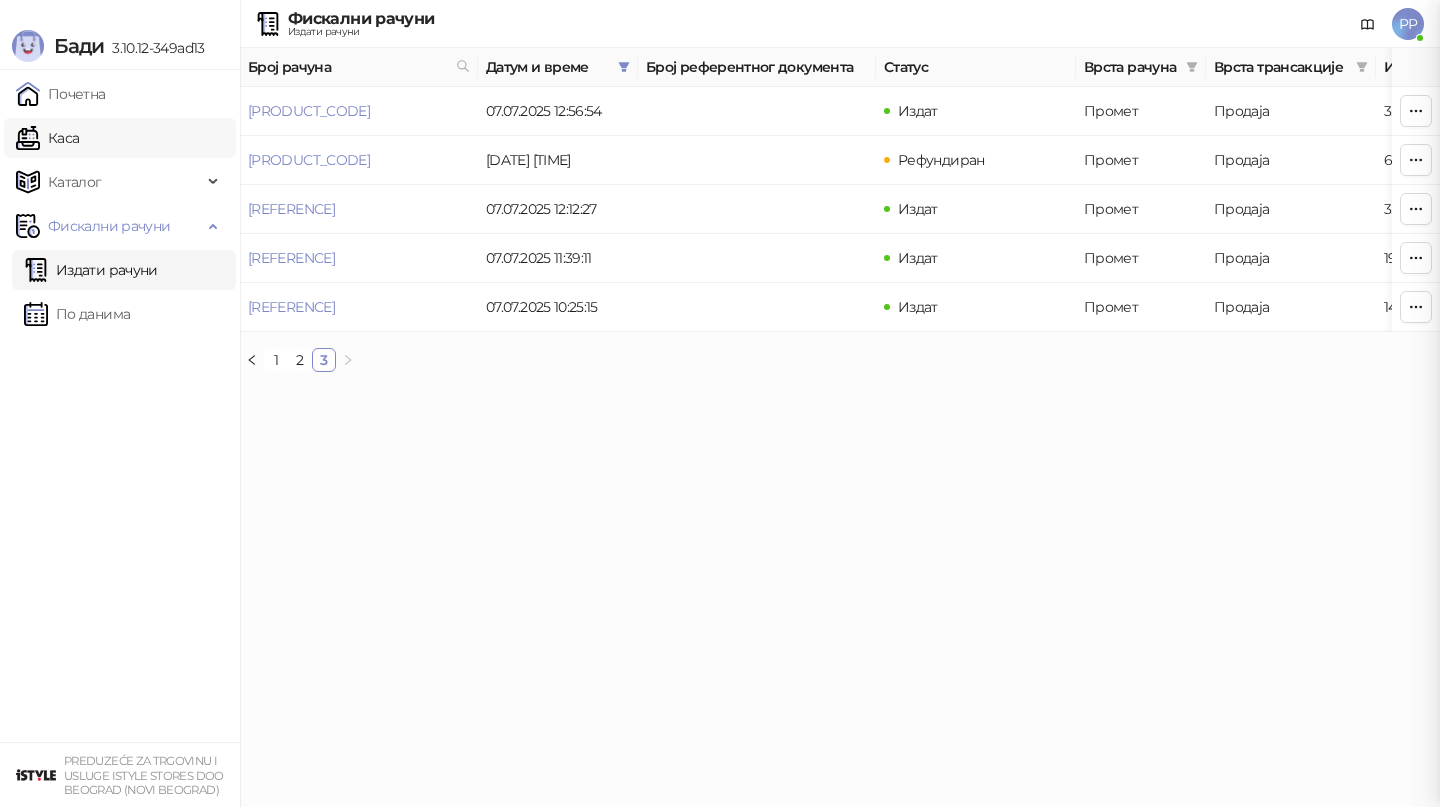 click on "Каса" at bounding box center [47, 138] 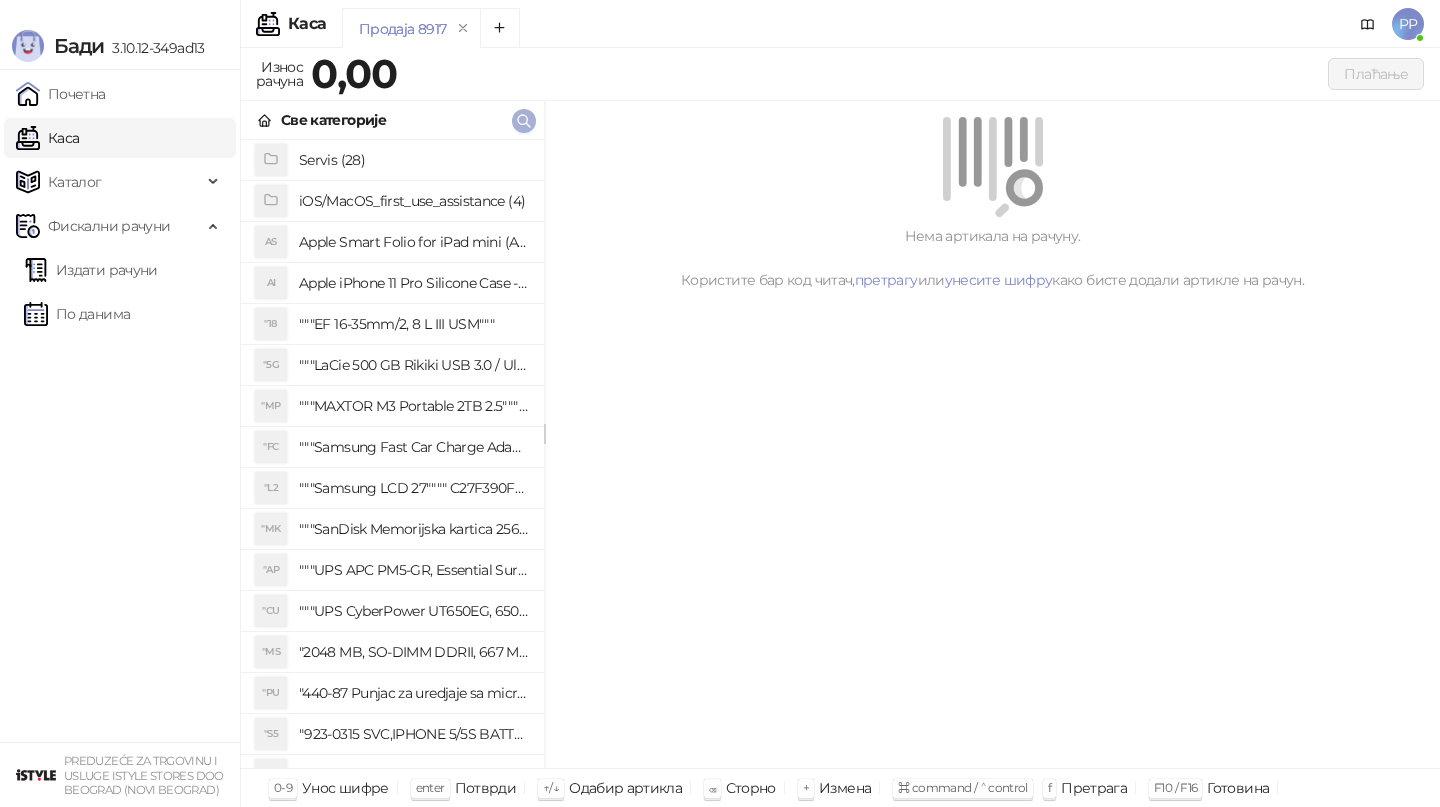 click 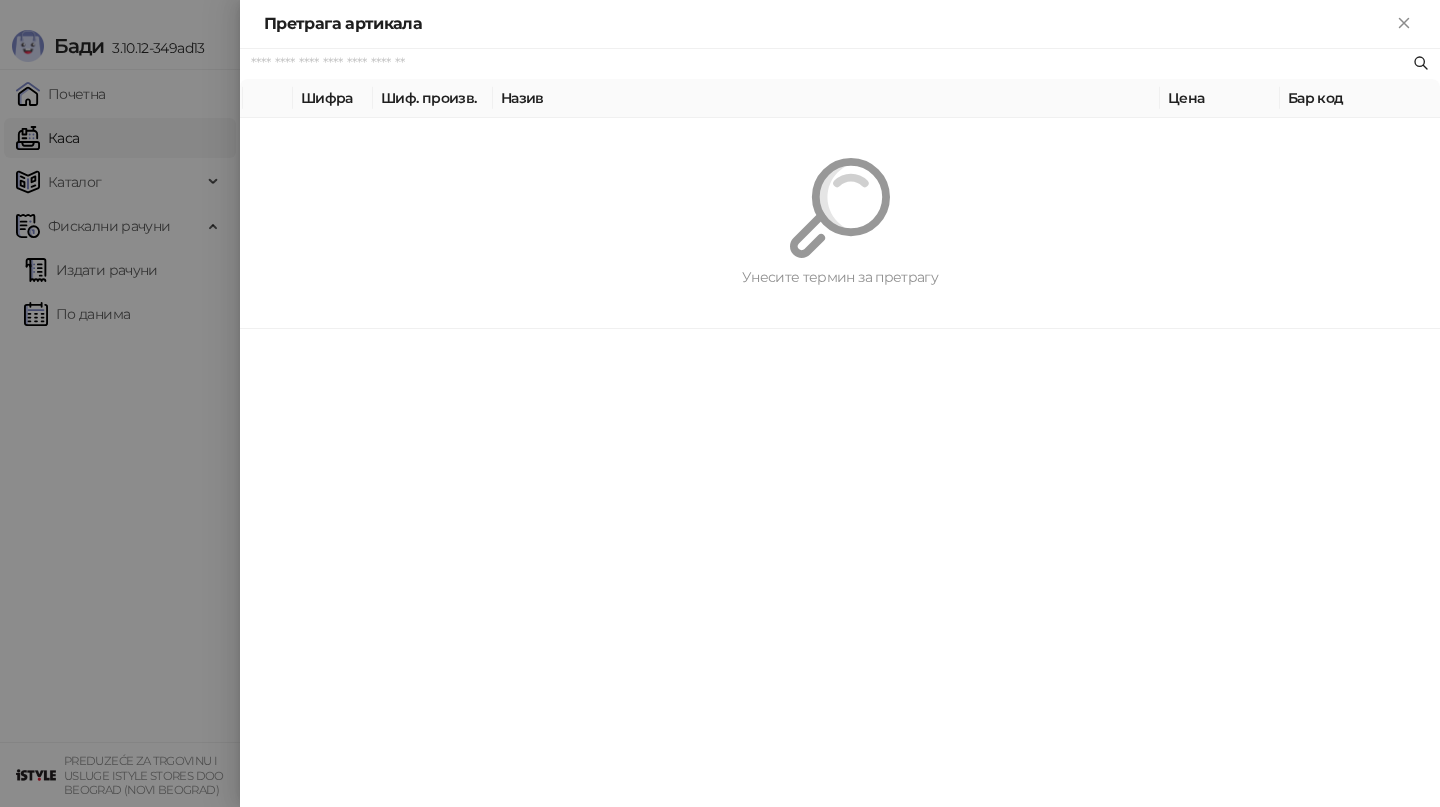 paste on "*********" 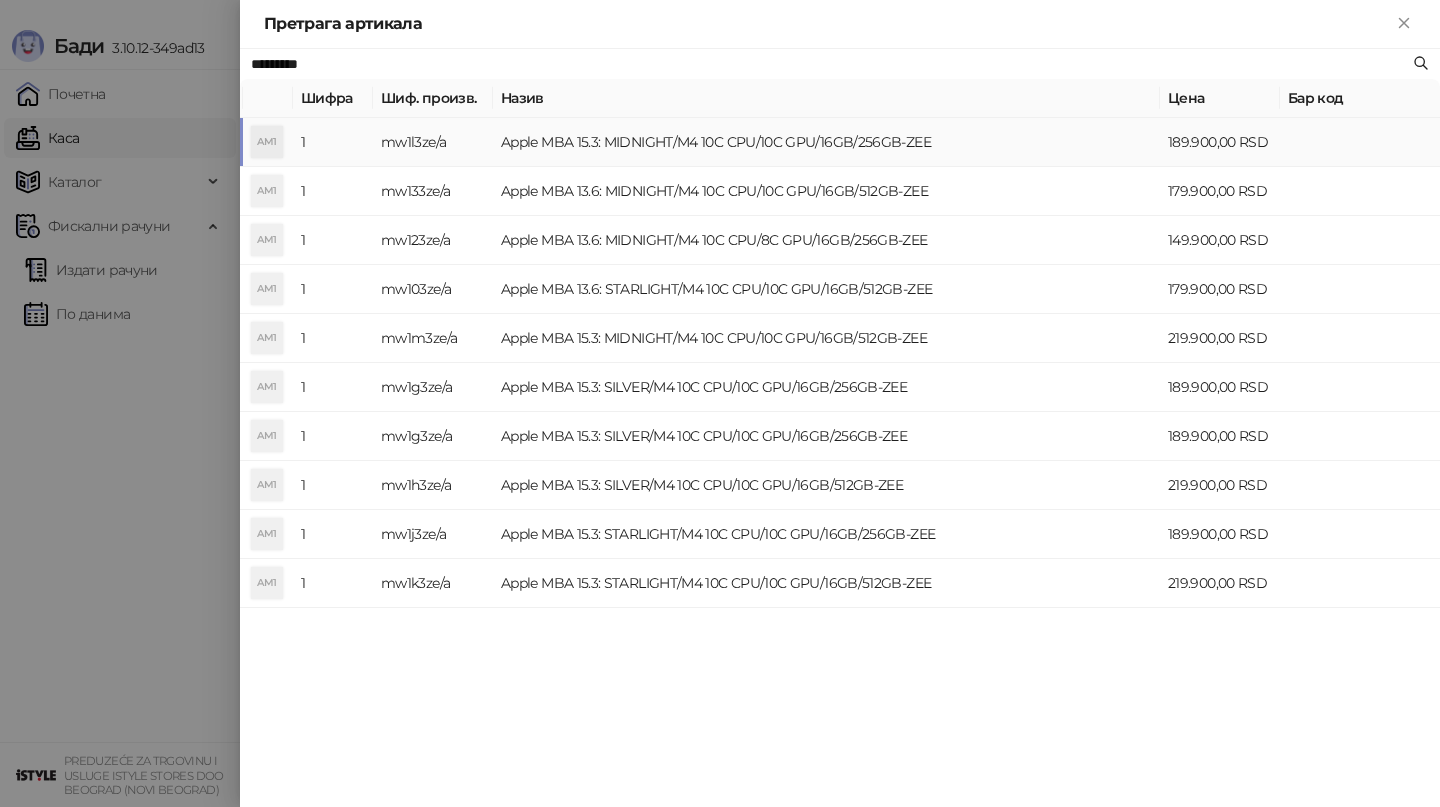 type on "*********" 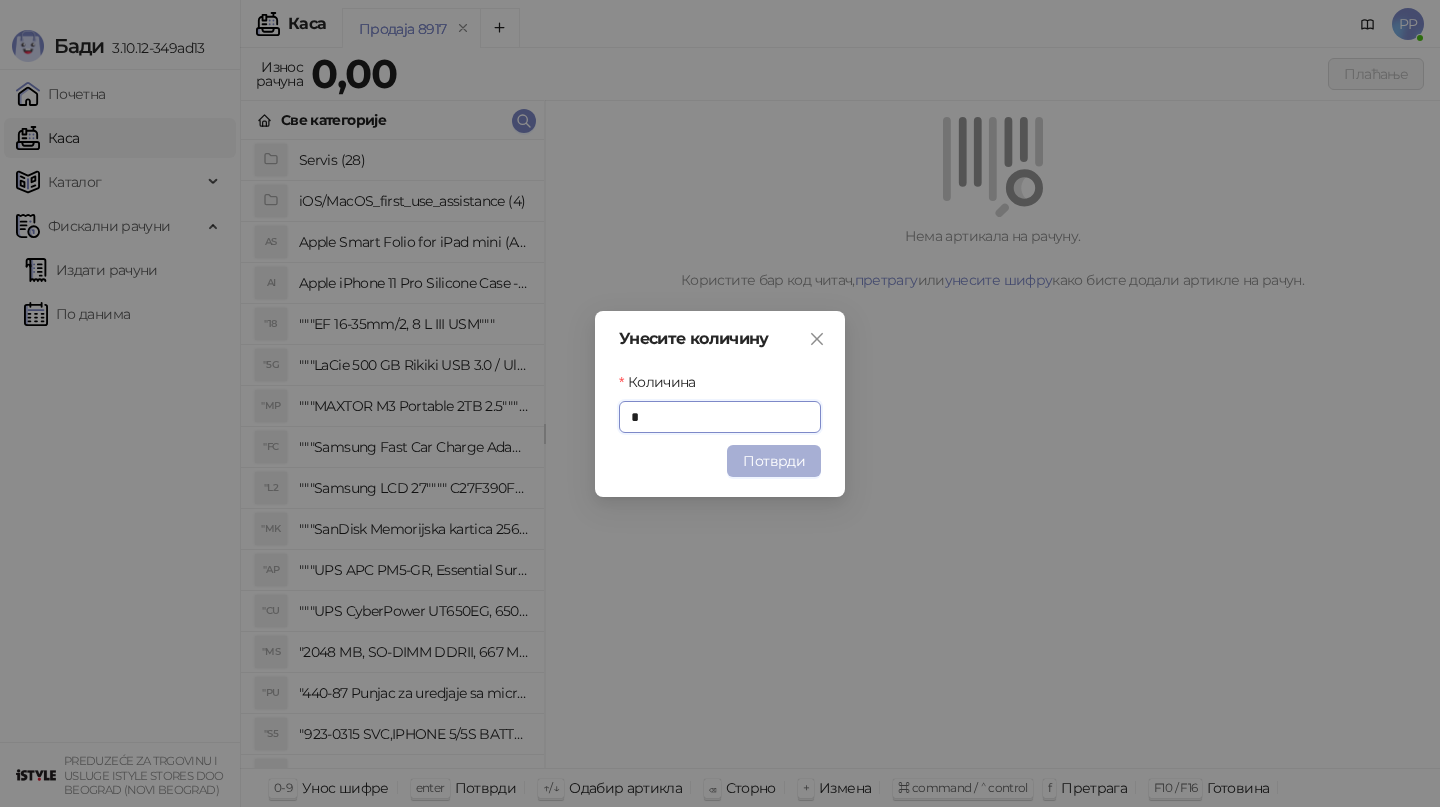 click on "Потврди" at bounding box center [774, 461] 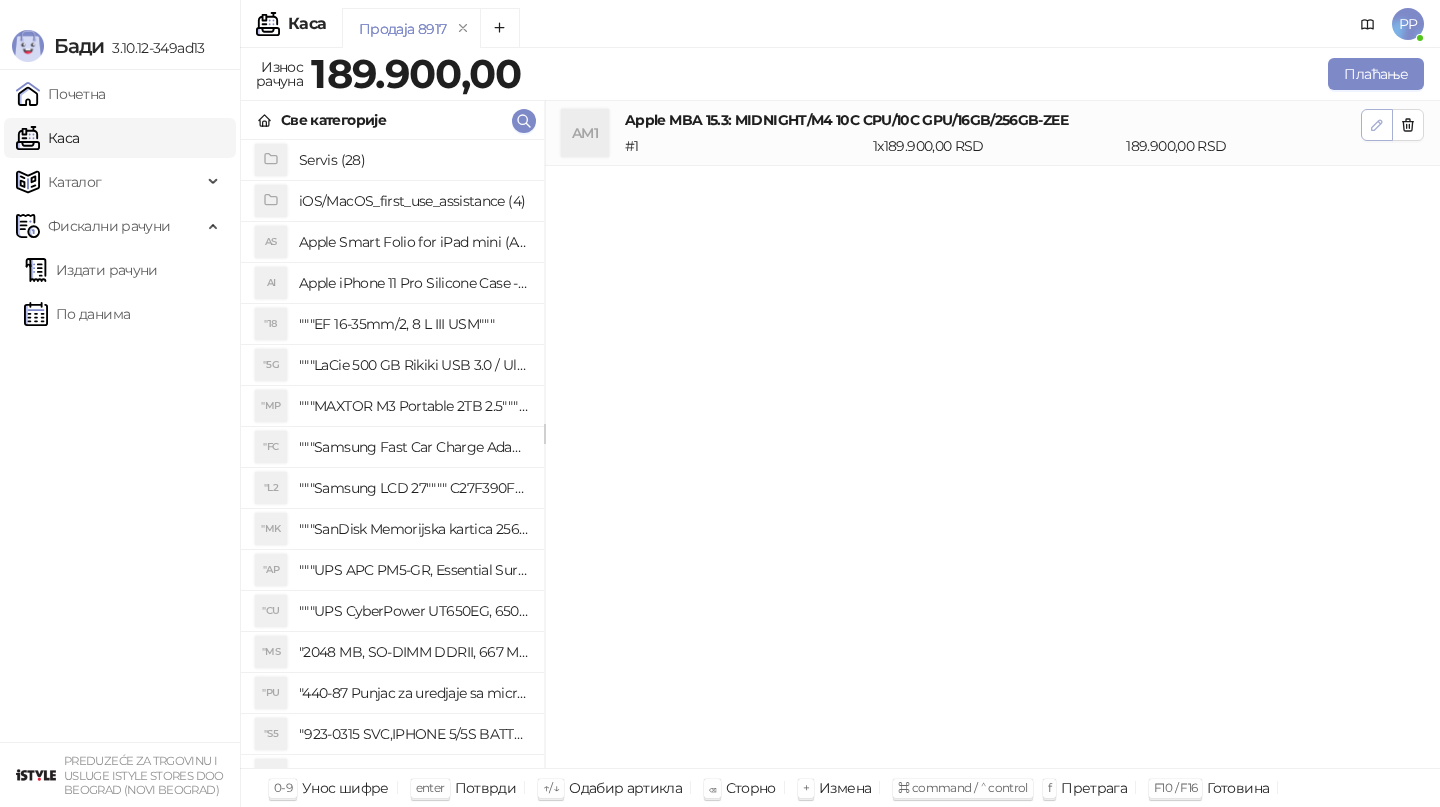 click 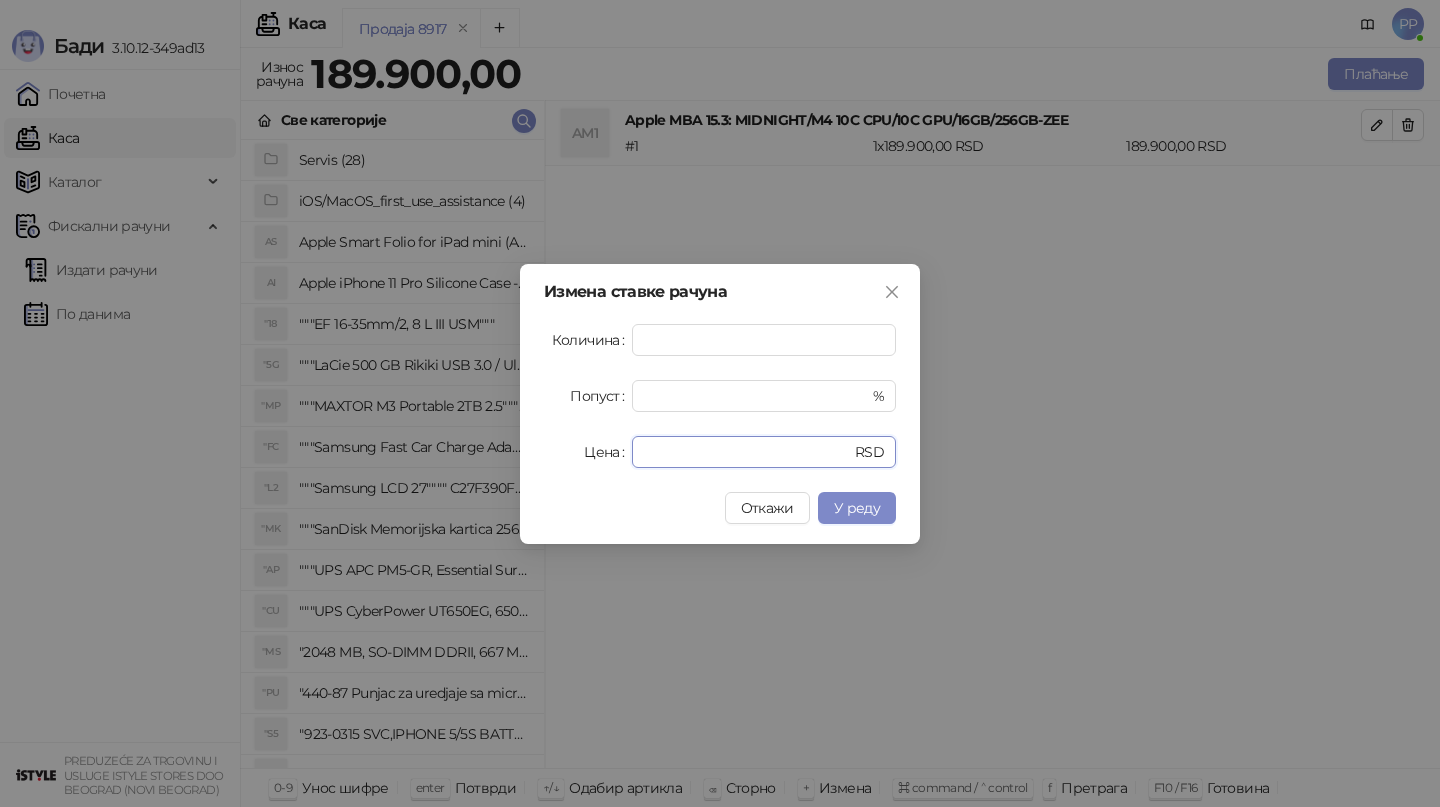 drag, startPoint x: 734, startPoint y: 454, endPoint x: 482, endPoint y: 447, distance: 252.0972 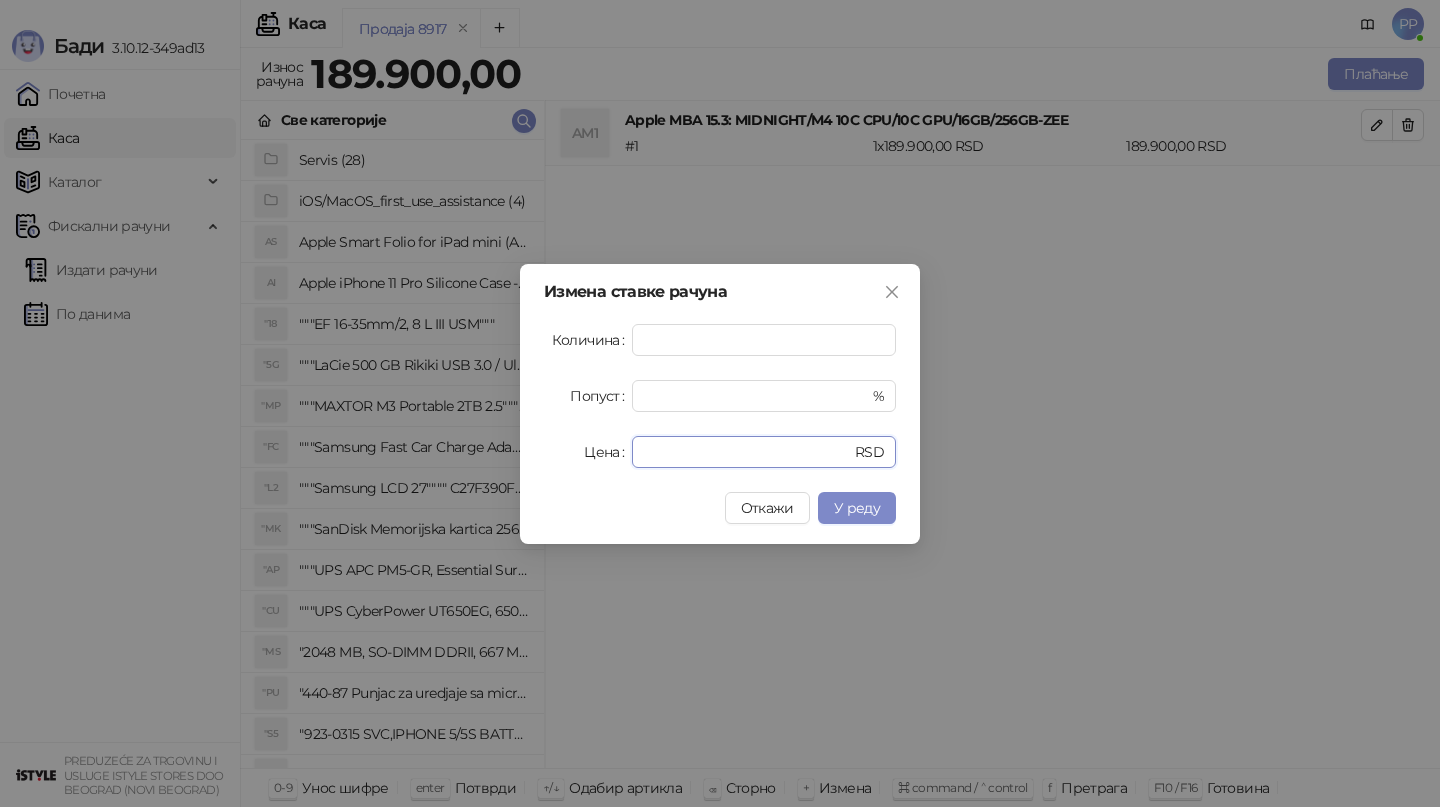 type on "******" 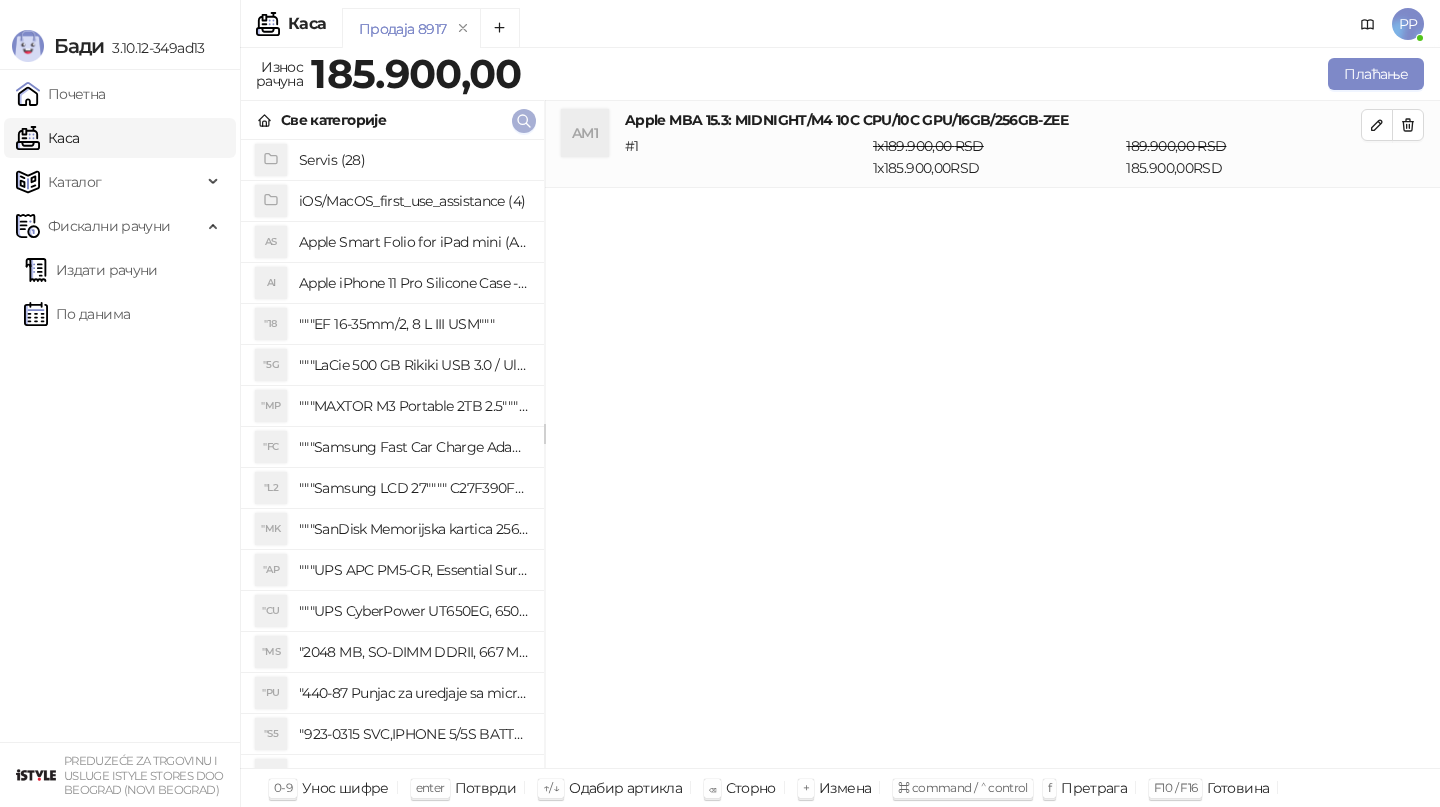 click 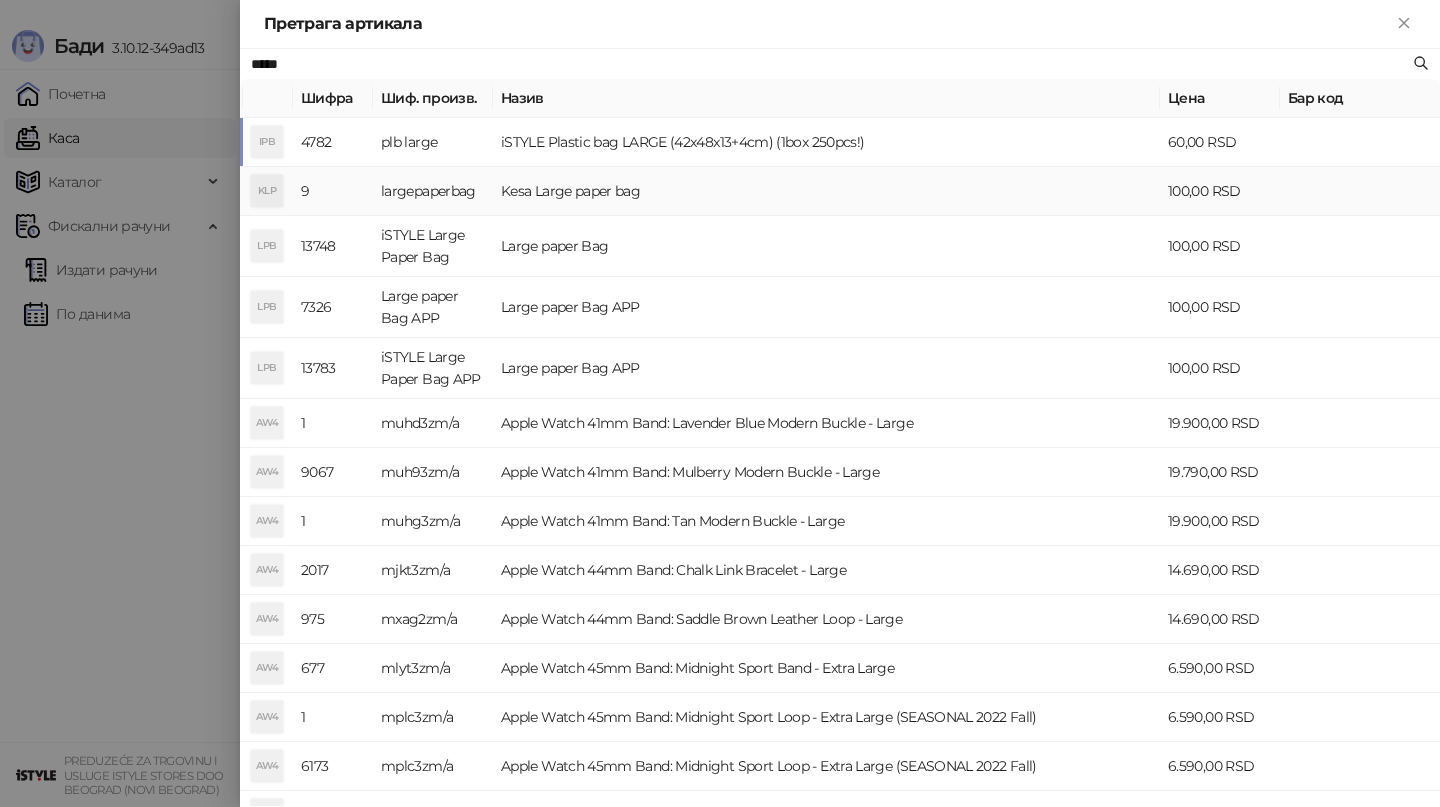 type on "*****" 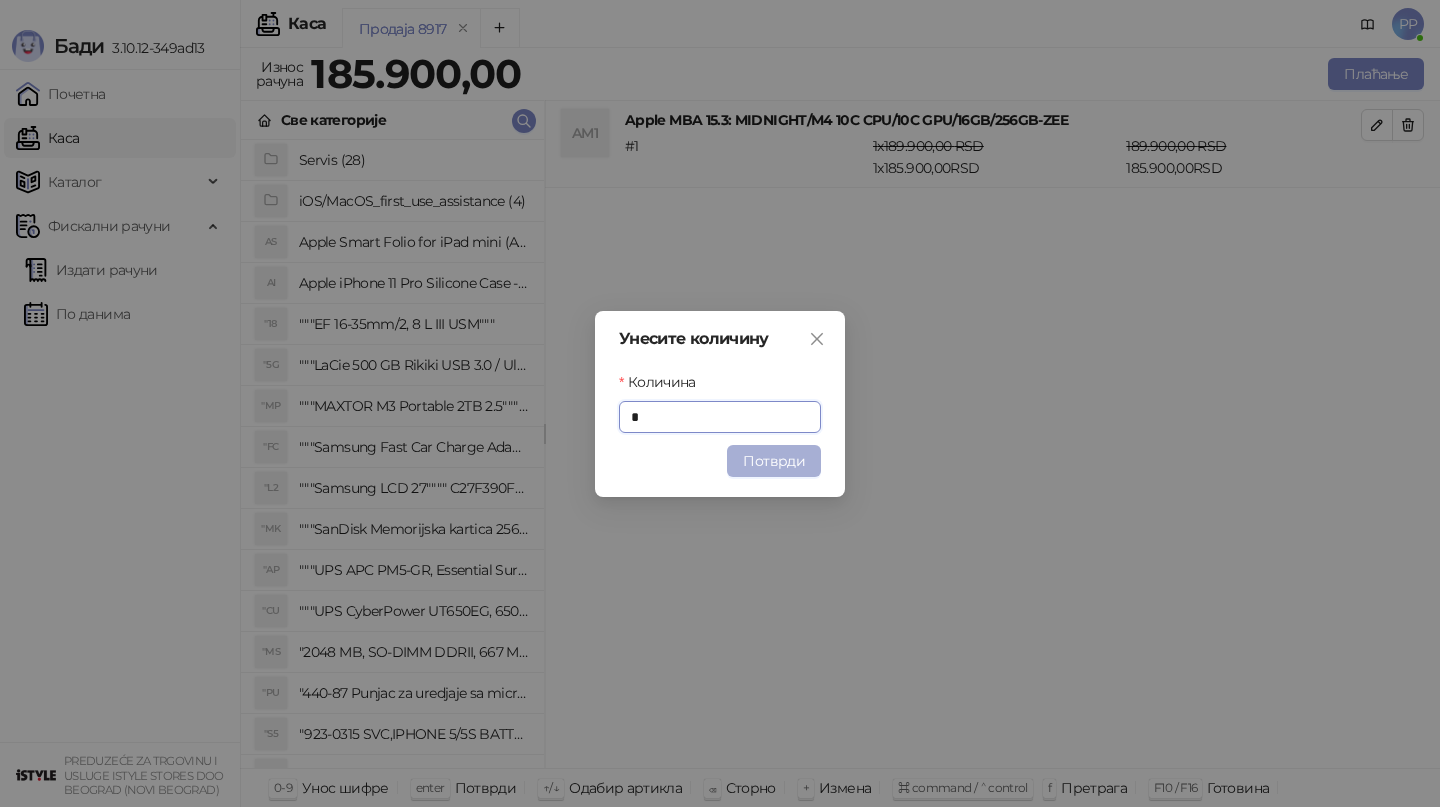 click on "Потврди" at bounding box center (774, 461) 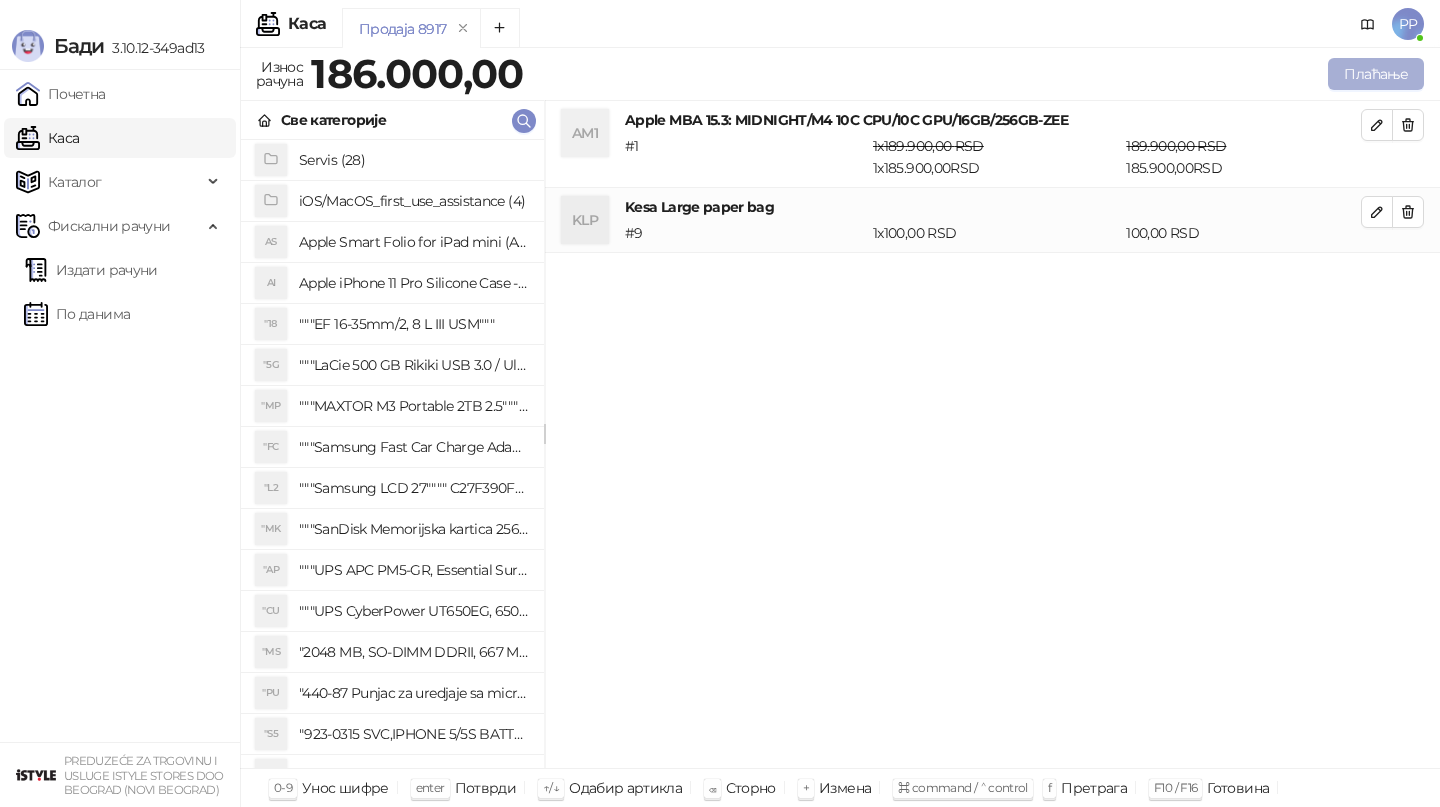 click on "Плаћање" at bounding box center (1376, 74) 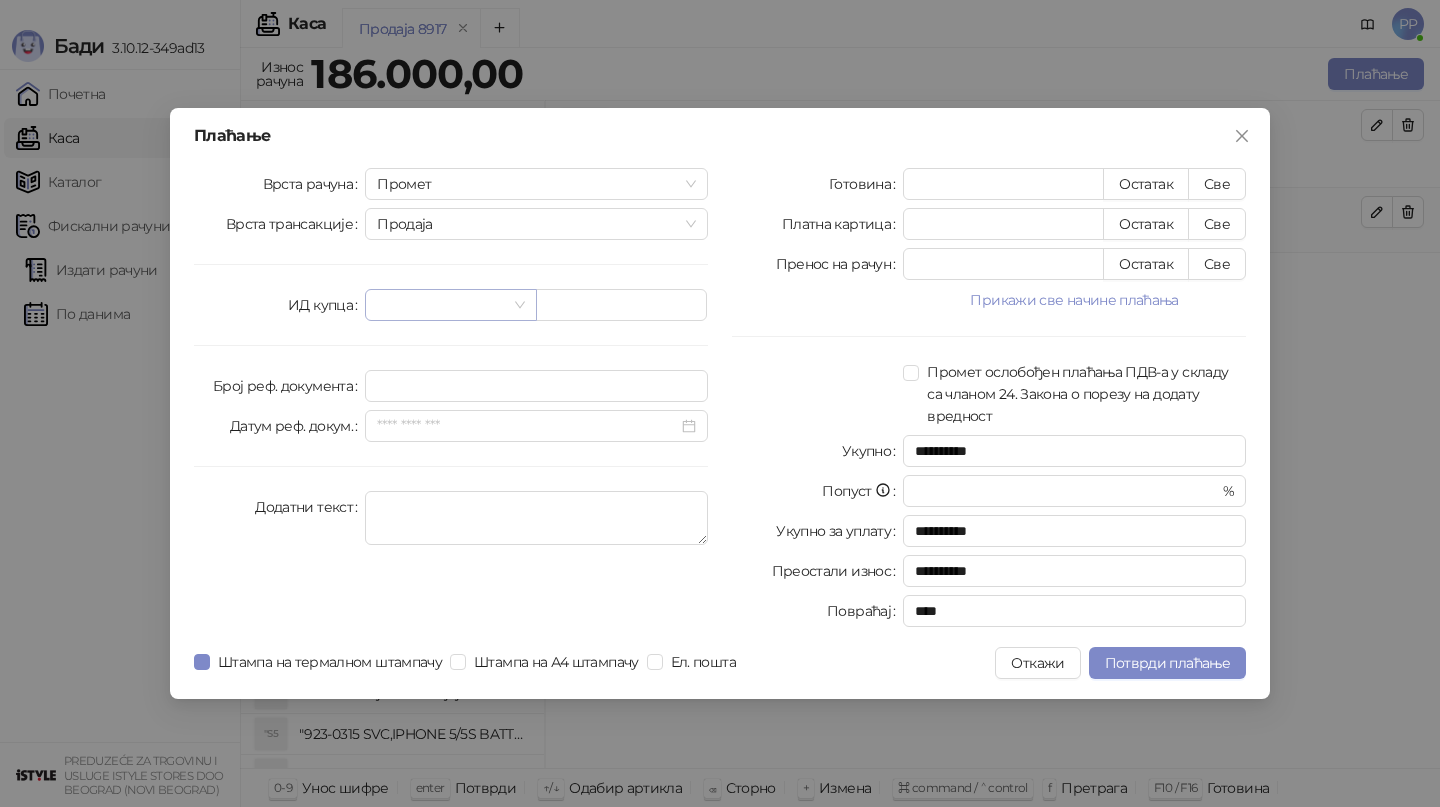 click at bounding box center (450, 305) 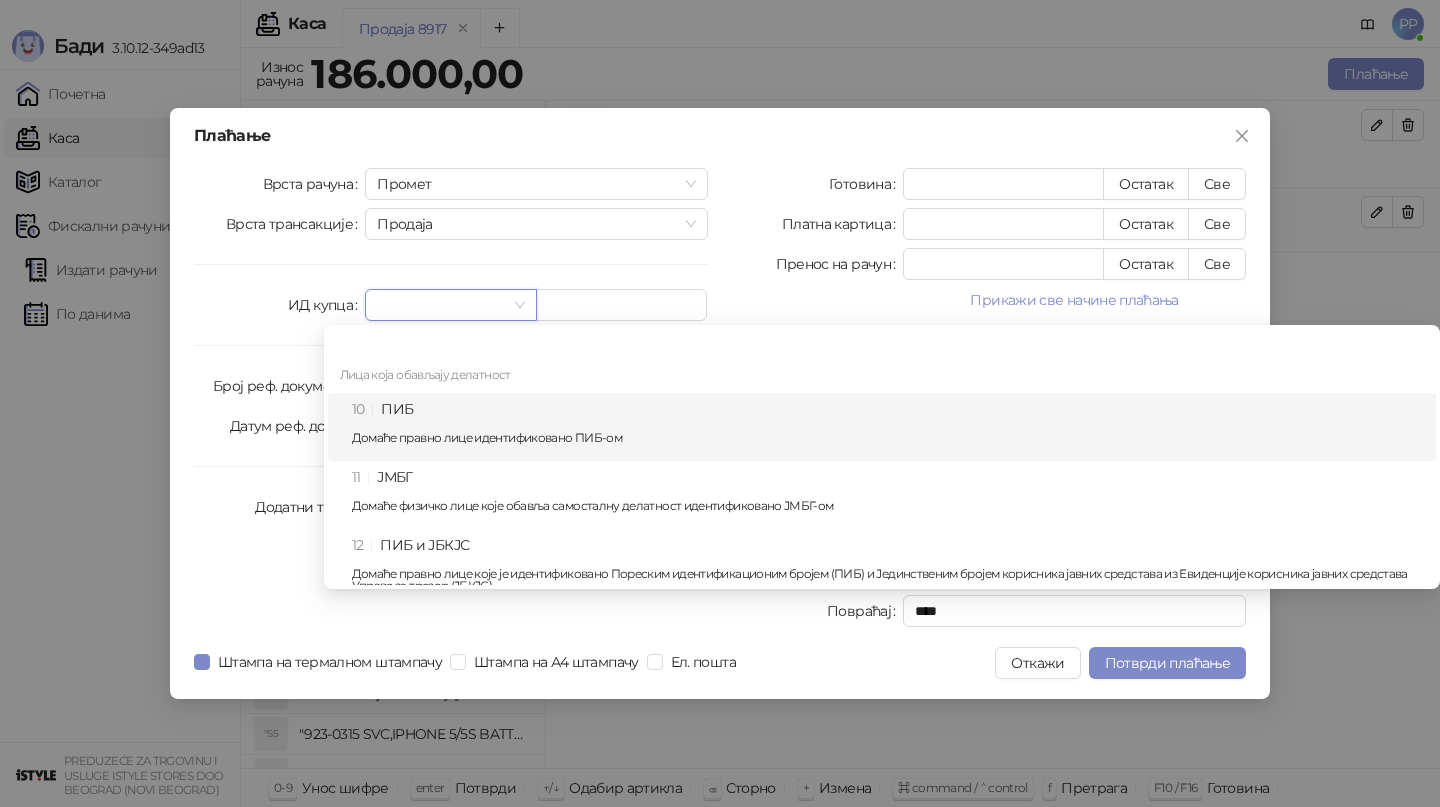 click on "Домаће правно лице идентификовано ПИБ-ом" at bounding box center (888, 438) 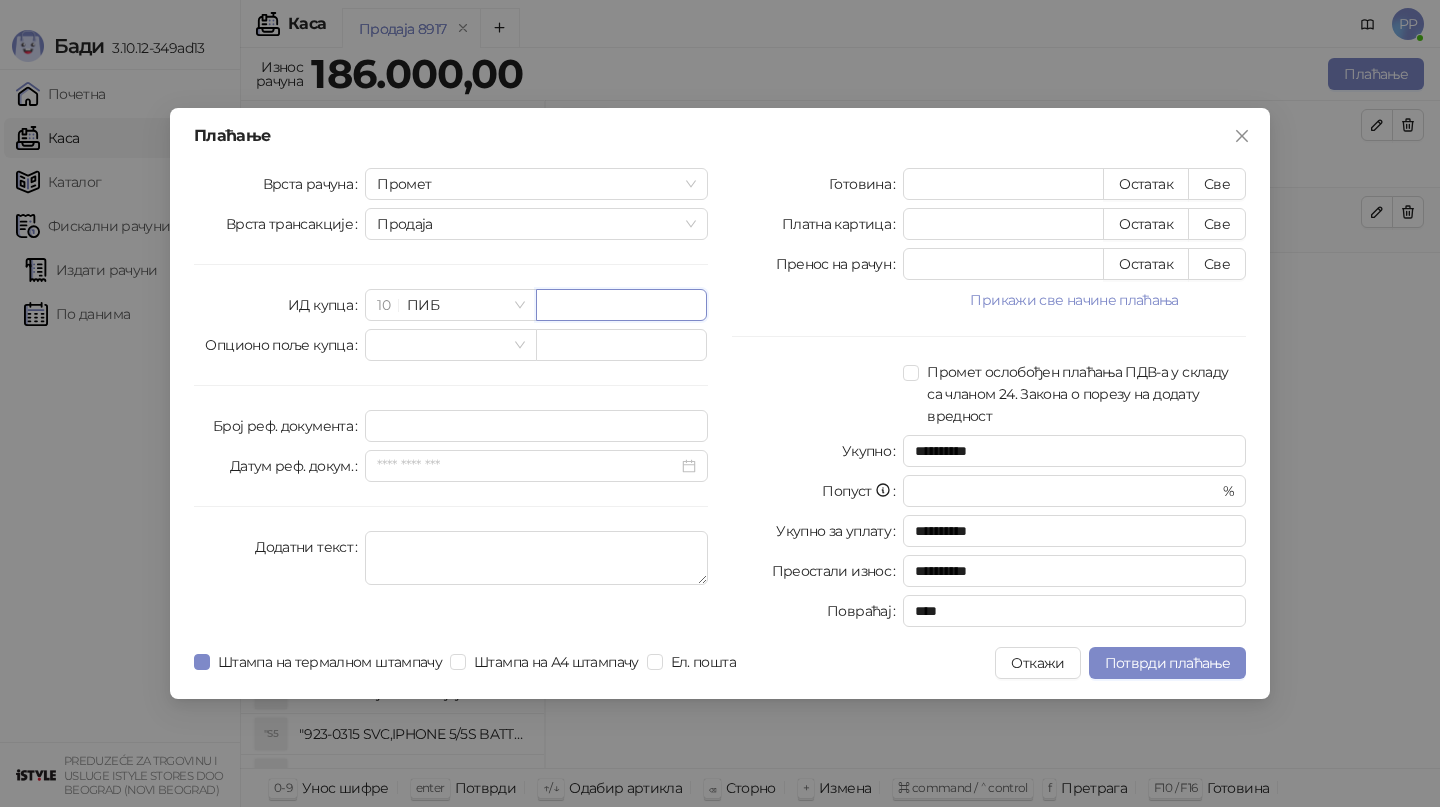paste on "*********" 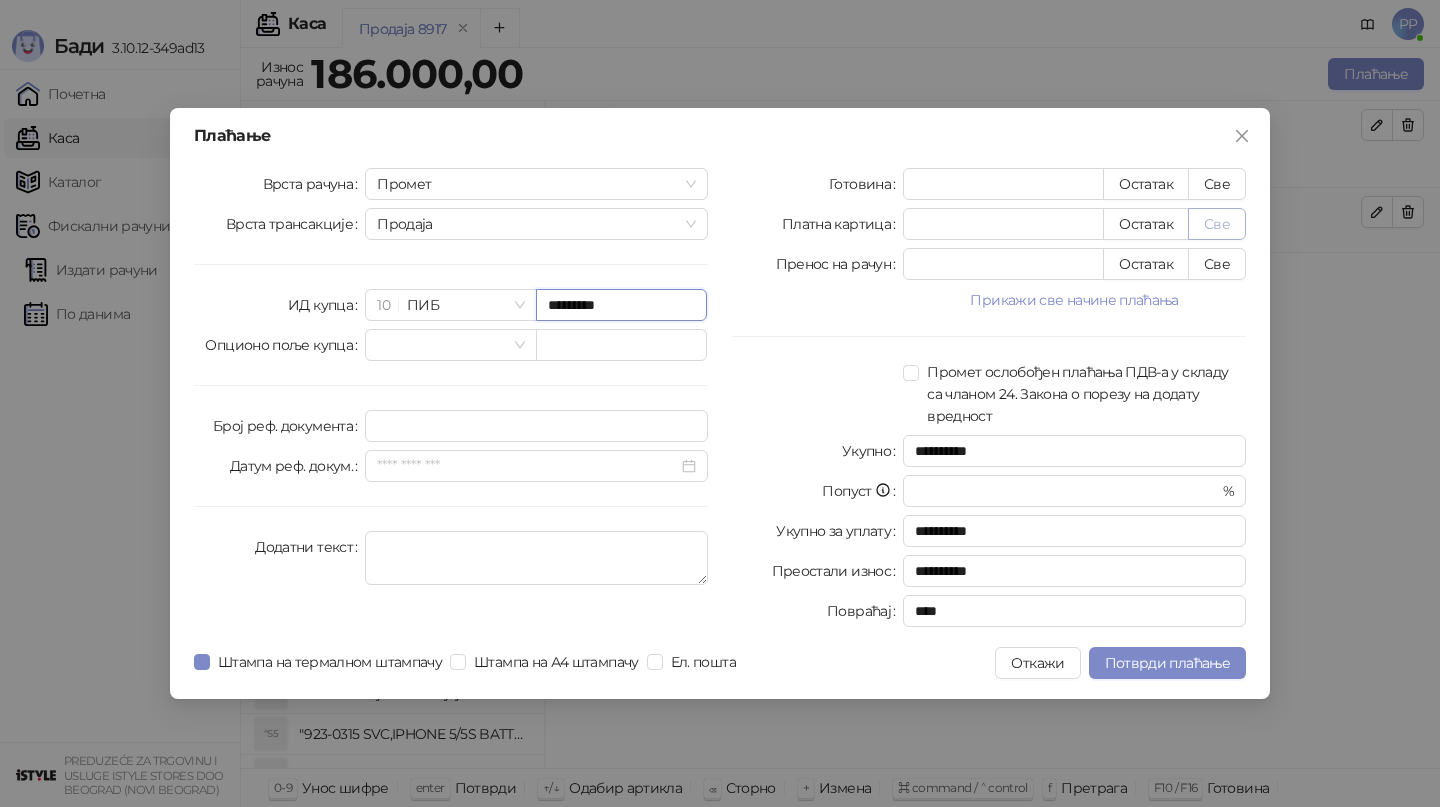 type on "*********" 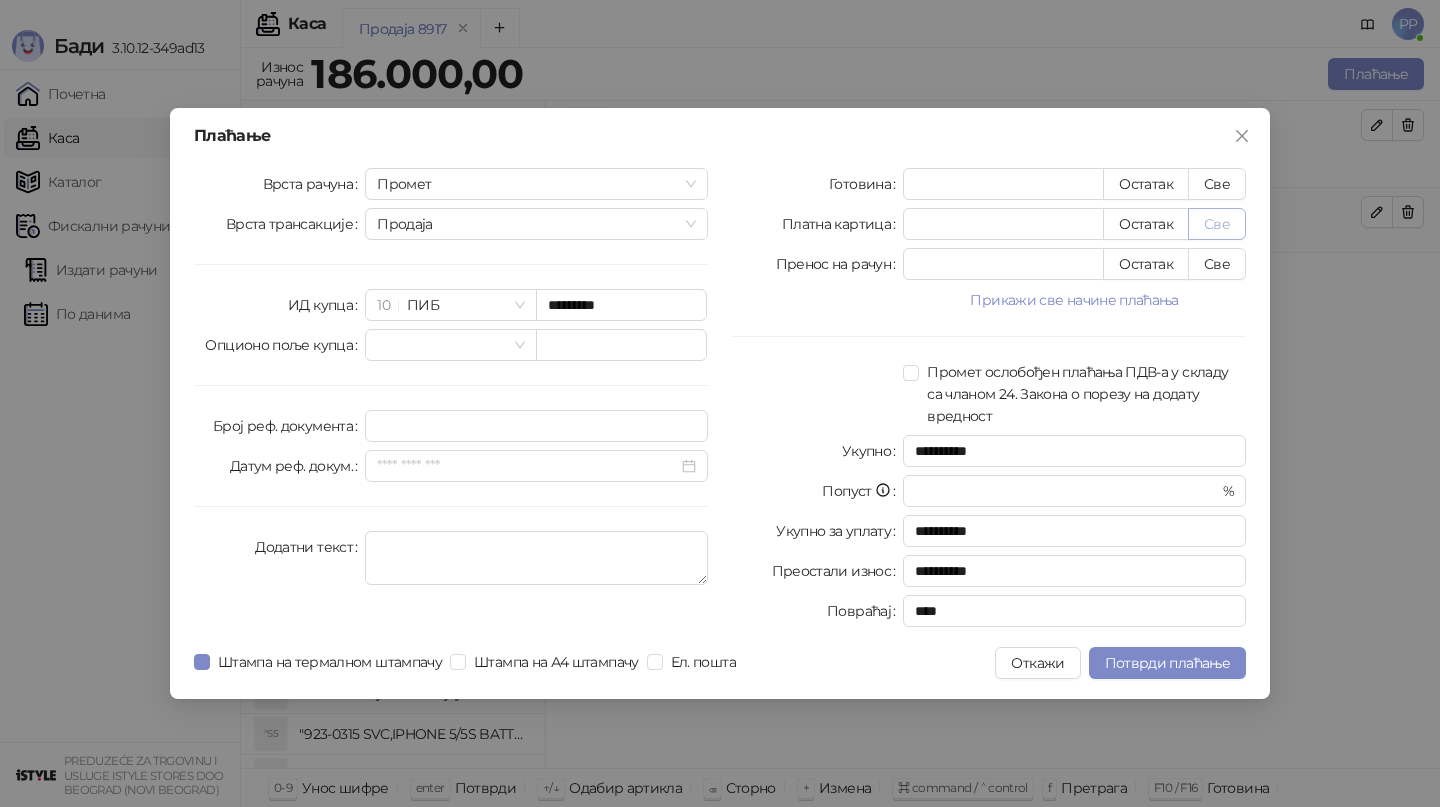 click on "Све" at bounding box center [1217, 224] 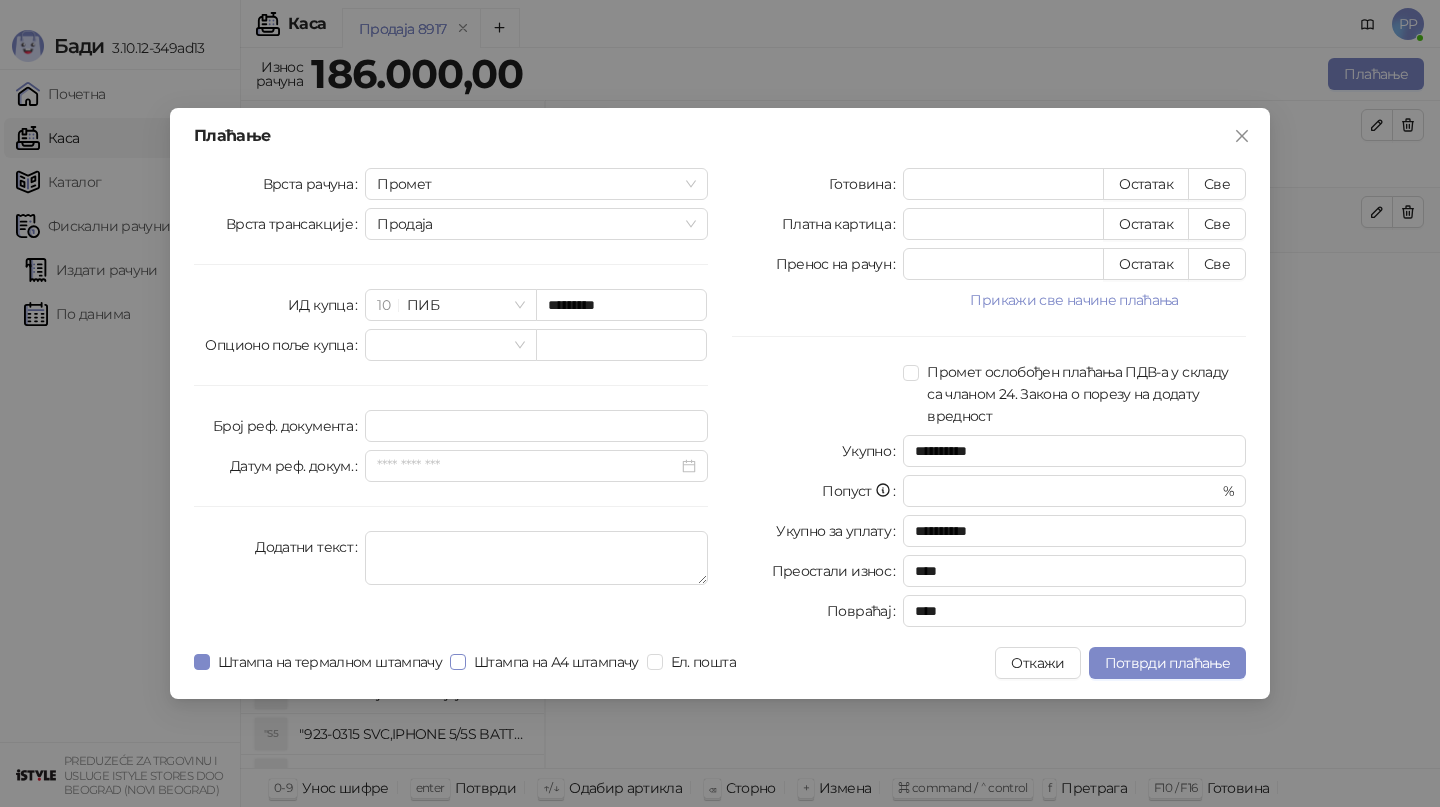 click on "Штампа на А4 штампачу" at bounding box center [556, 662] 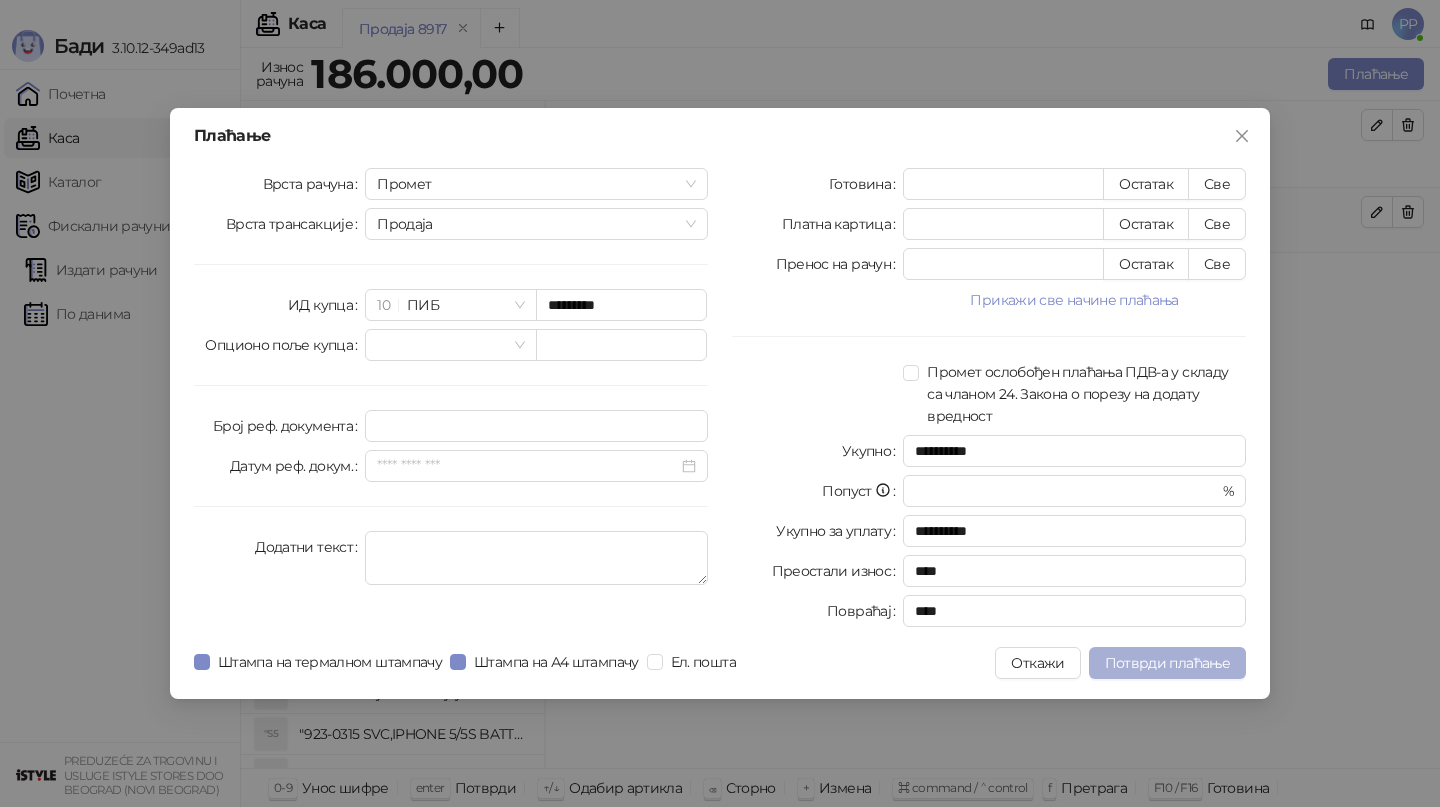 click on "Потврди плаћање" at bounding box center [1167, 663] 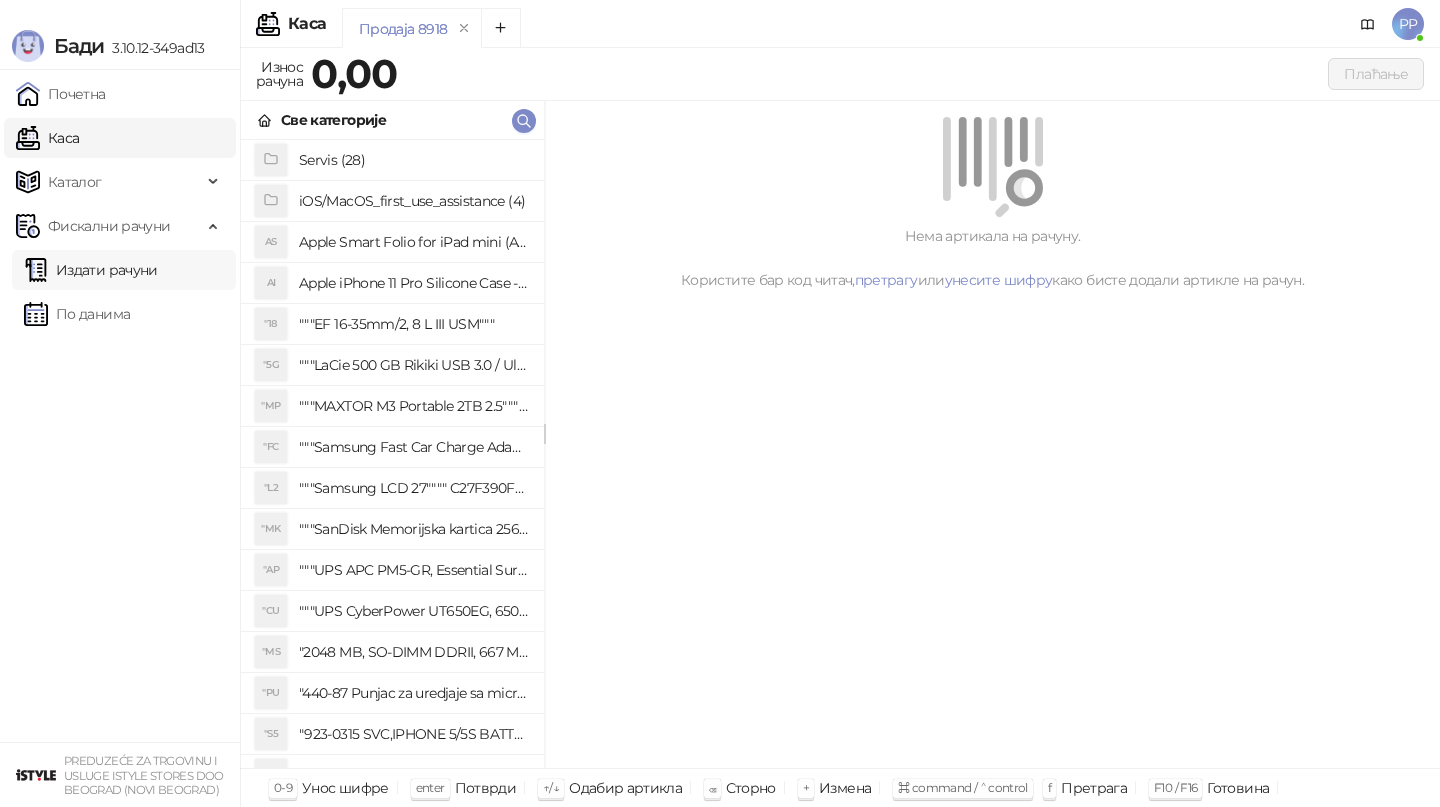 click on "Издати рачуни" at bounding box center [91, 270] 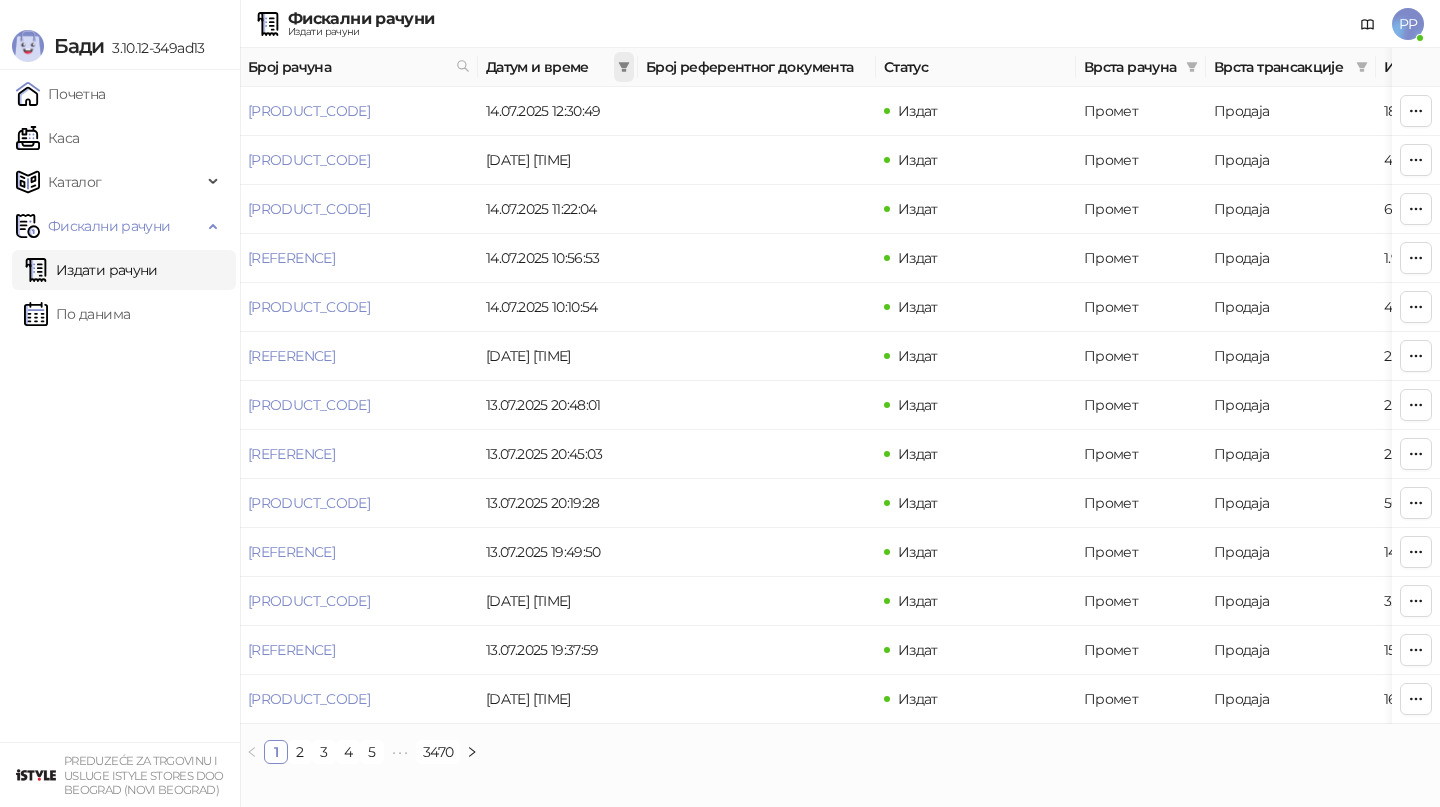 click 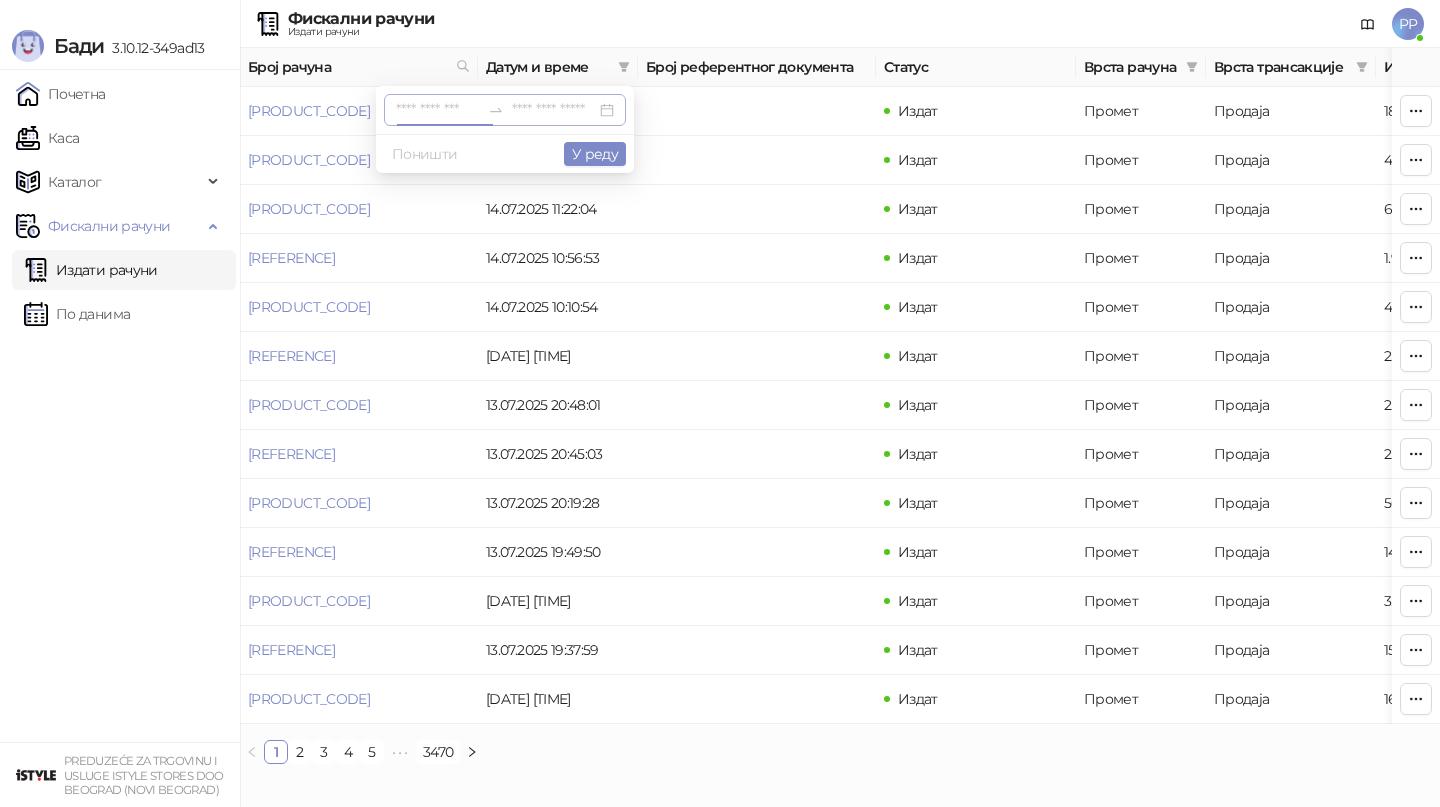 click at bounding box center (438, 110) 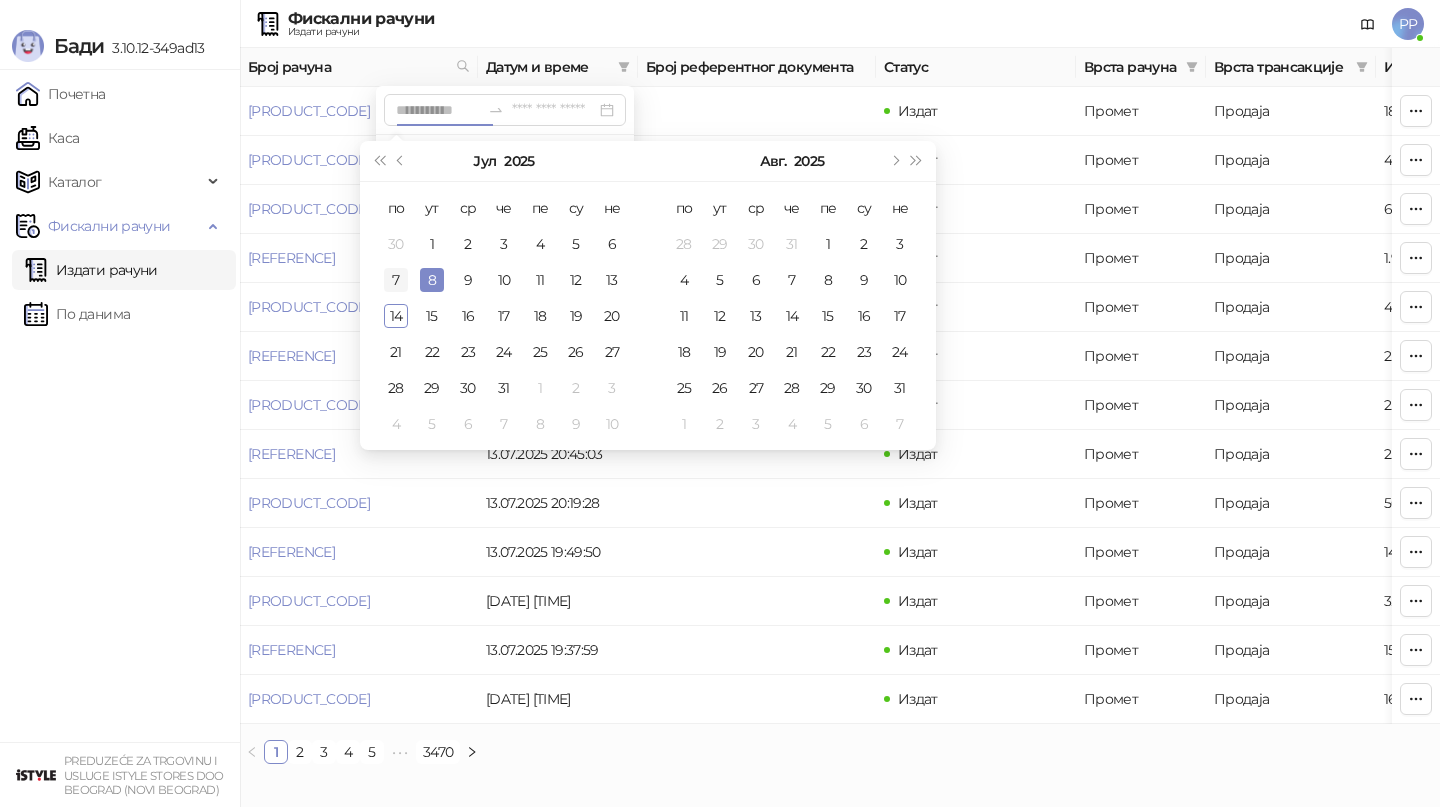 type on "**********" 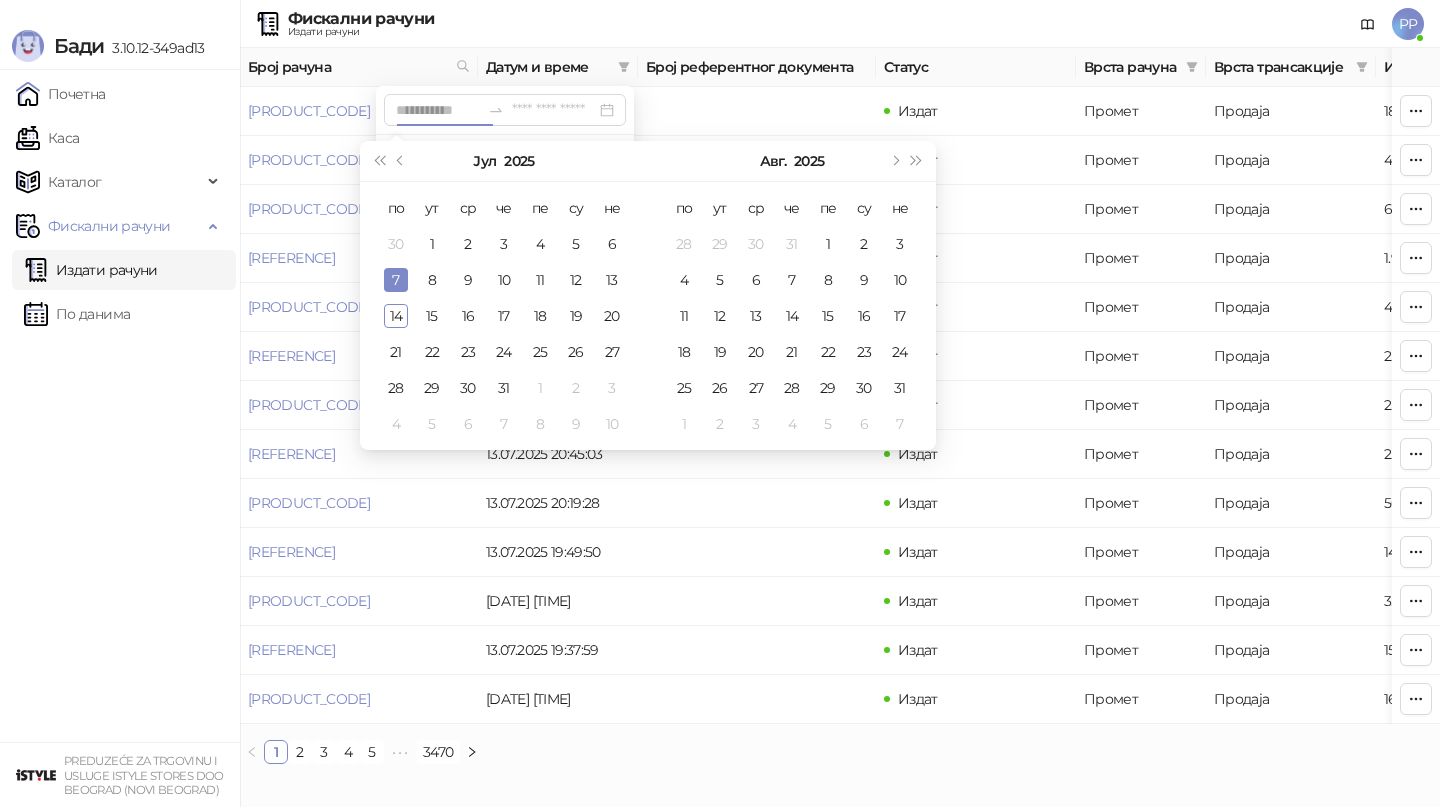 click on "7" at bounding box center [396, 280] 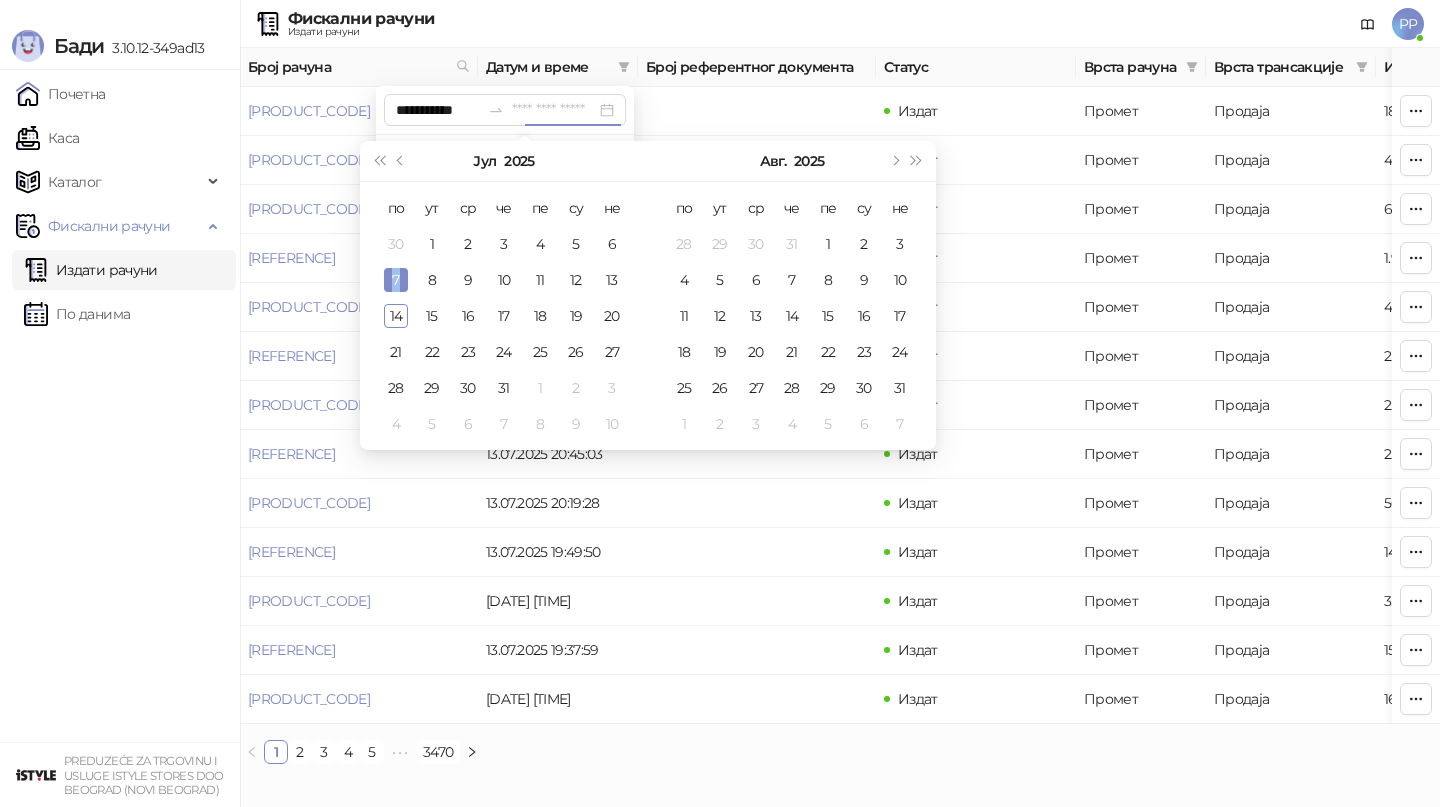 click on "7" at bounding box center (396, 280) 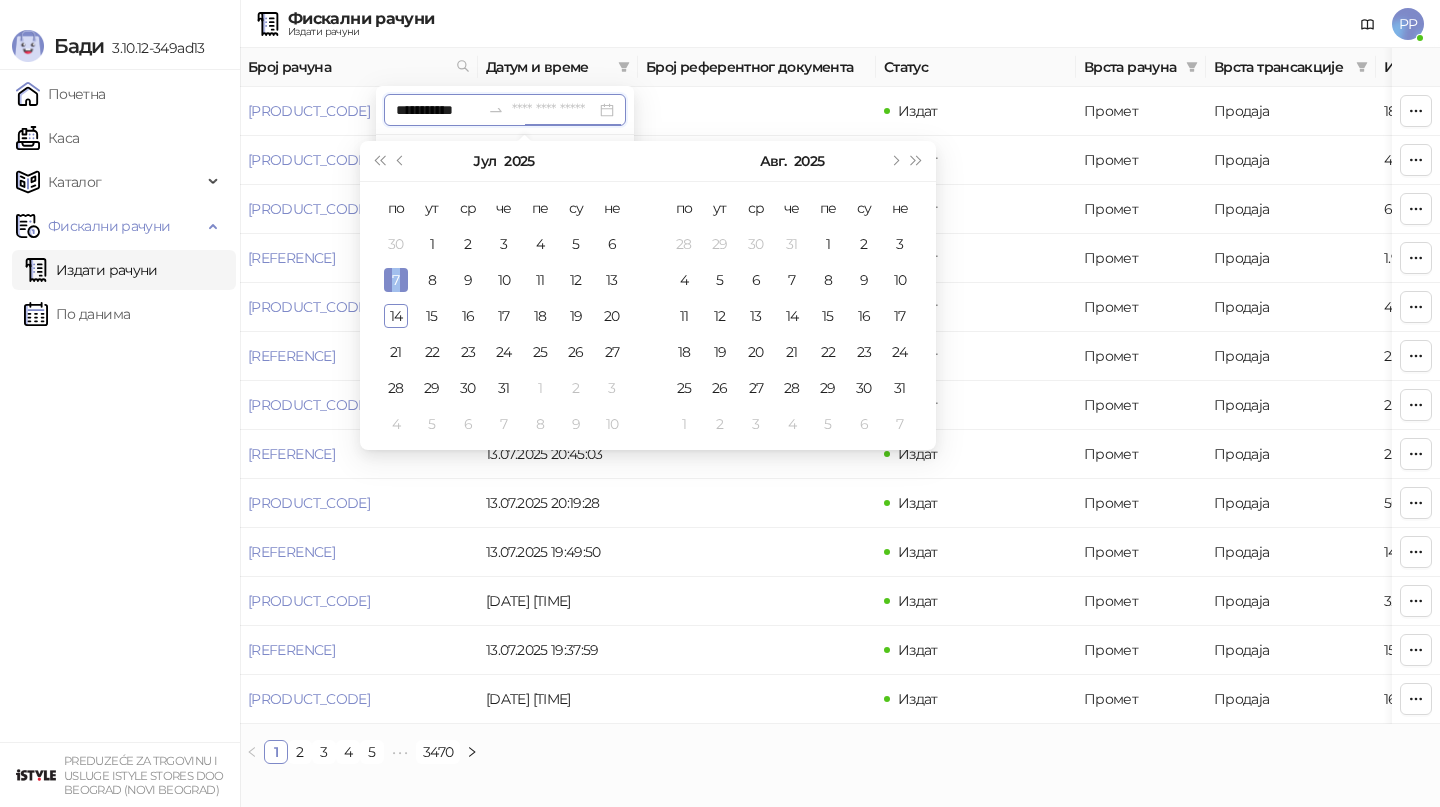type on "**********" 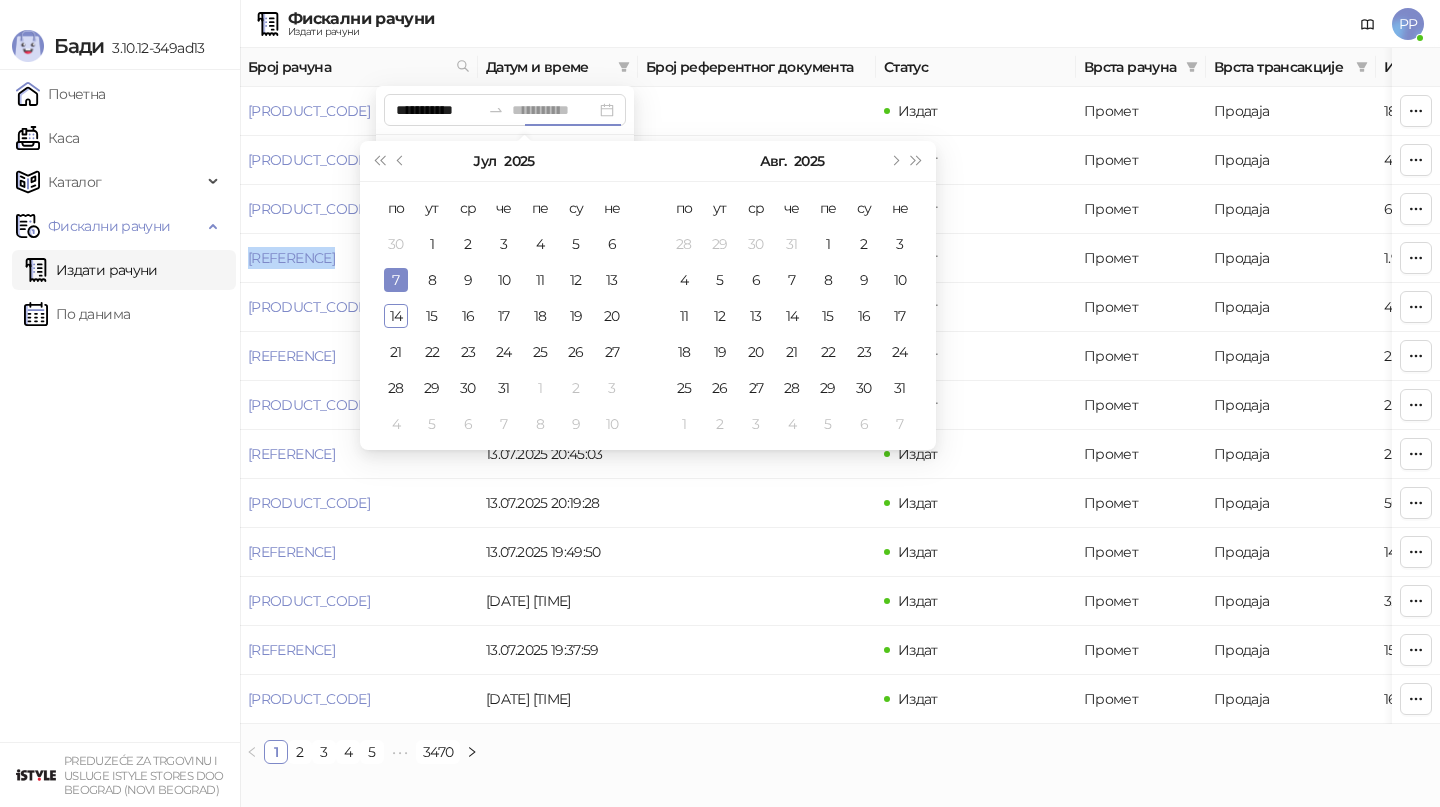 click on "[REFERENCE]" at bounding box center [359, 258] 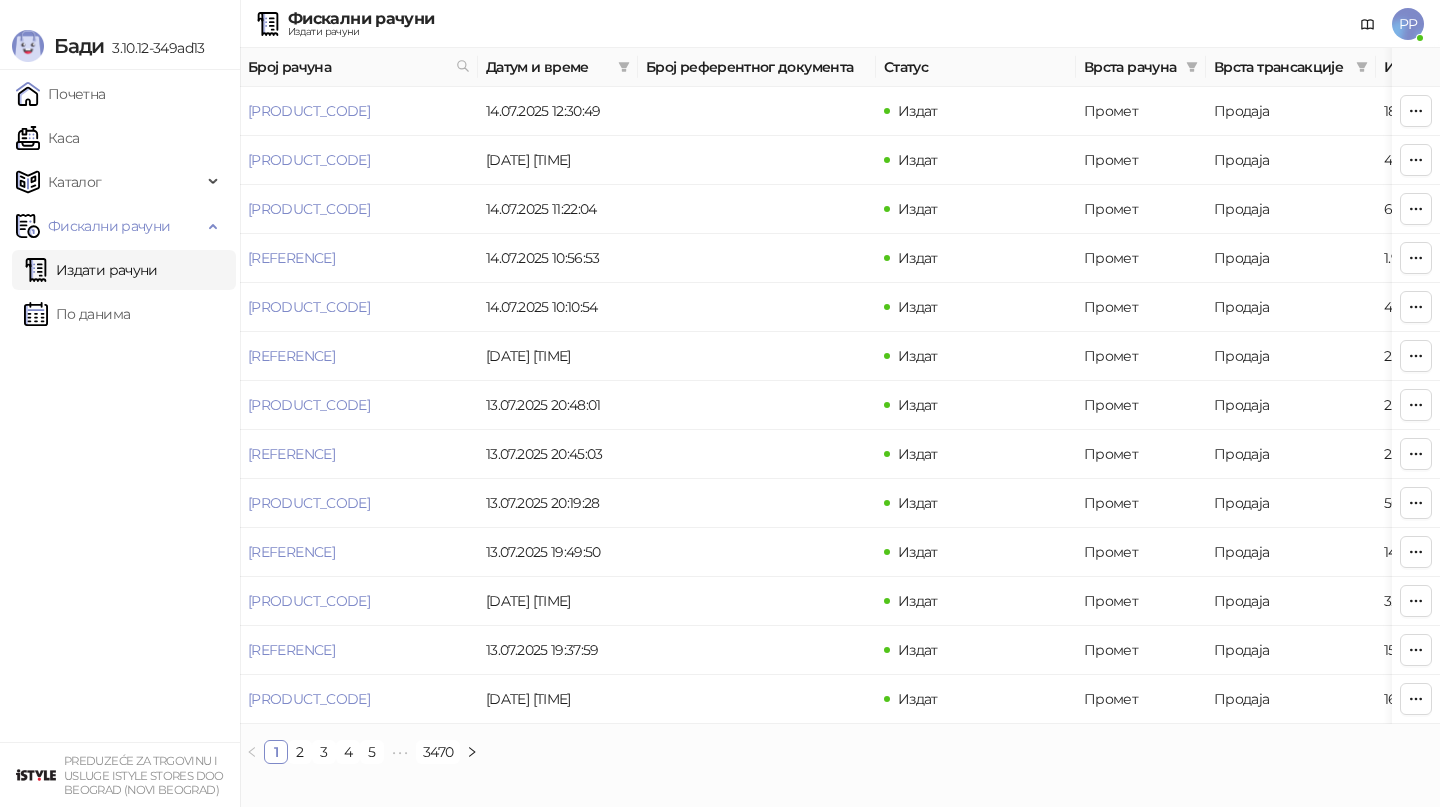 click on "Датум и време" at bounding box center [548, 67] 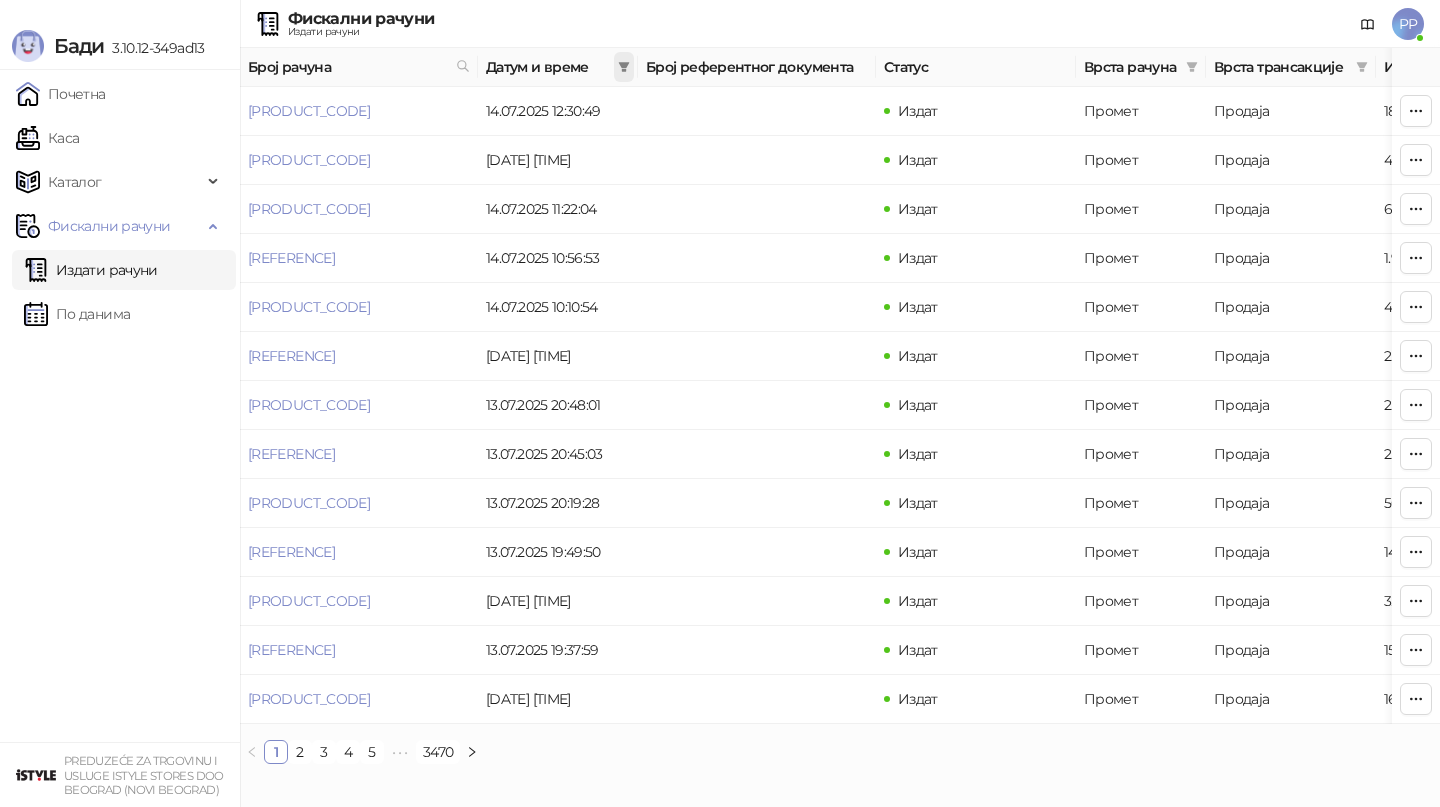 click at bounding box center [624, 67] 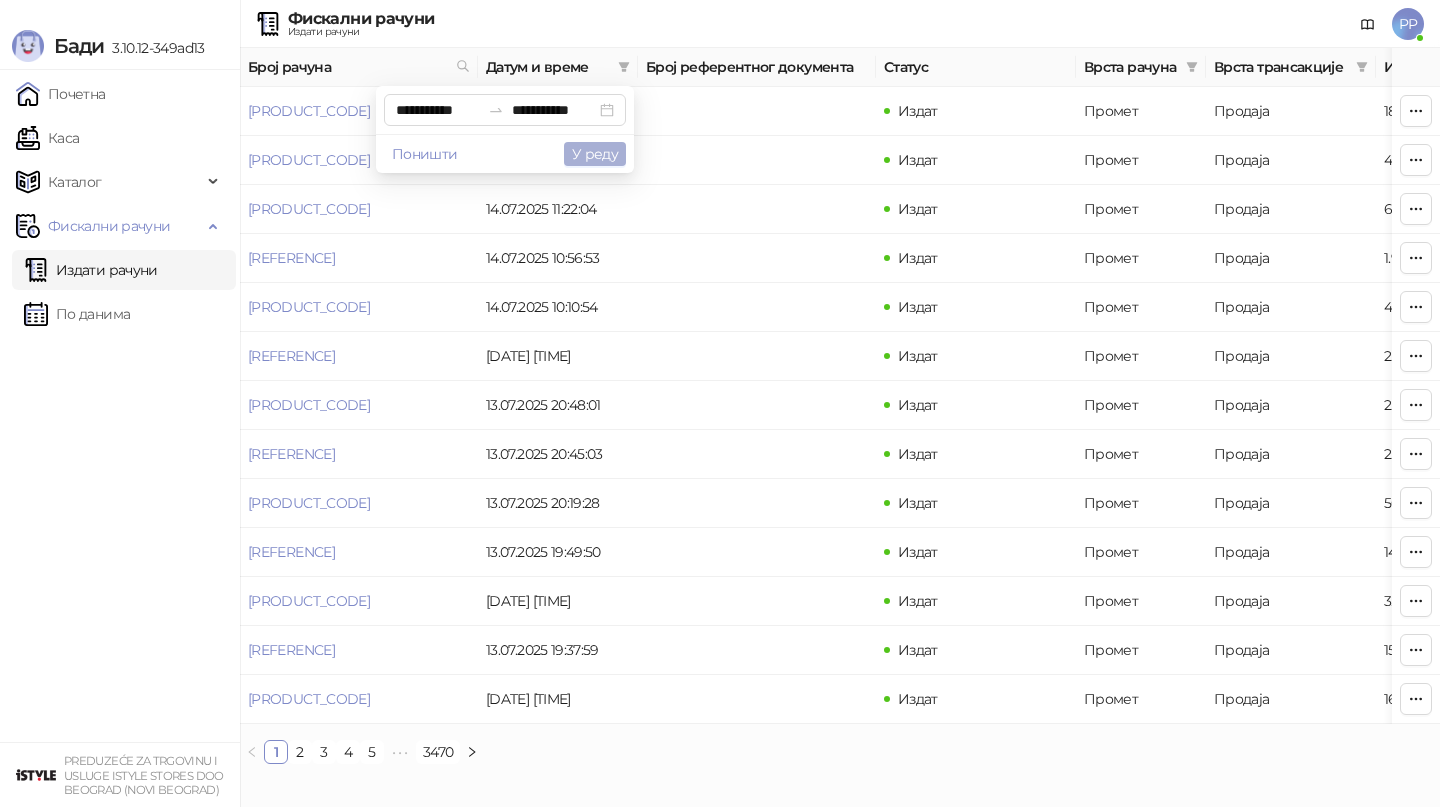 click on "У реду" at bounding box center (595, 154) 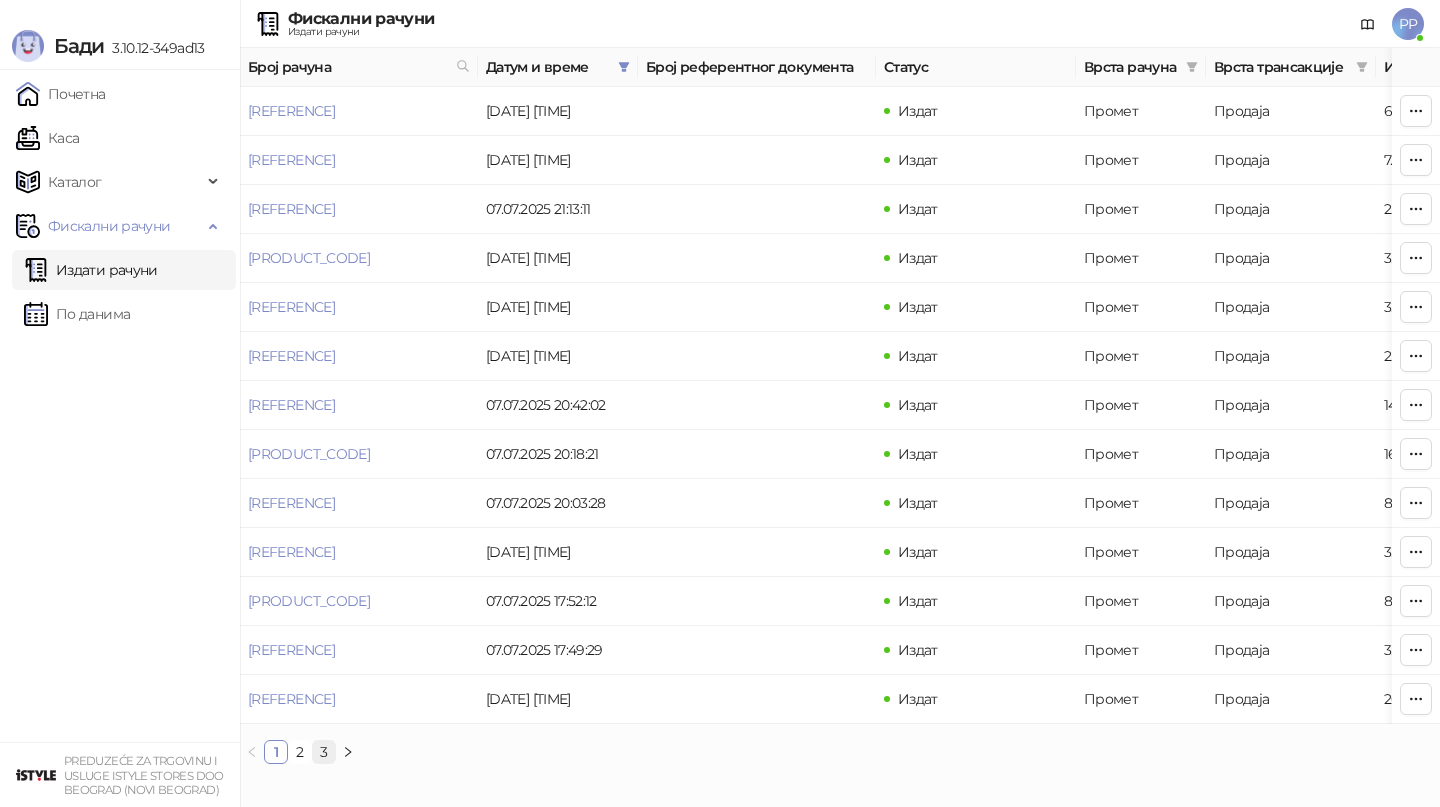 click on "3" at bounding box center (324, 752) 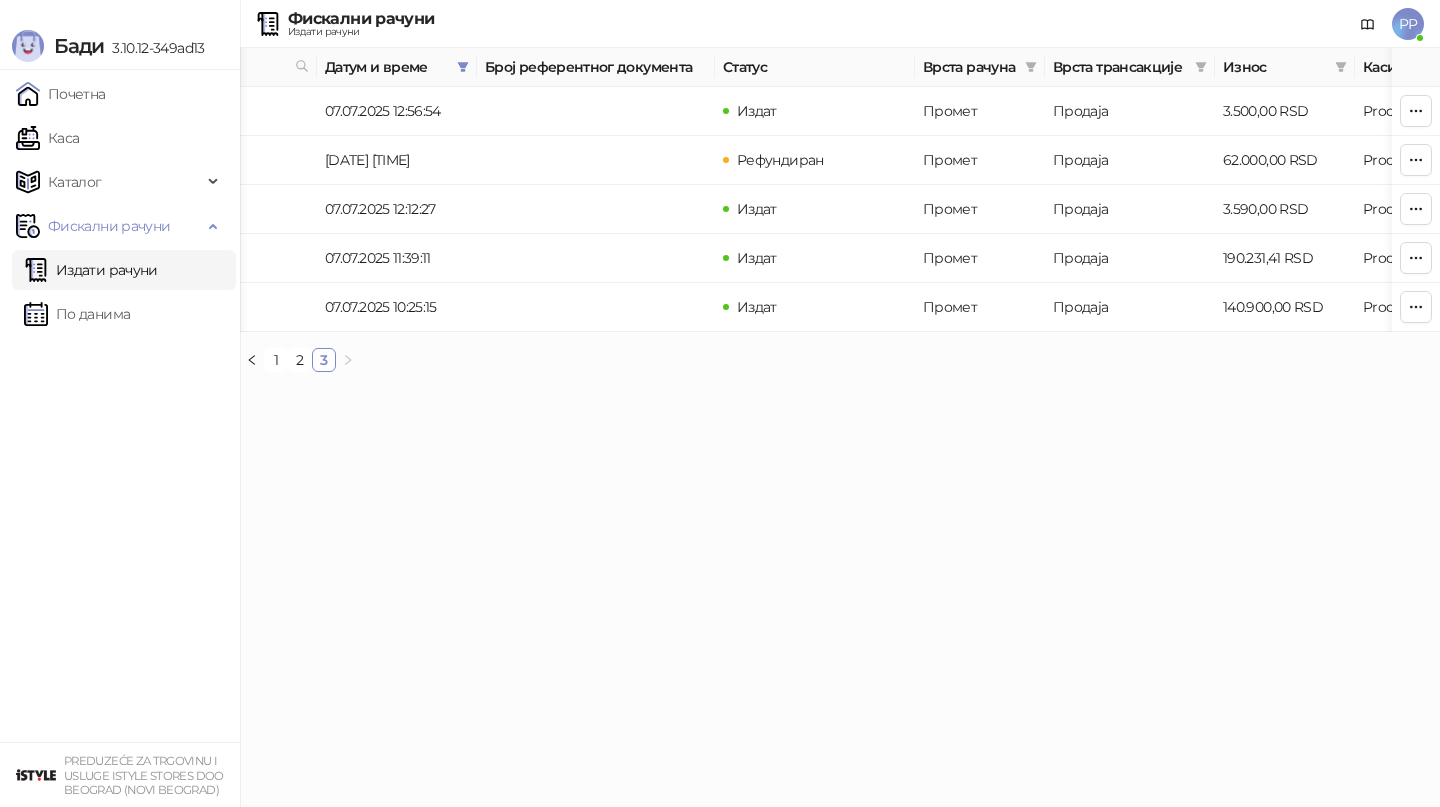 scroll, scrollTop: 0, scrollLeft: 0, axis: both 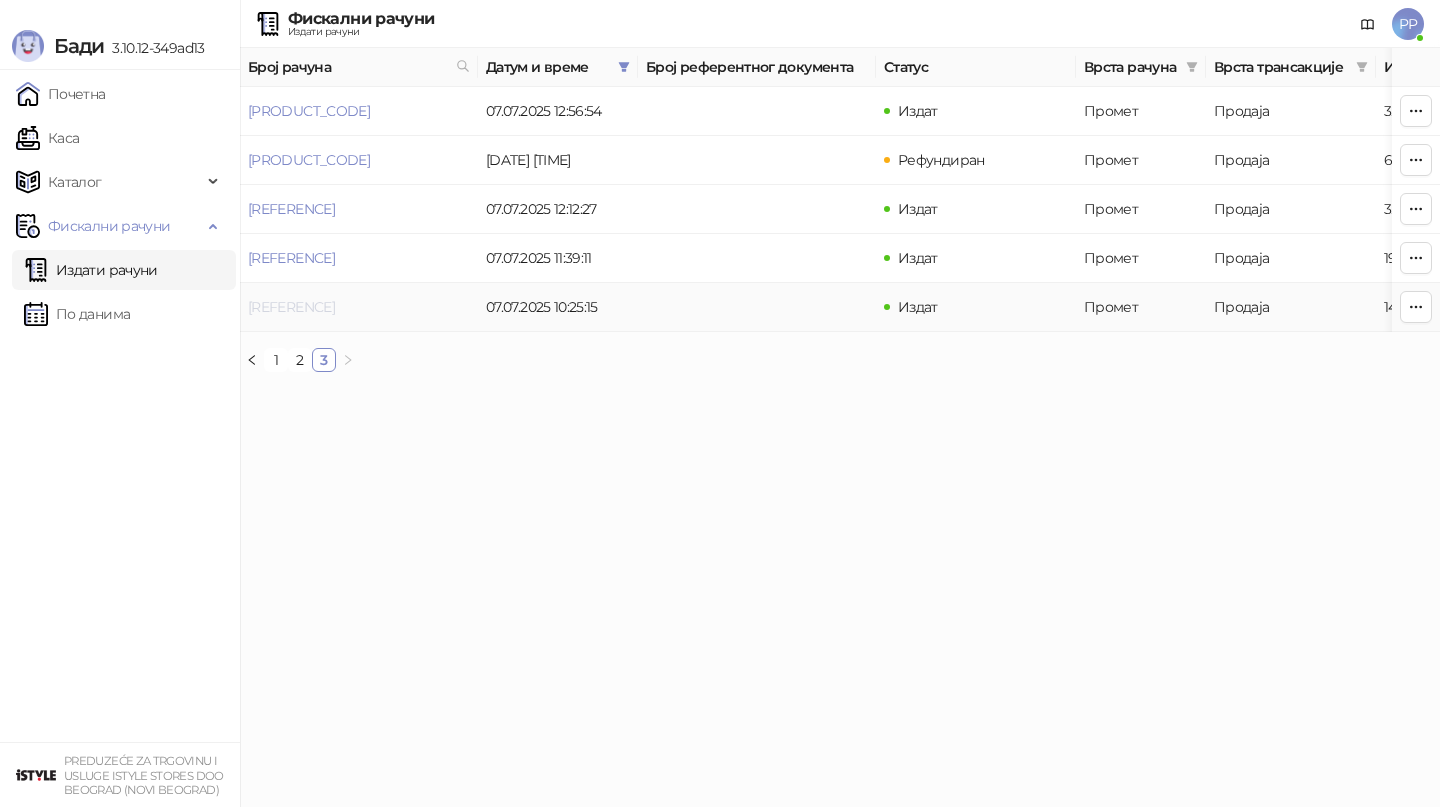 click on "[REFERENCE]" at bounding box center [291, 307] 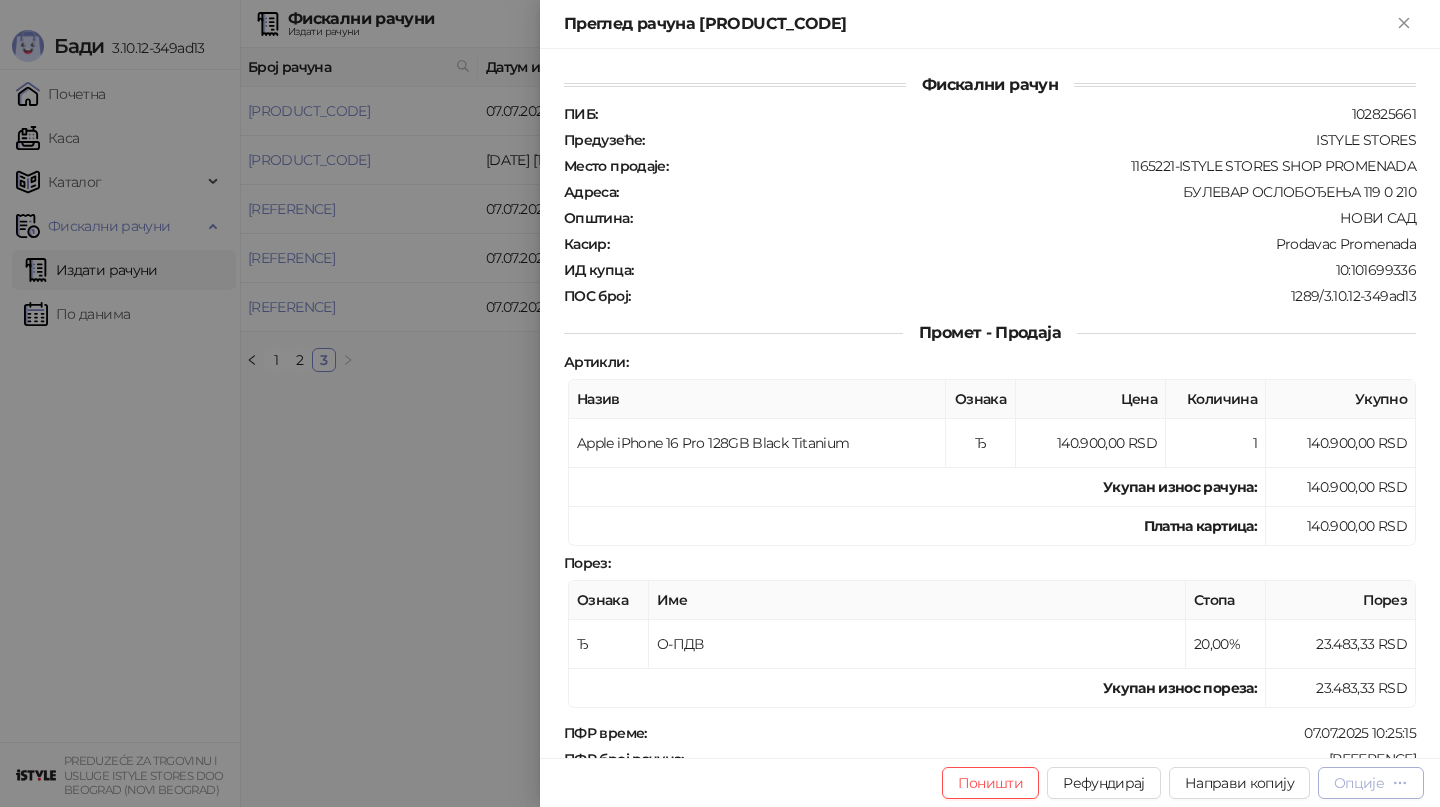 click on "Опције" at bounding box center [1359, 783] 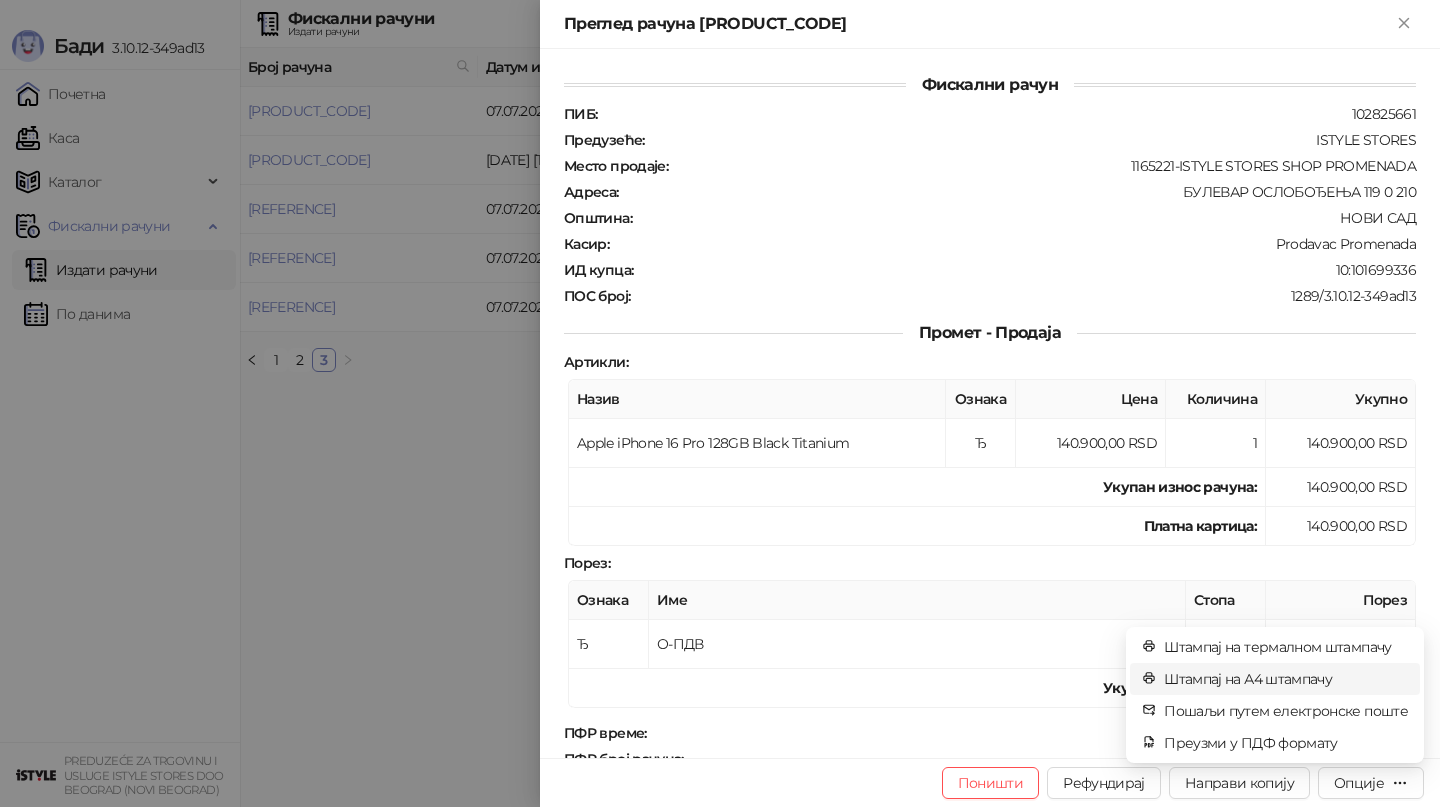 click on "Штампај на А4 штампачу" at bounding box center (1286, 679) 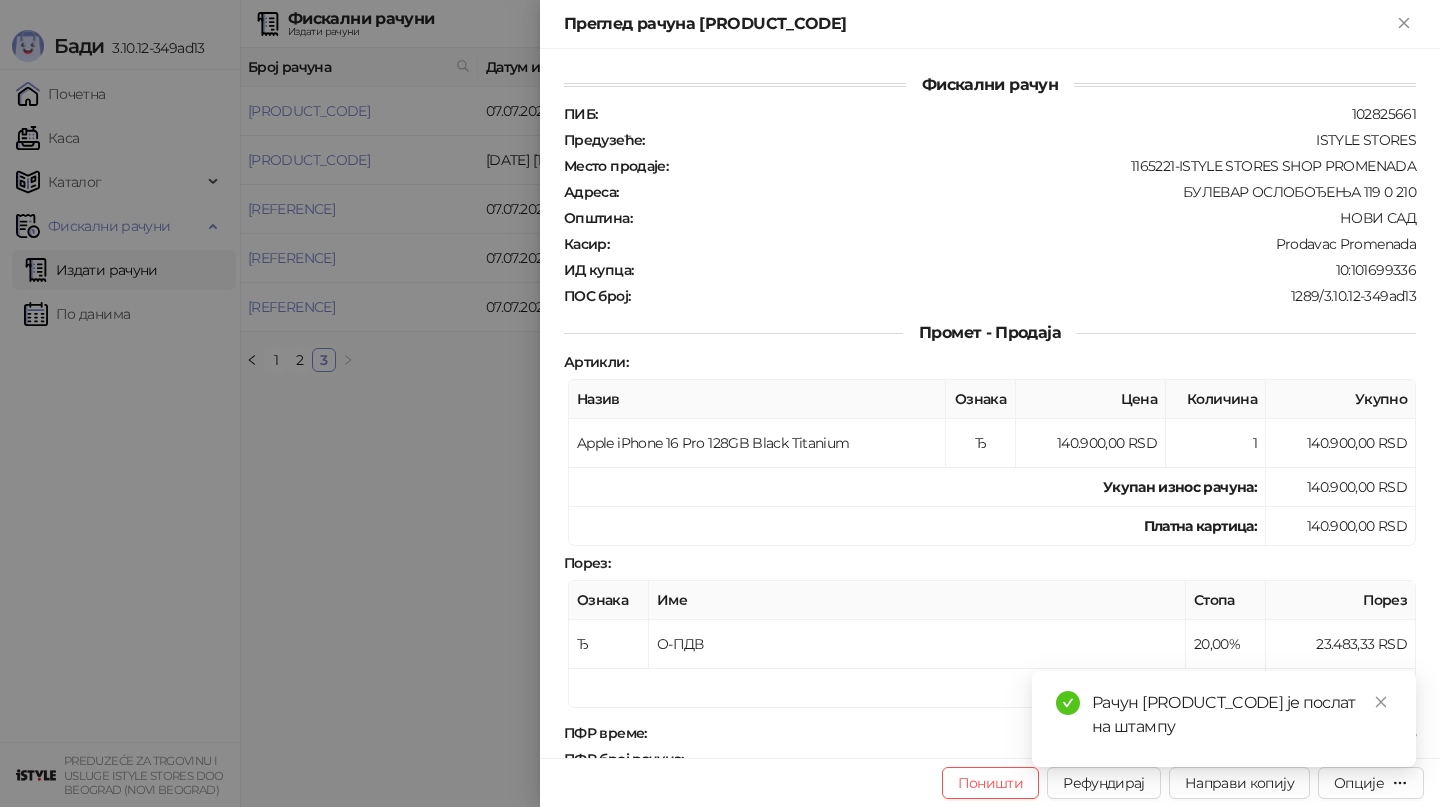 click at bounding box center [720, 403] 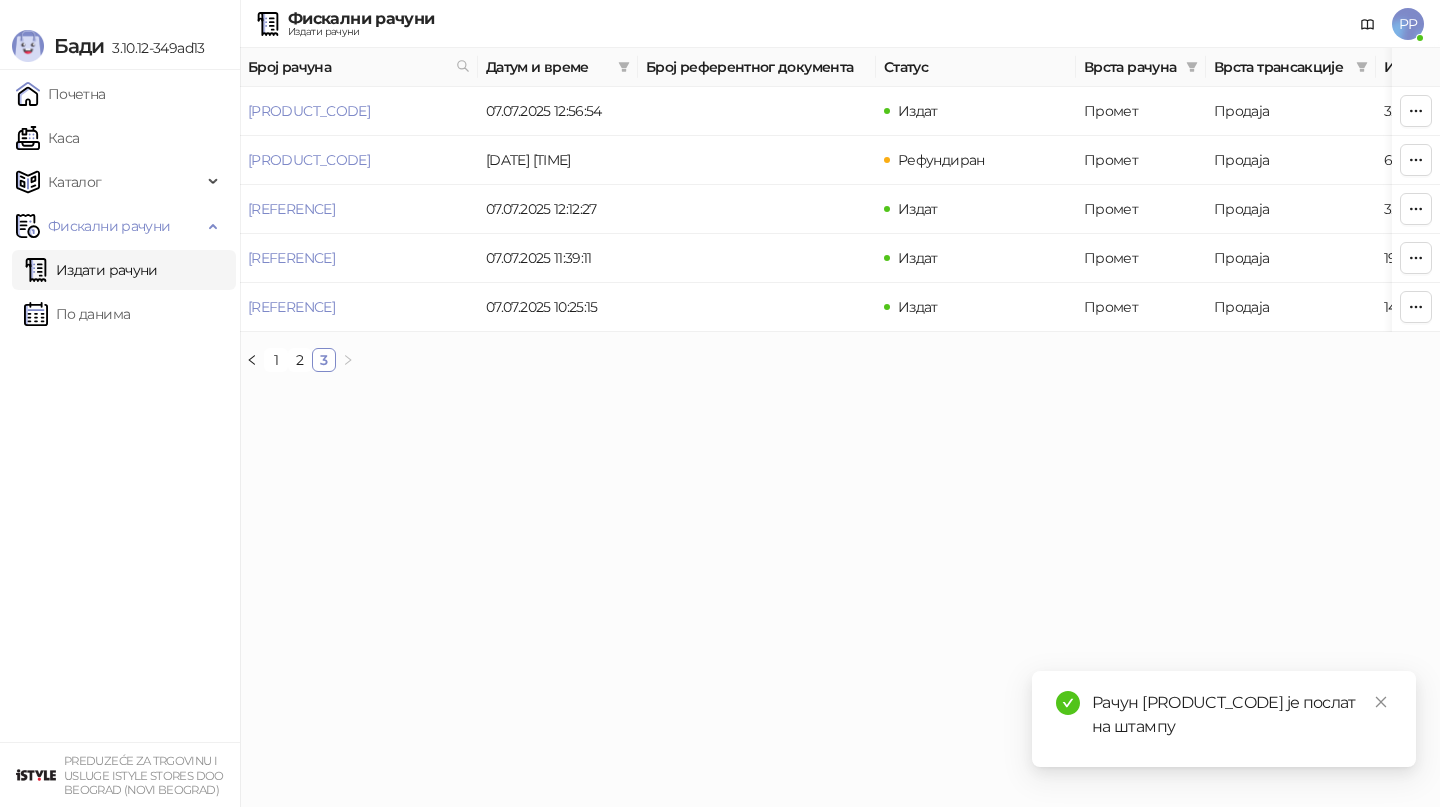 click on "Каса" at bounding box center (47, 138) 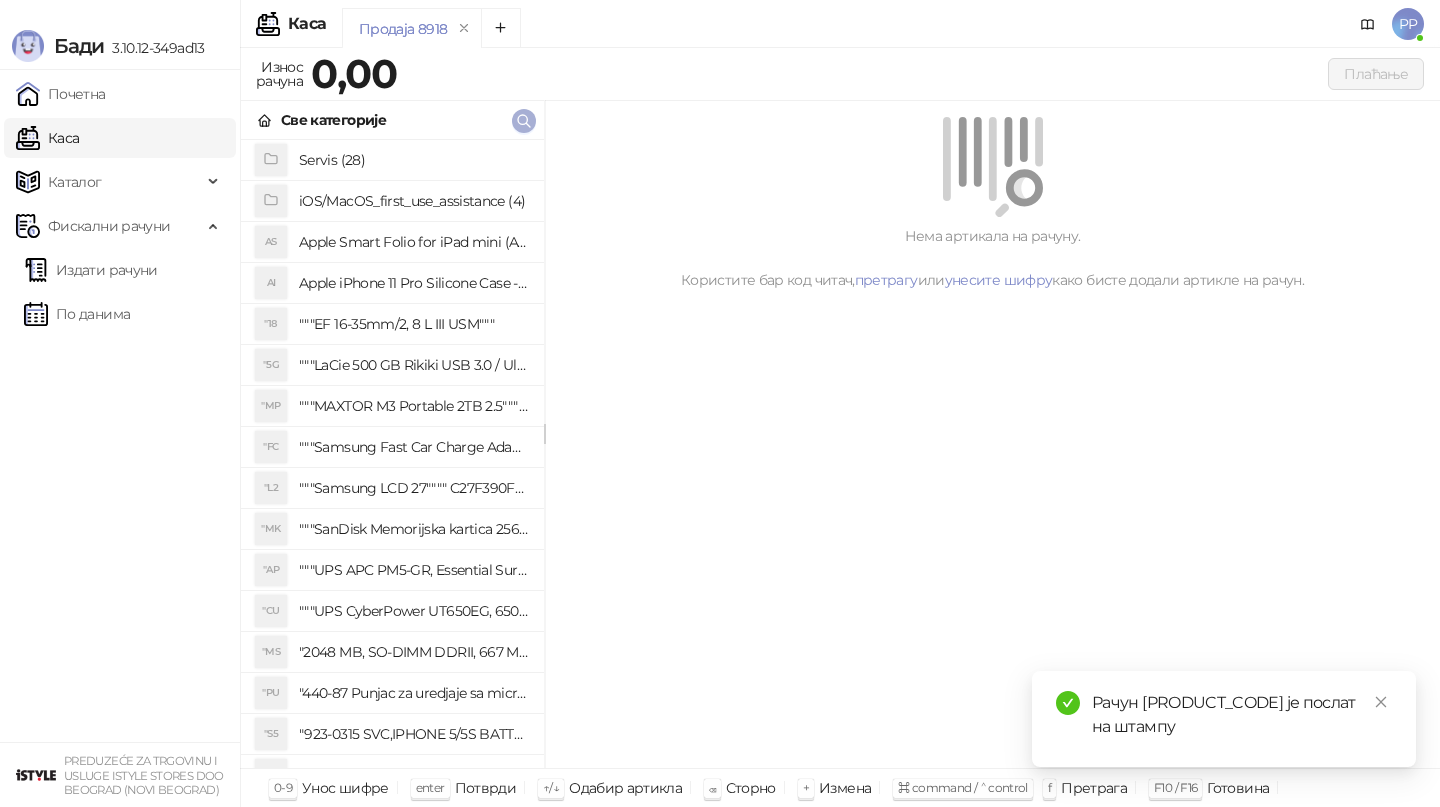 click at bounding box center (524, 121) 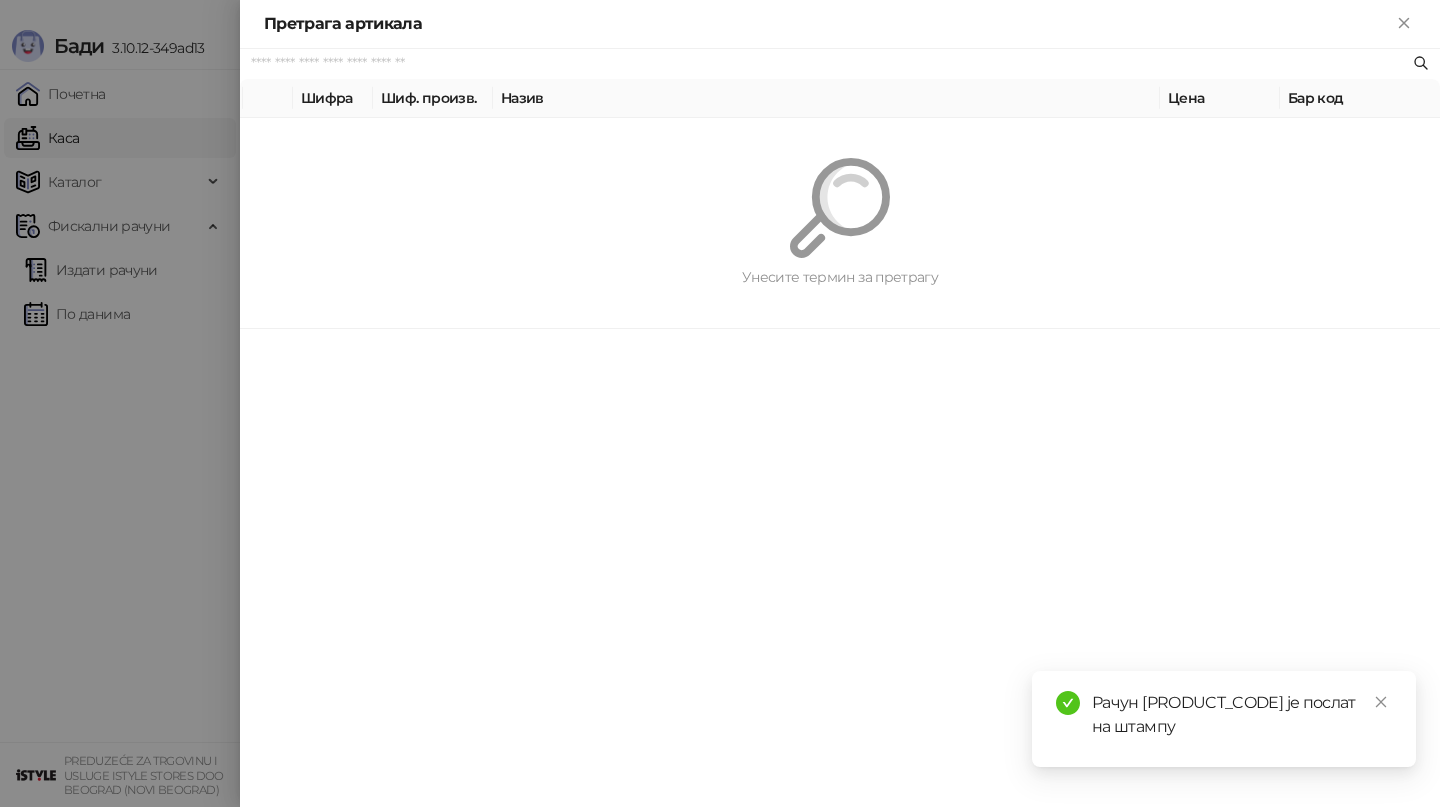 paste on "*********" 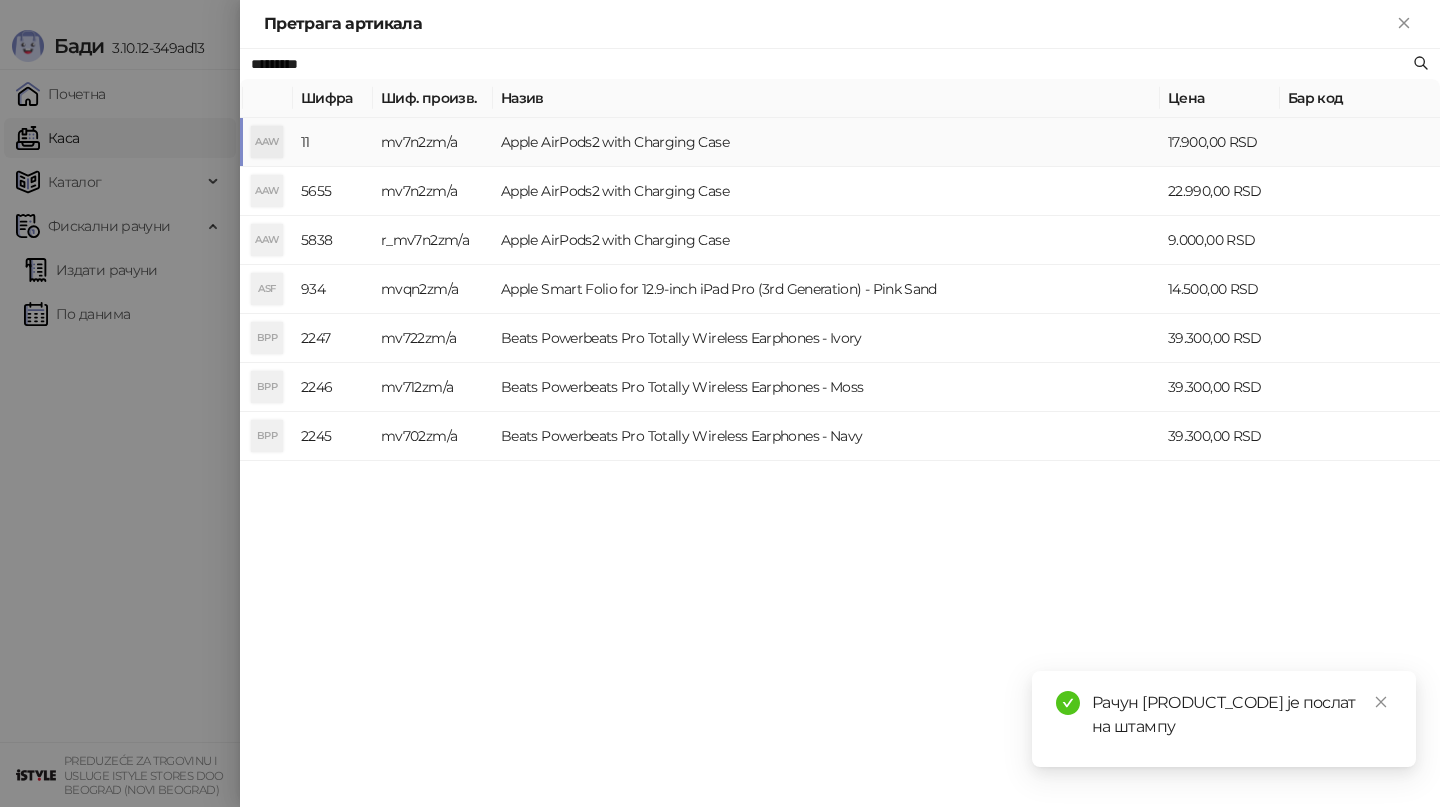 click on "Apple AirPods2 with Charging Case" at bounding box center (826, 142) 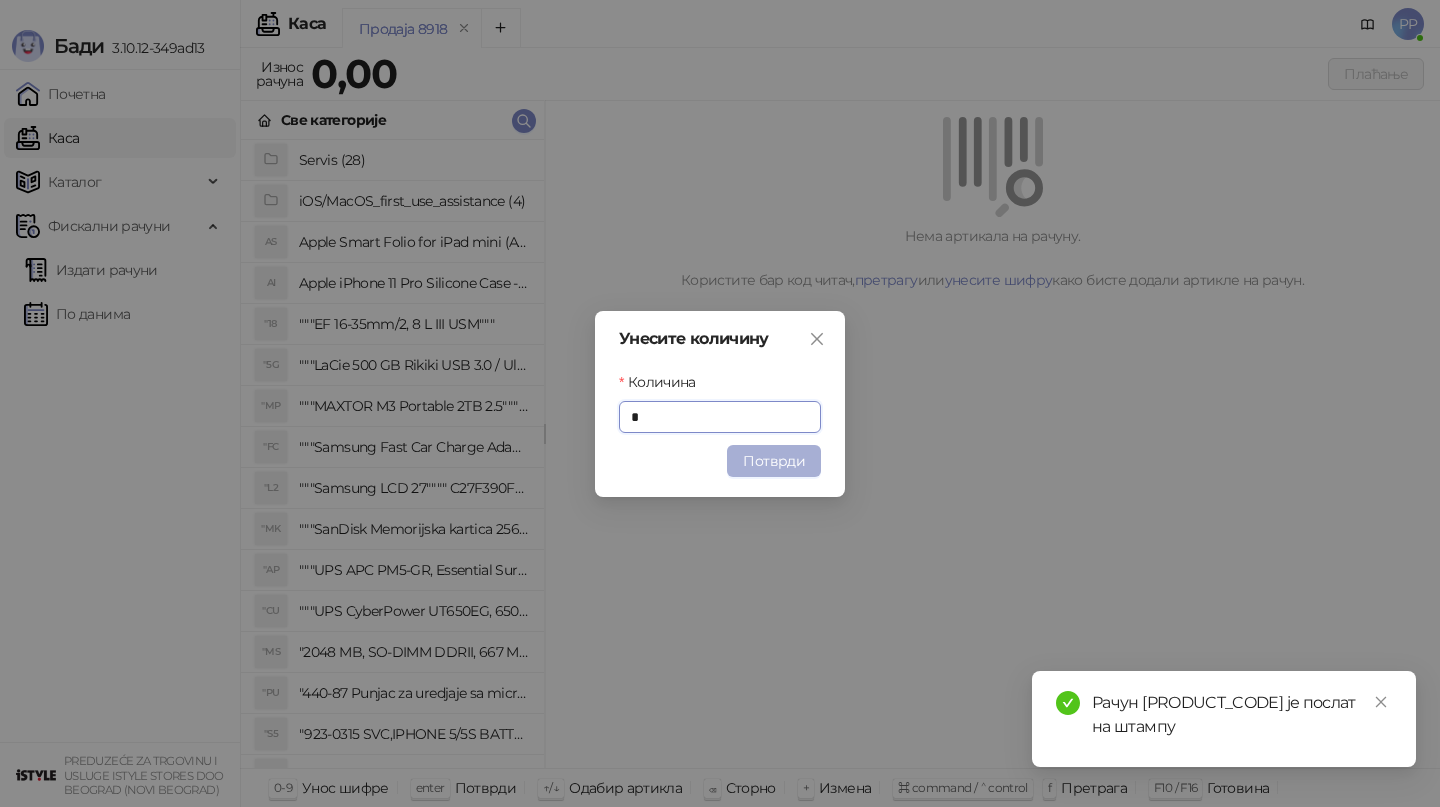 click on "Потврди" at bounding box center (774, 461) 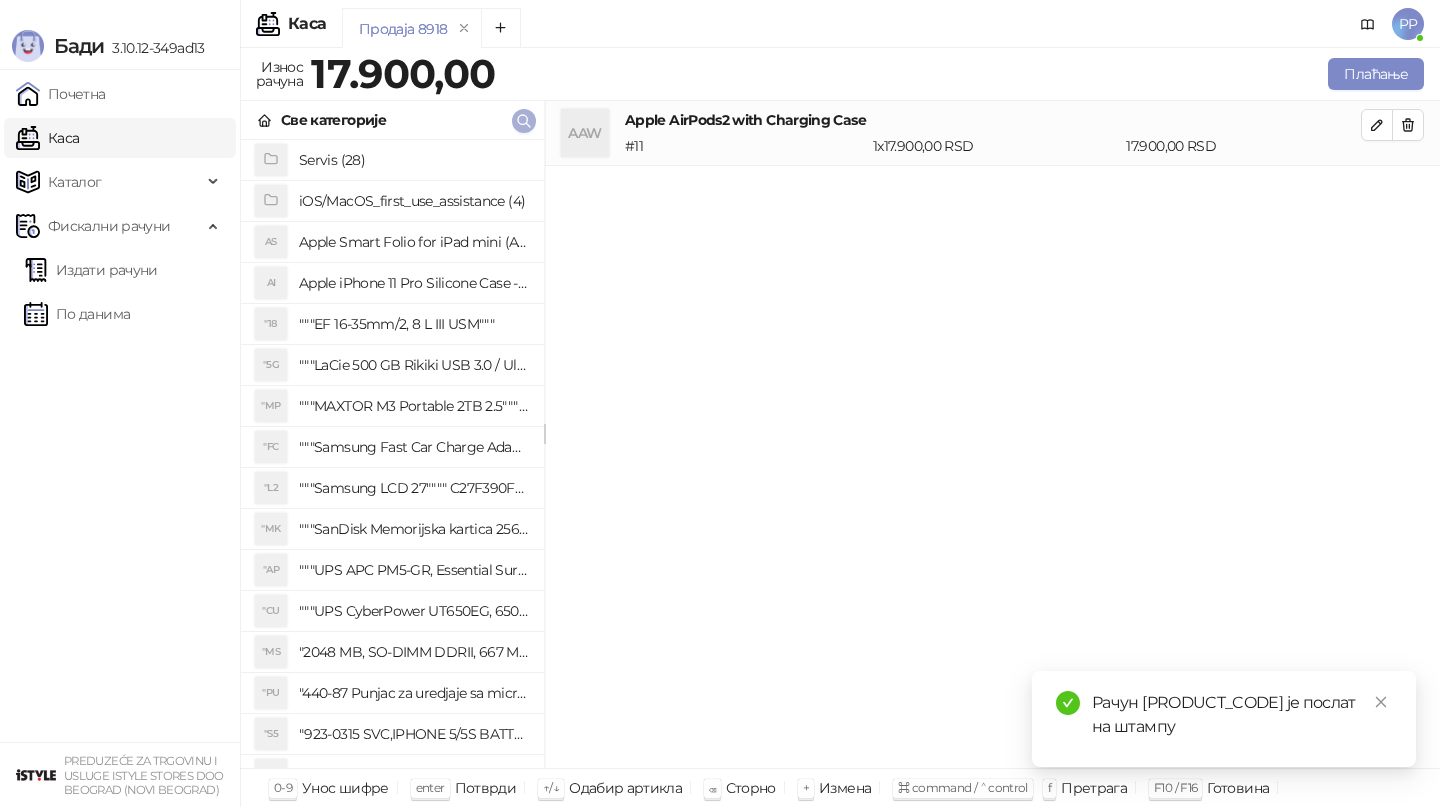 click 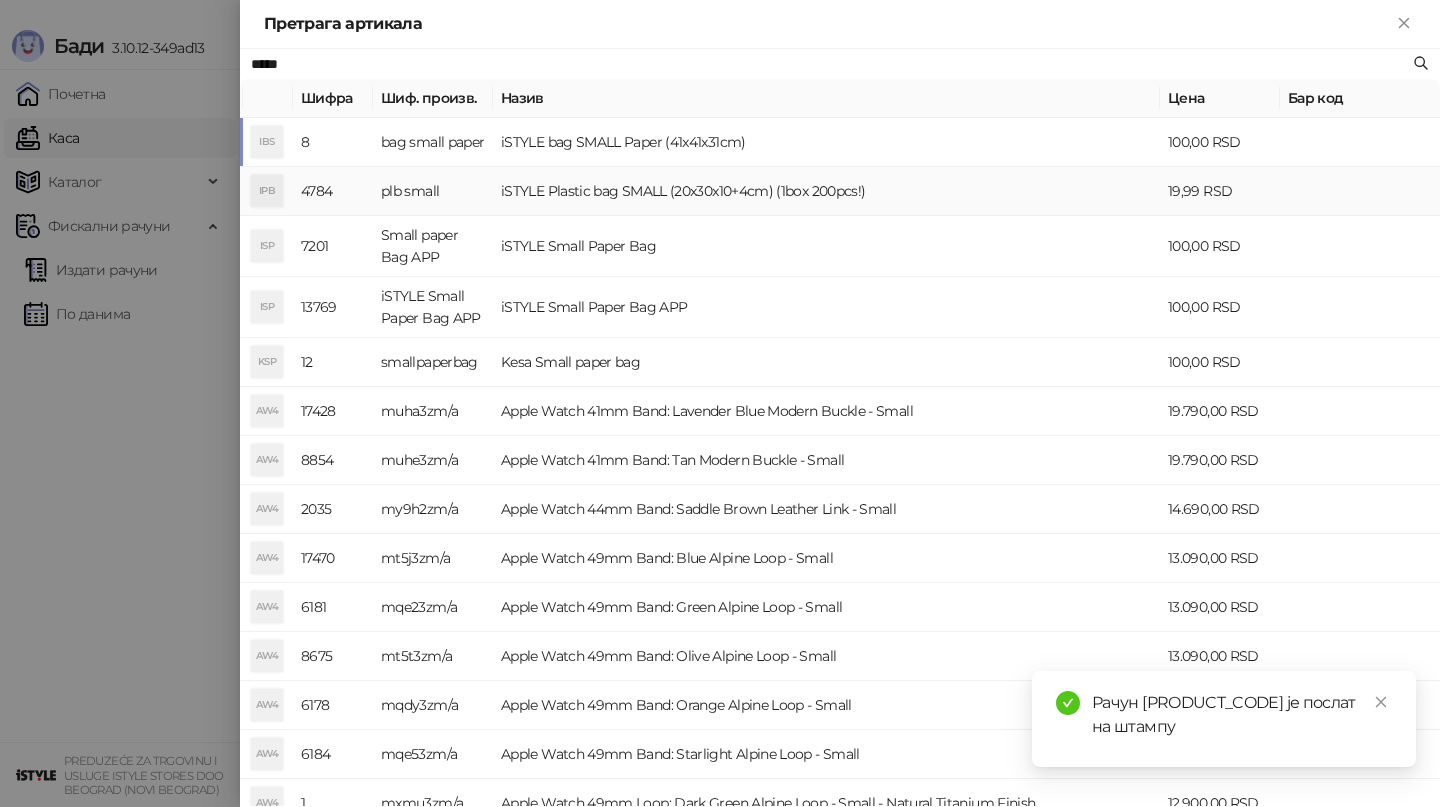 type on "*****" 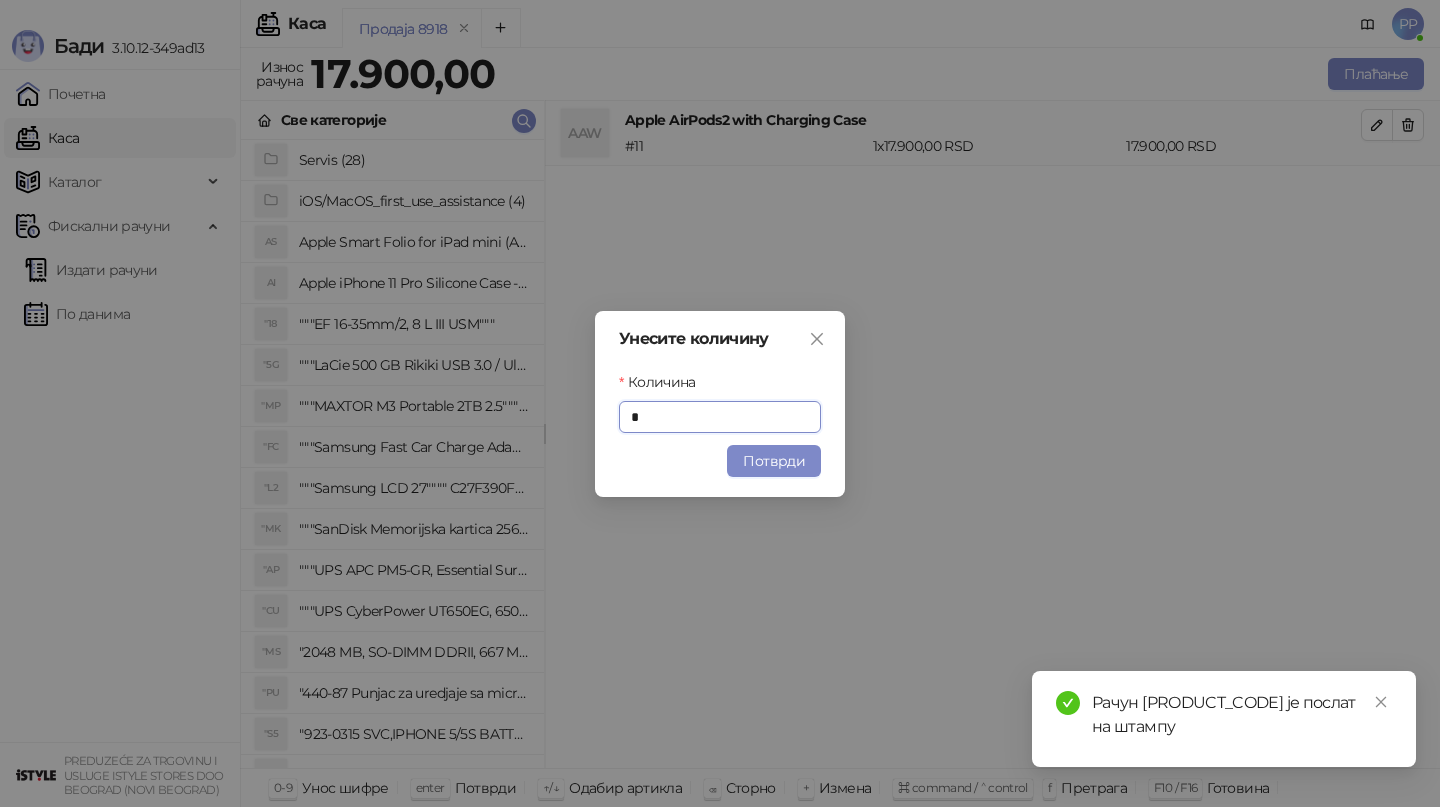 click on "Унесите количину Количина * Потврди" at bounding box center [720, 404] 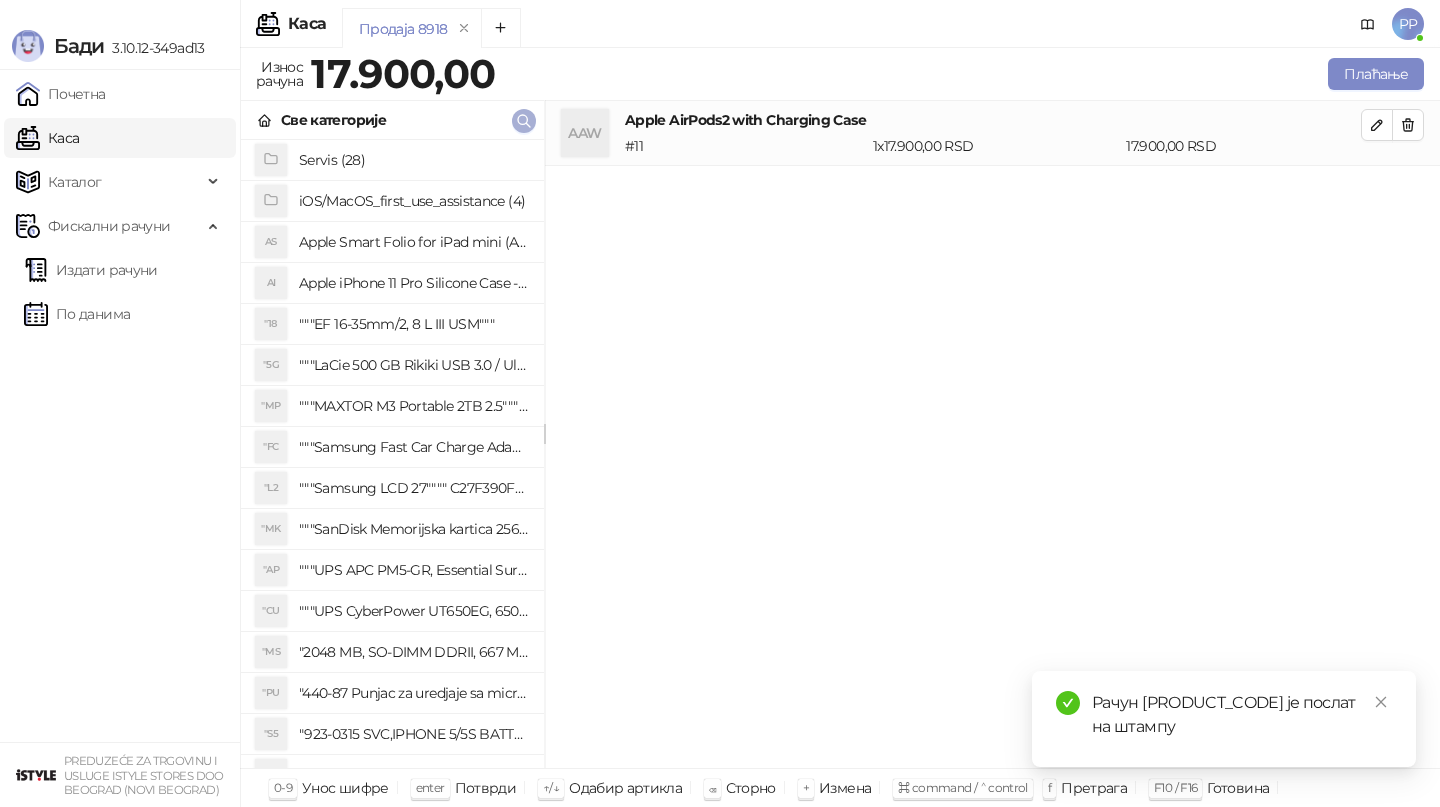 click 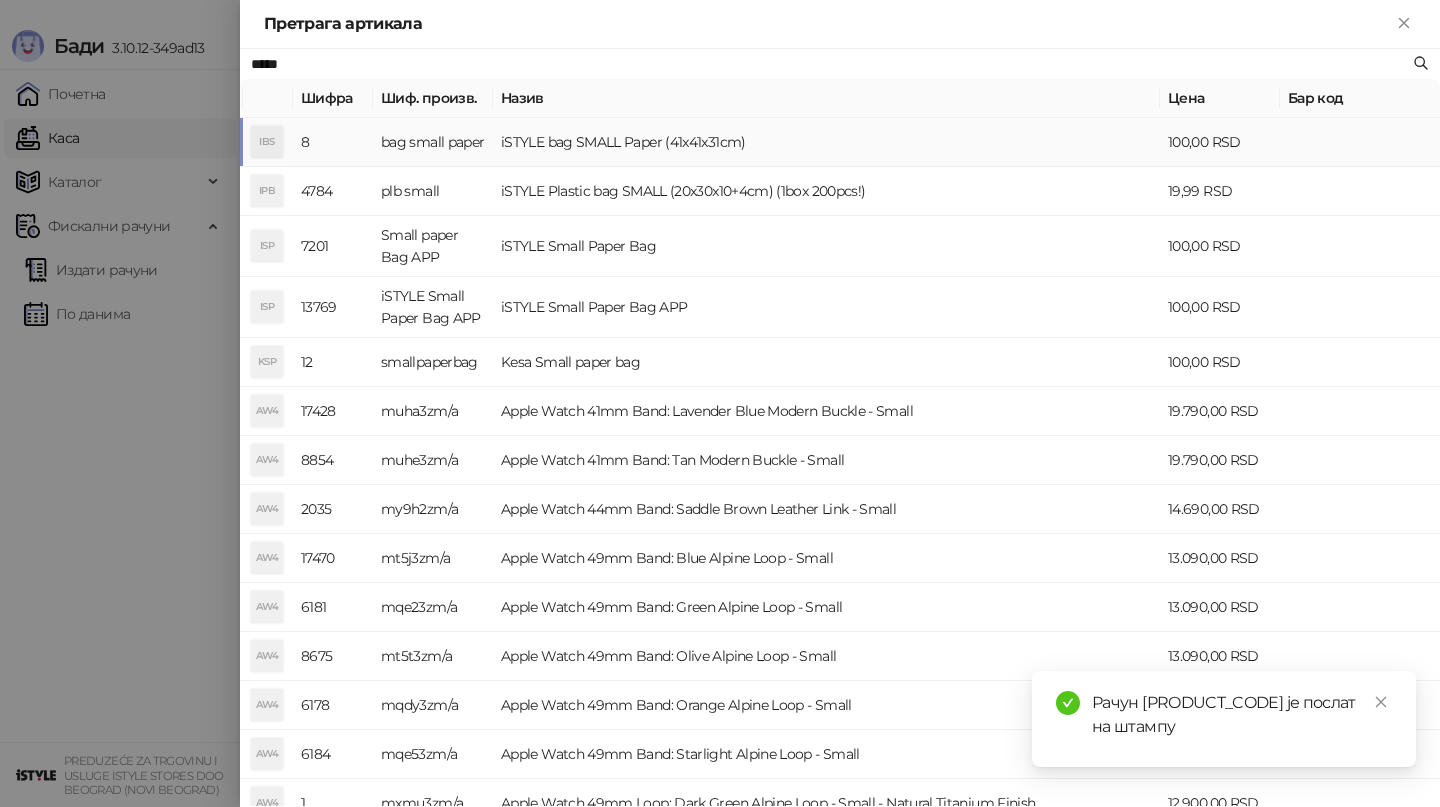 click on "iSTYLE bag SMALL Paper (41x41x31cm)" at bounding box center [826, 142] 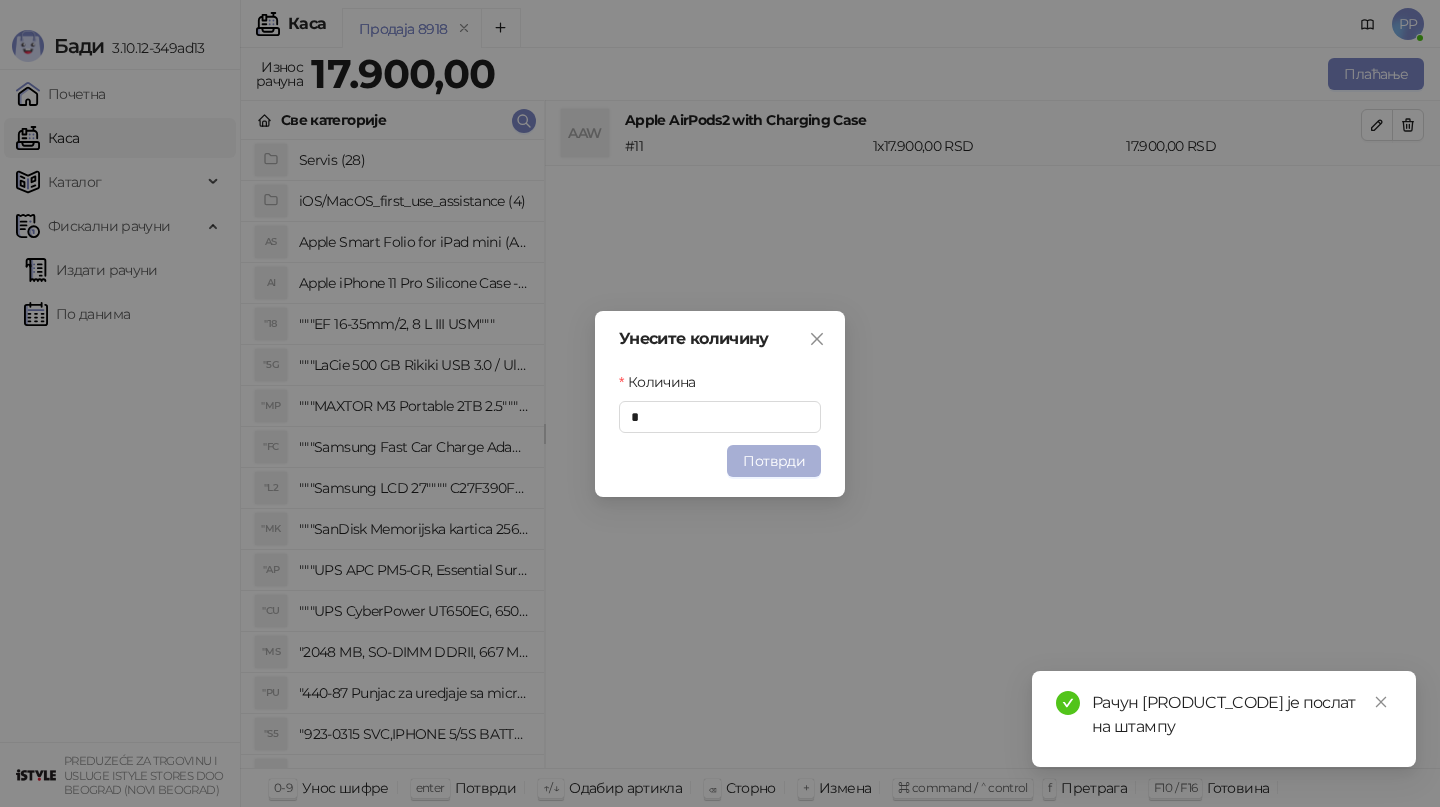 click on "Потврди" at bounding box center [774, 461] 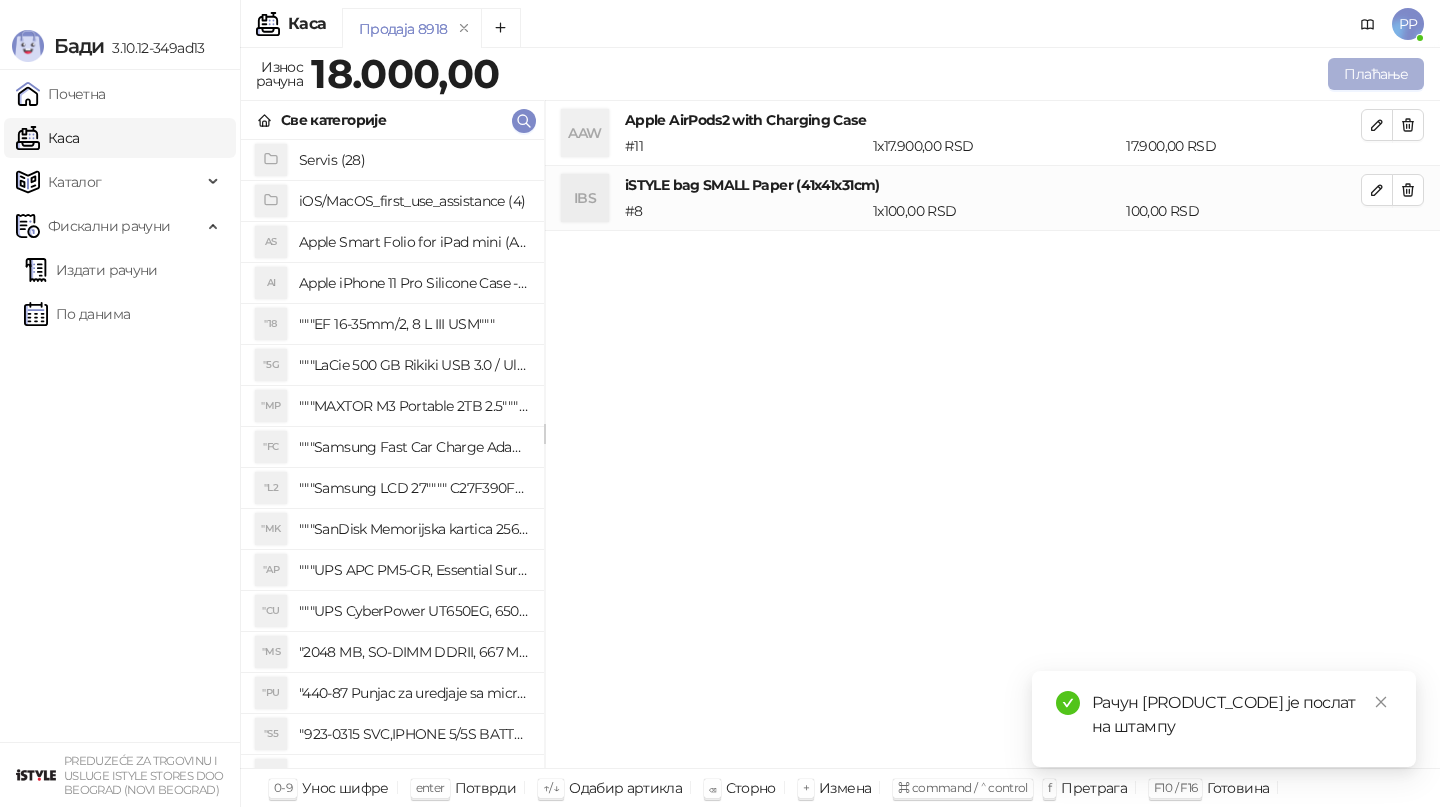 click on "Плаћање" at bounding box center (1376, 74) 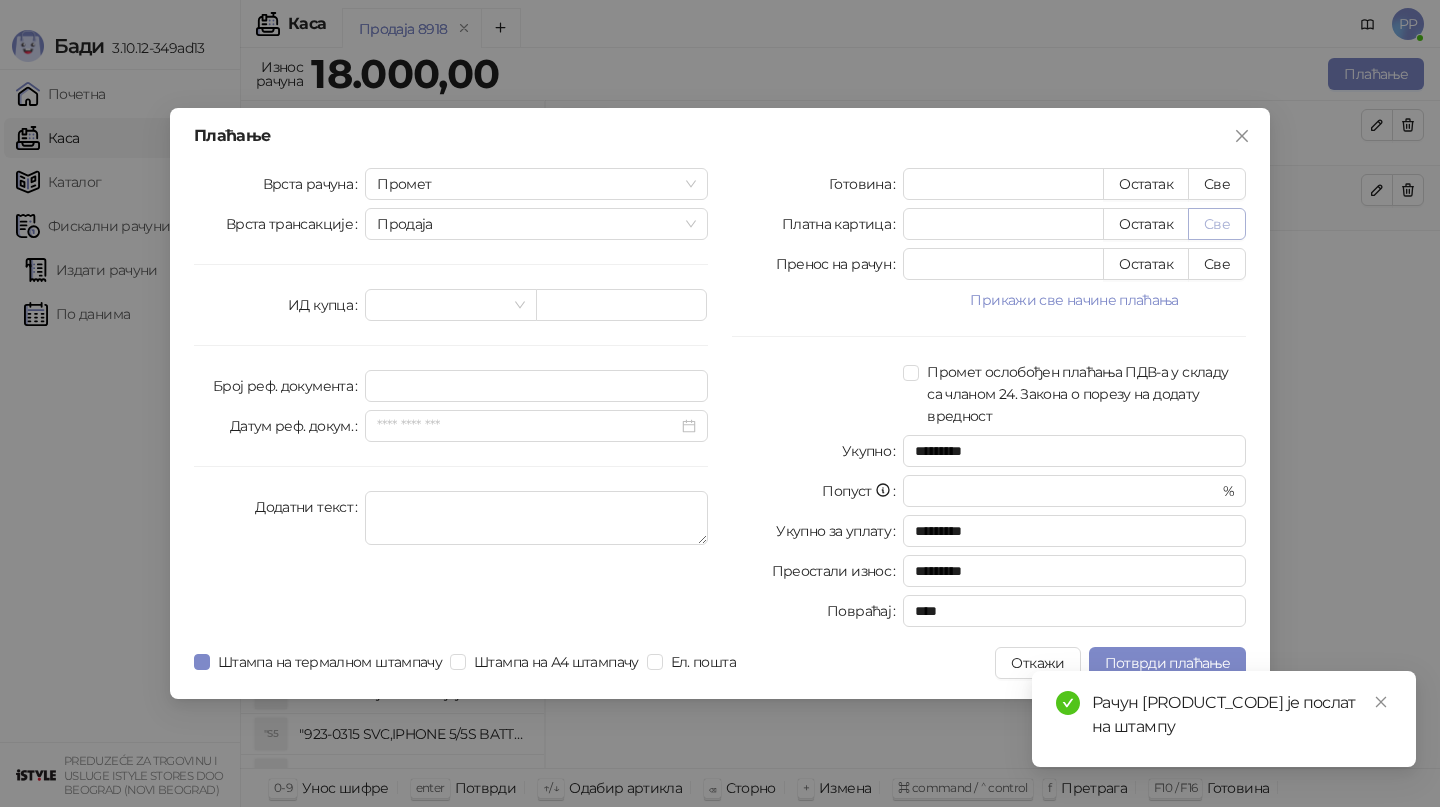 click on "Све" at bounding box center [1217, 224] 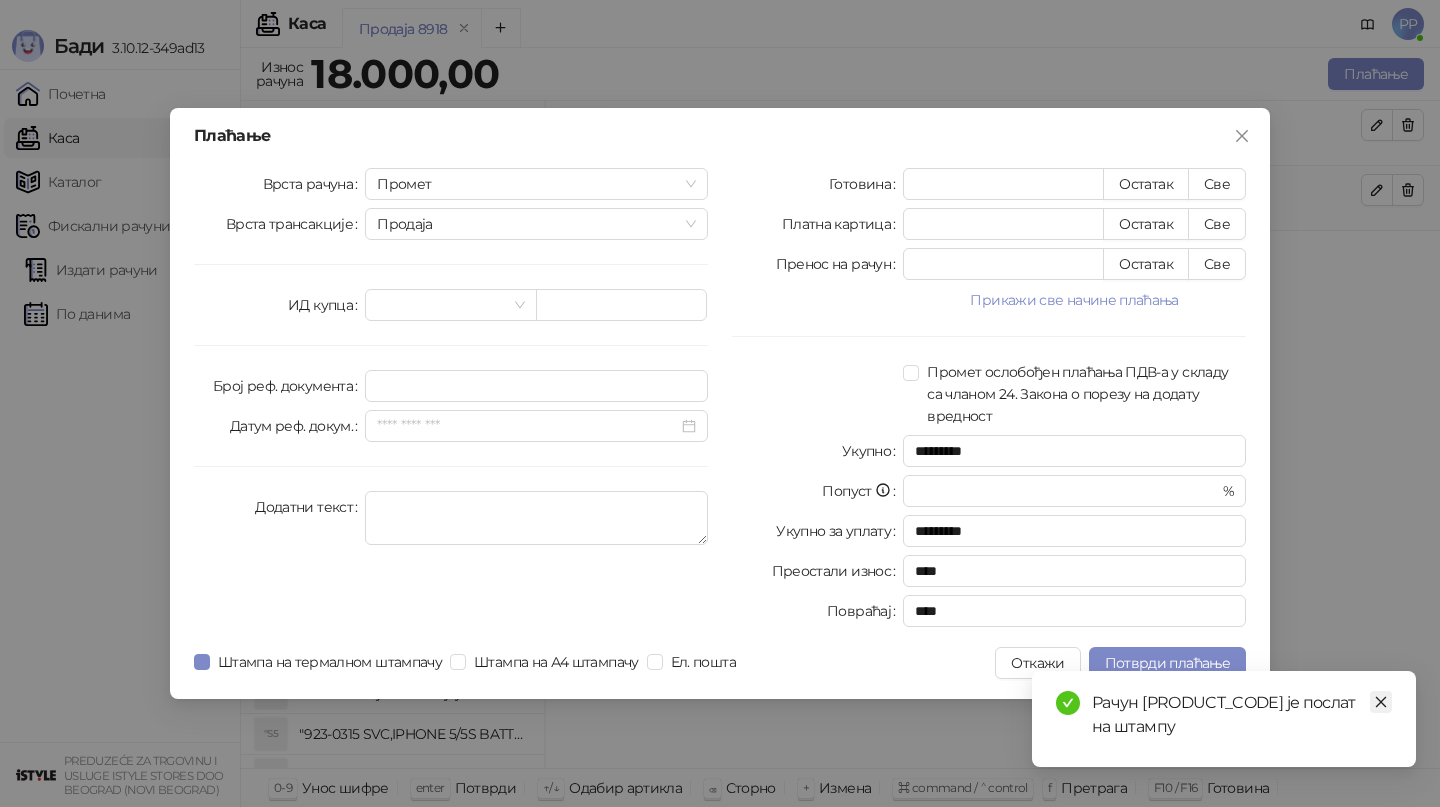 click 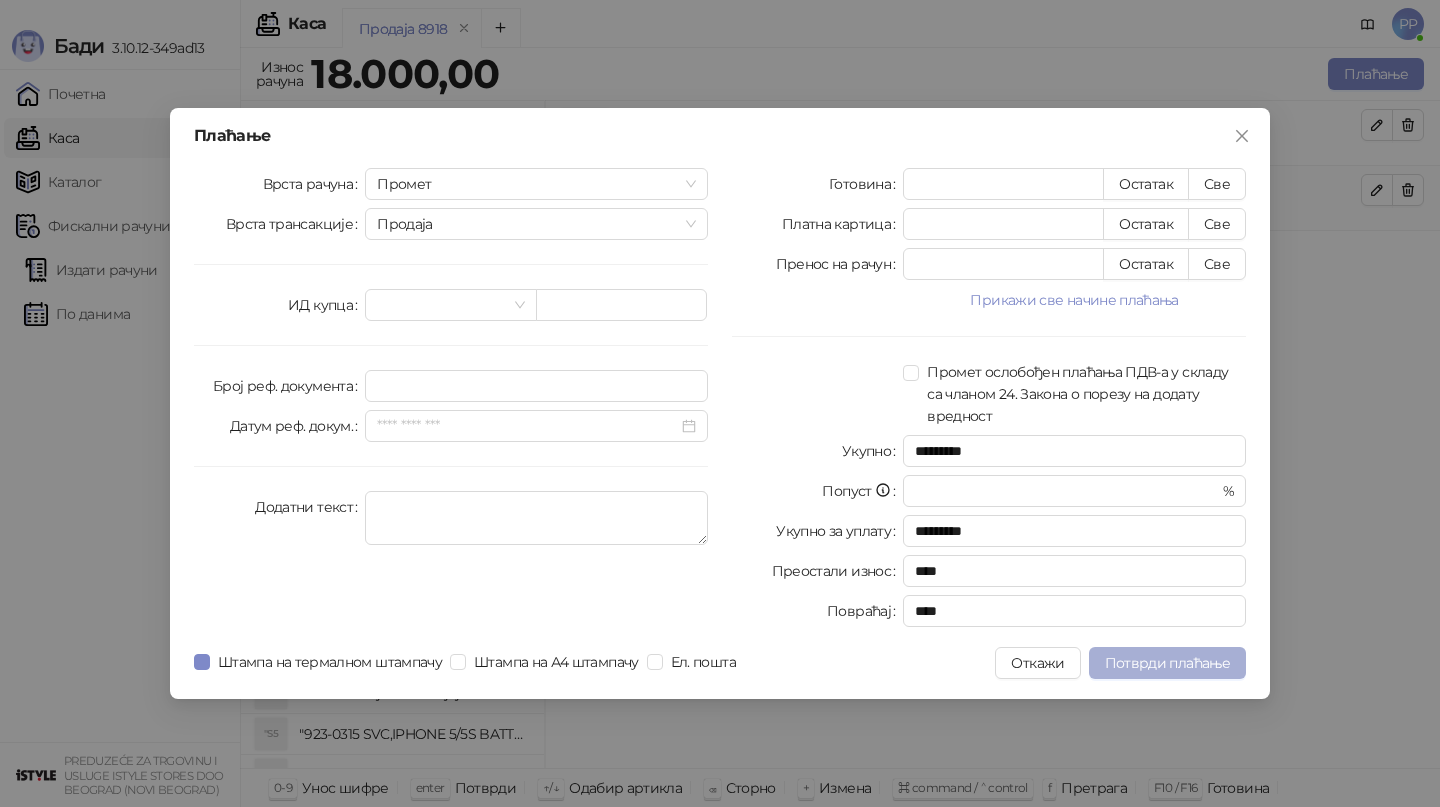 click on "Потврди плаћање" at bounding box center (1167, 663) 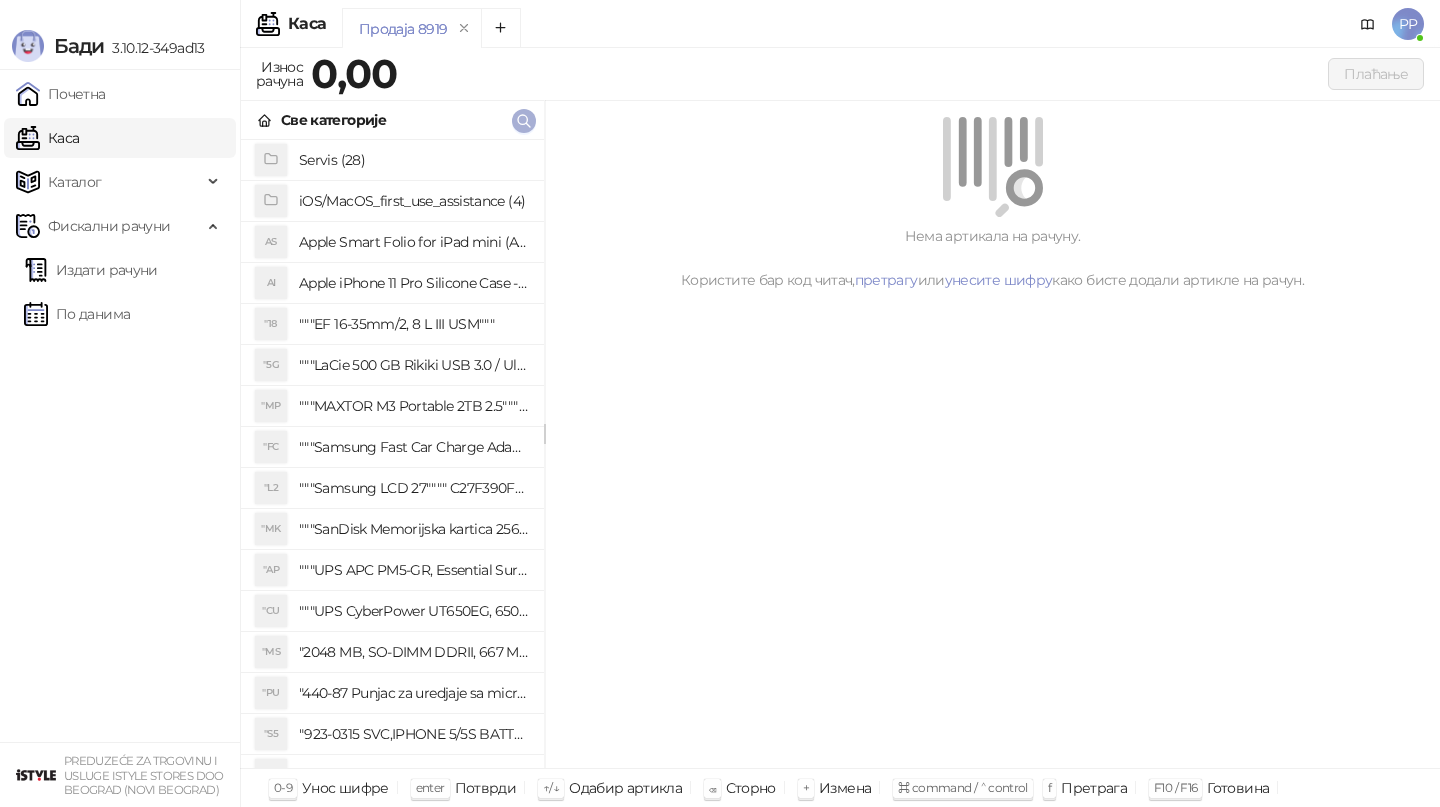 click 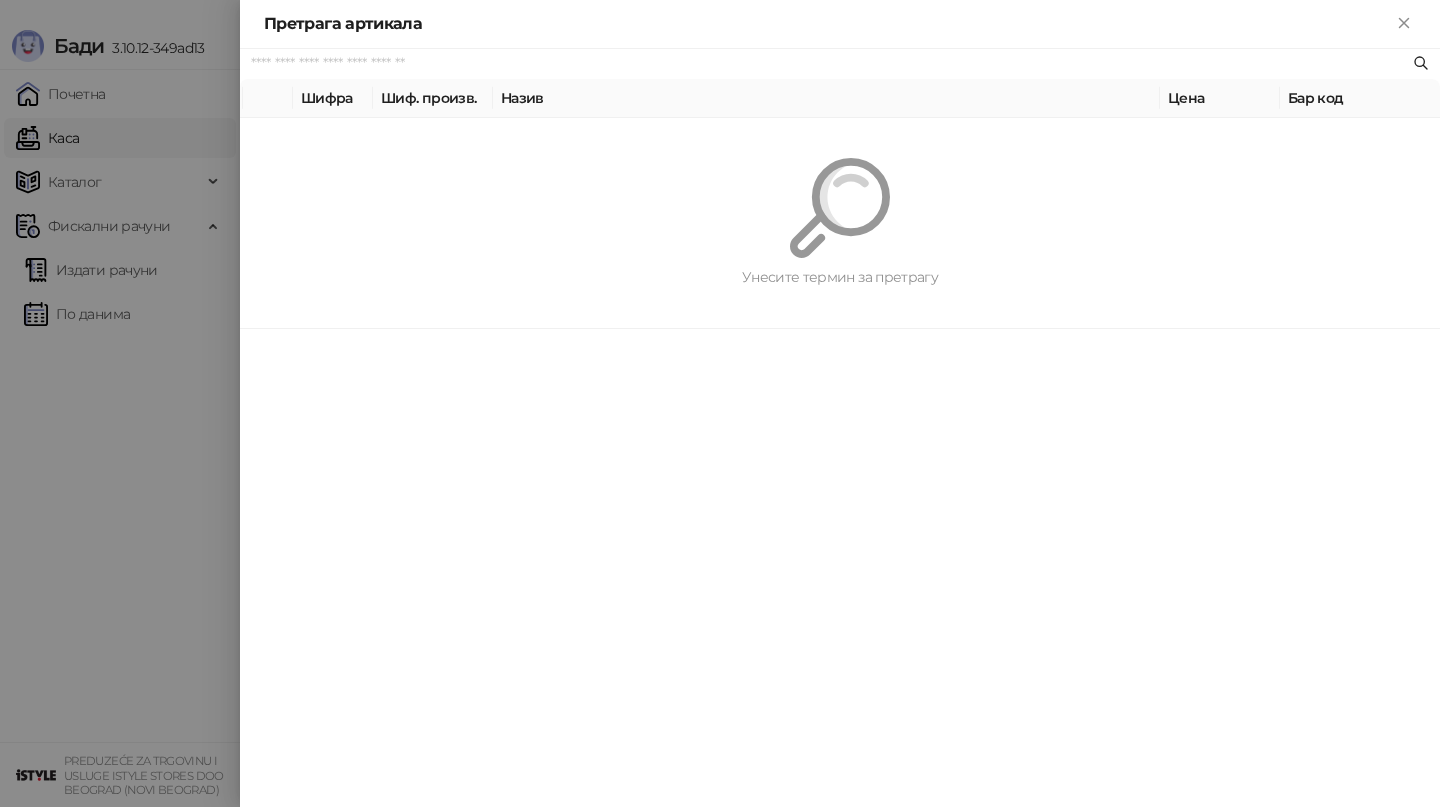 paste on "**********" 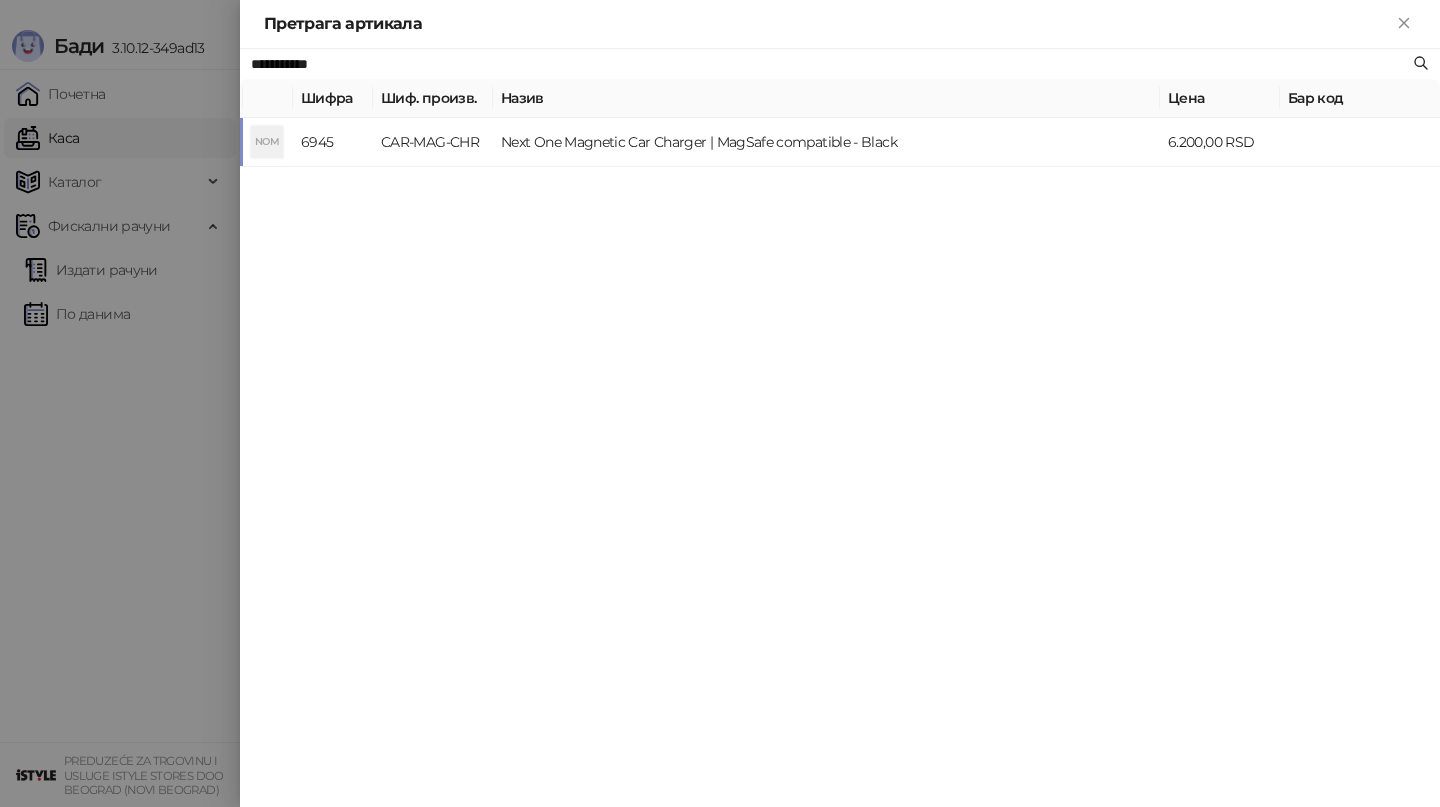 type on "**********" 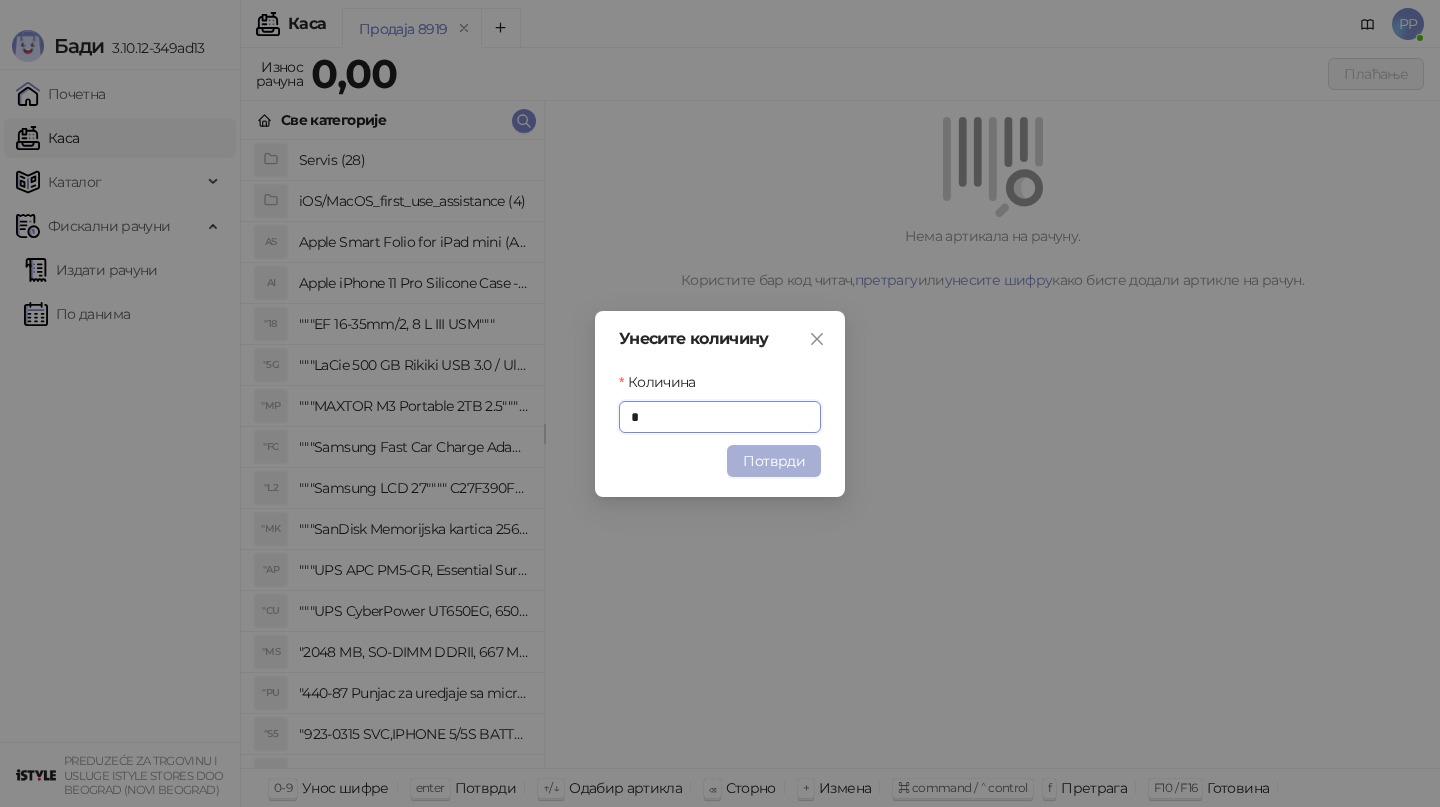 click on "Потврди" at bounding box center (774, 461) 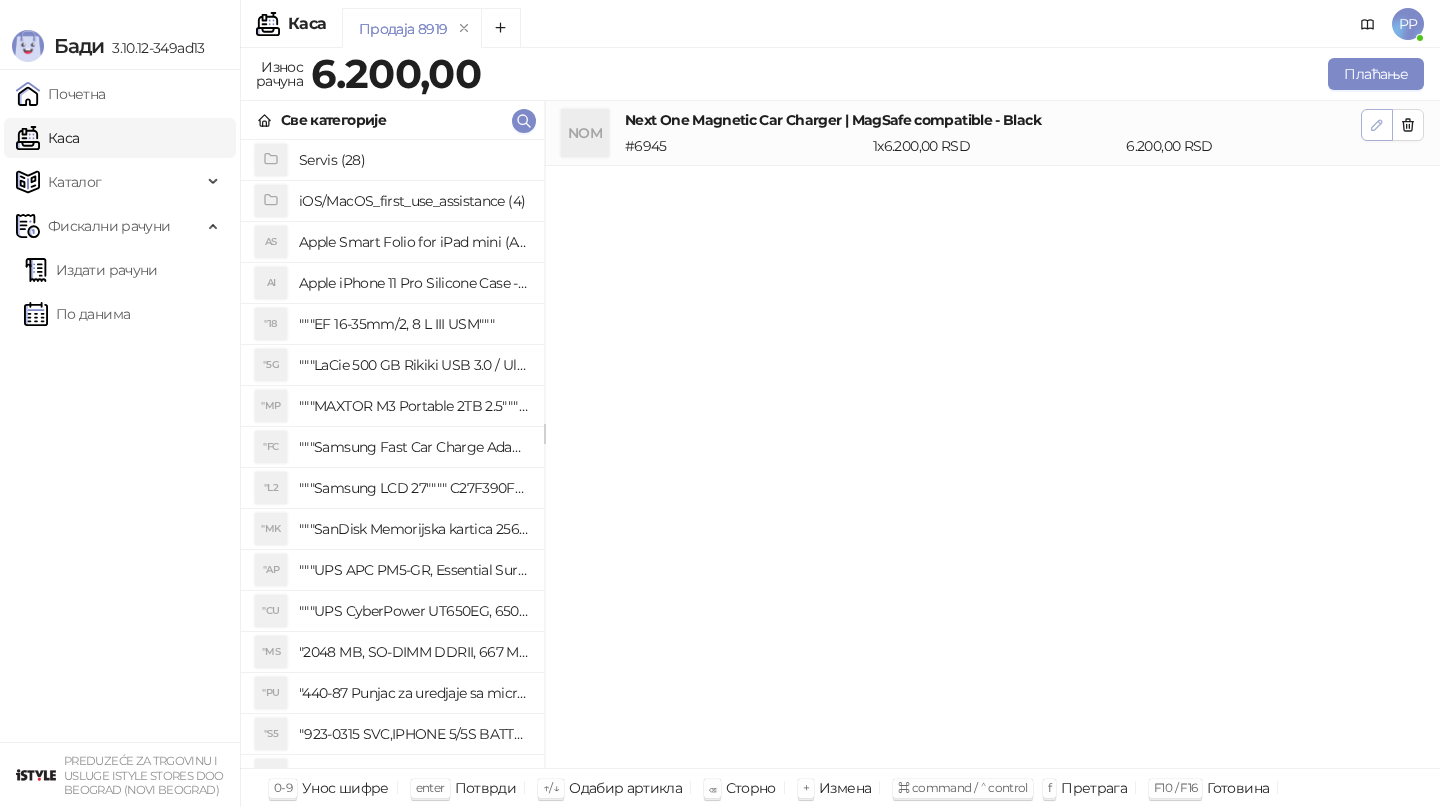 click at bounding box center [1377, 125] 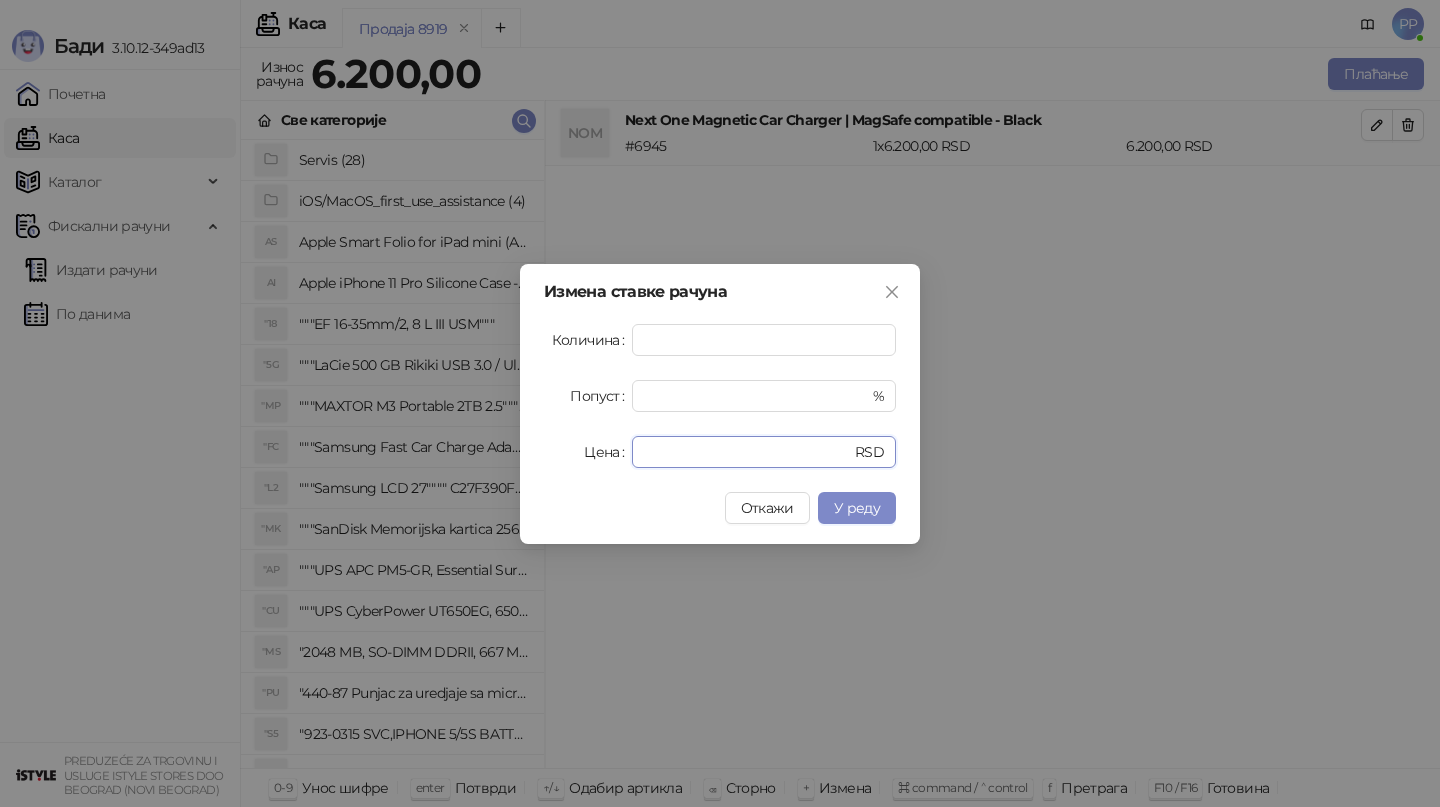 drag, startPoint x: 726, startPoint y: 455, endPoint x: 562, endPoint y: 449, distance: 164.10973 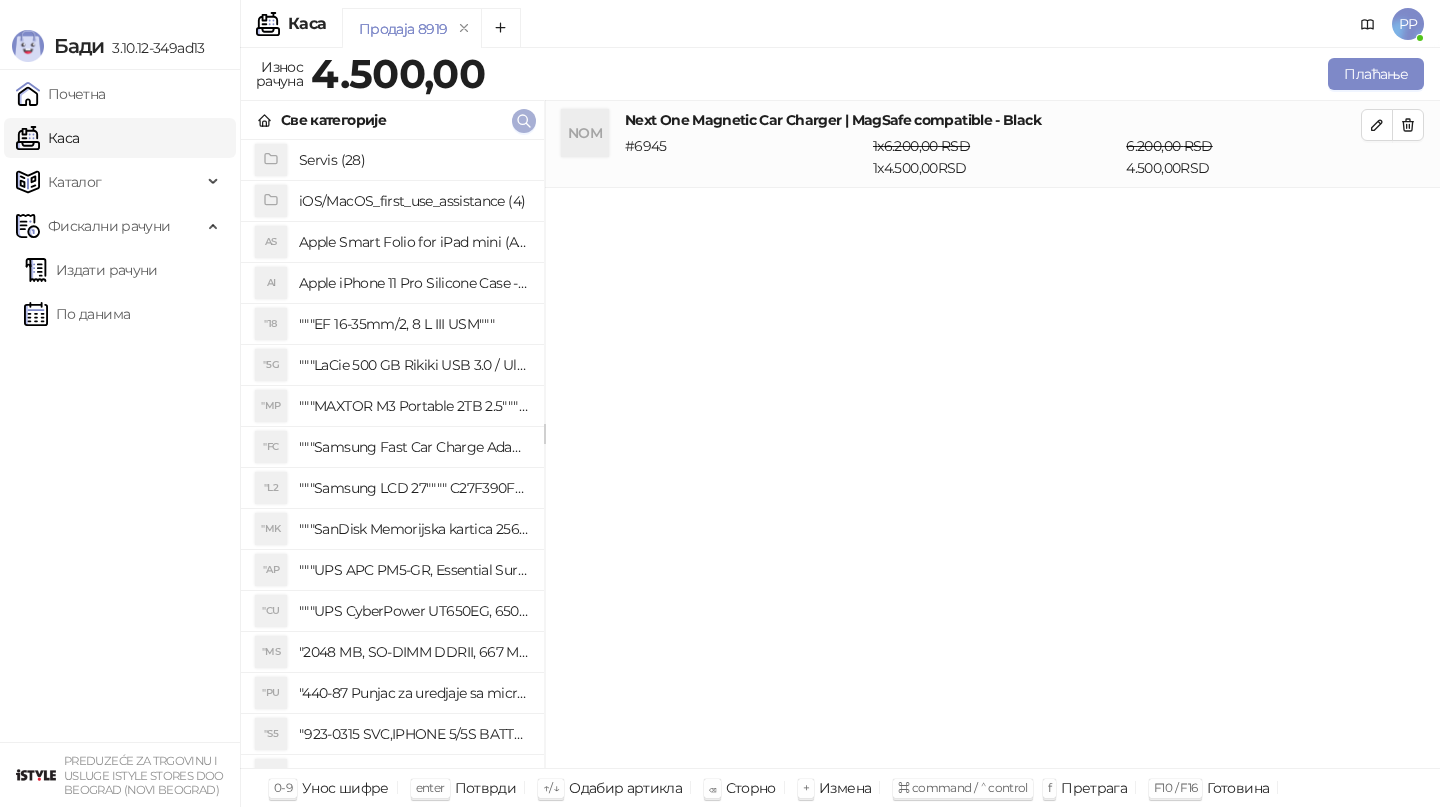 click 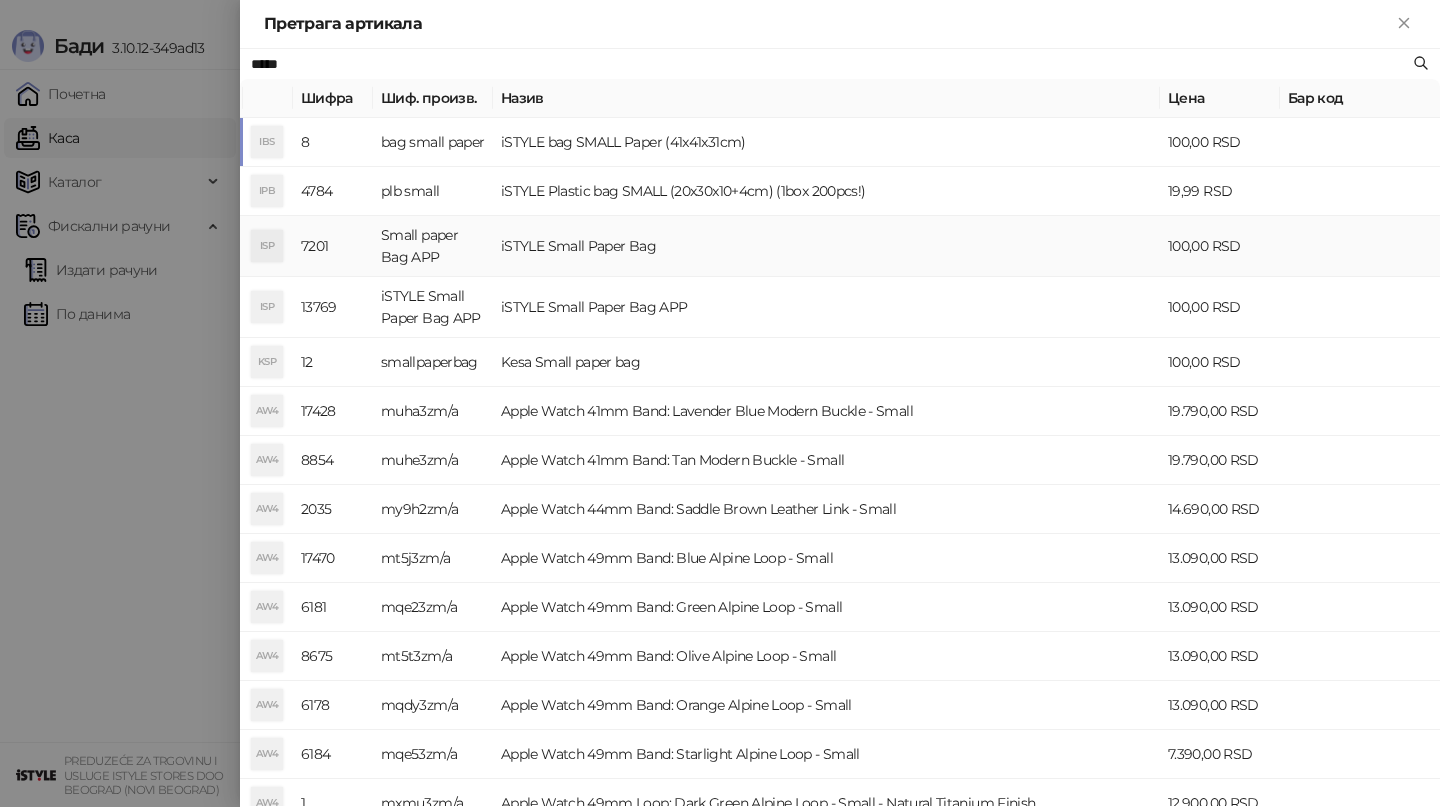 type on "*****" 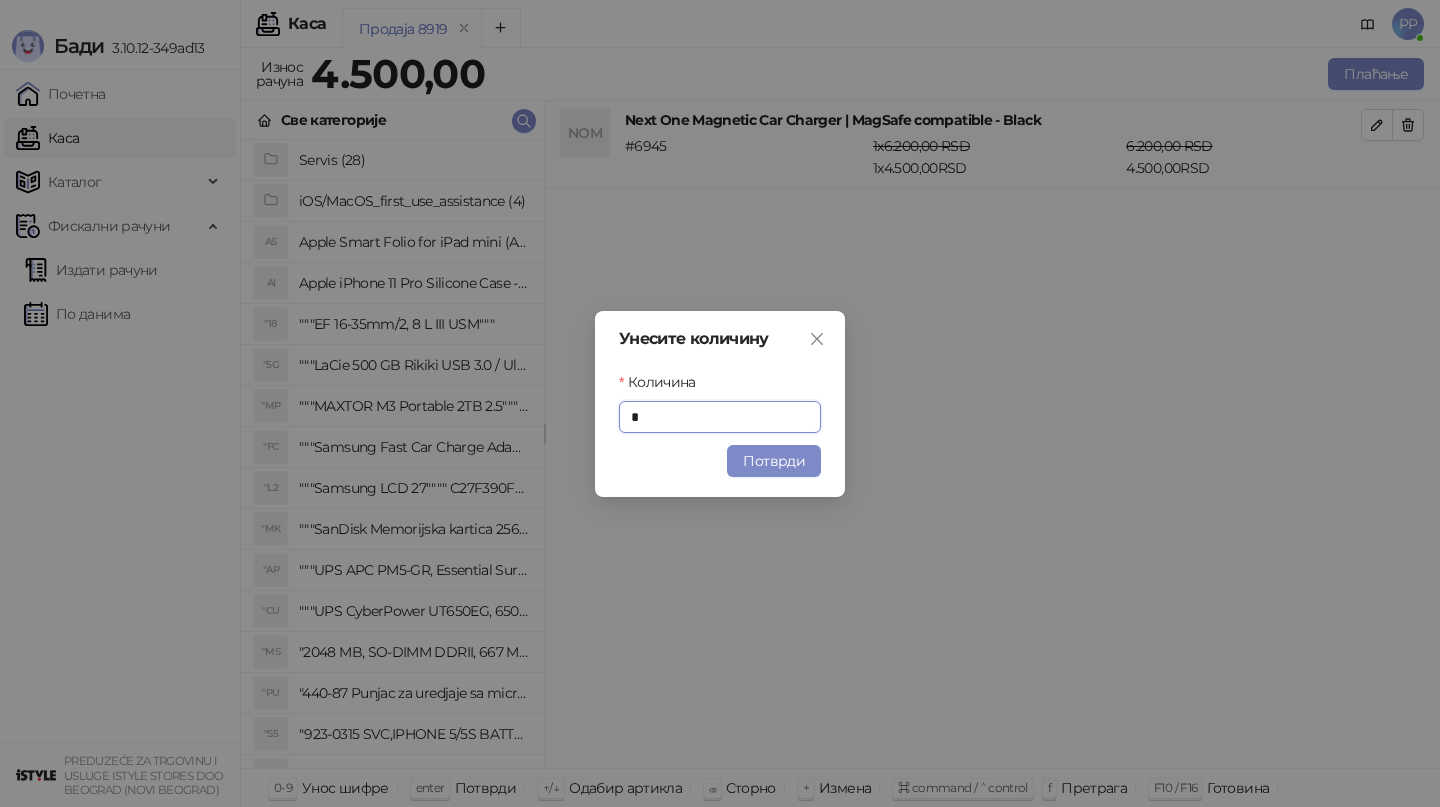 click on "Потврди" at bounding box center (774, 461) 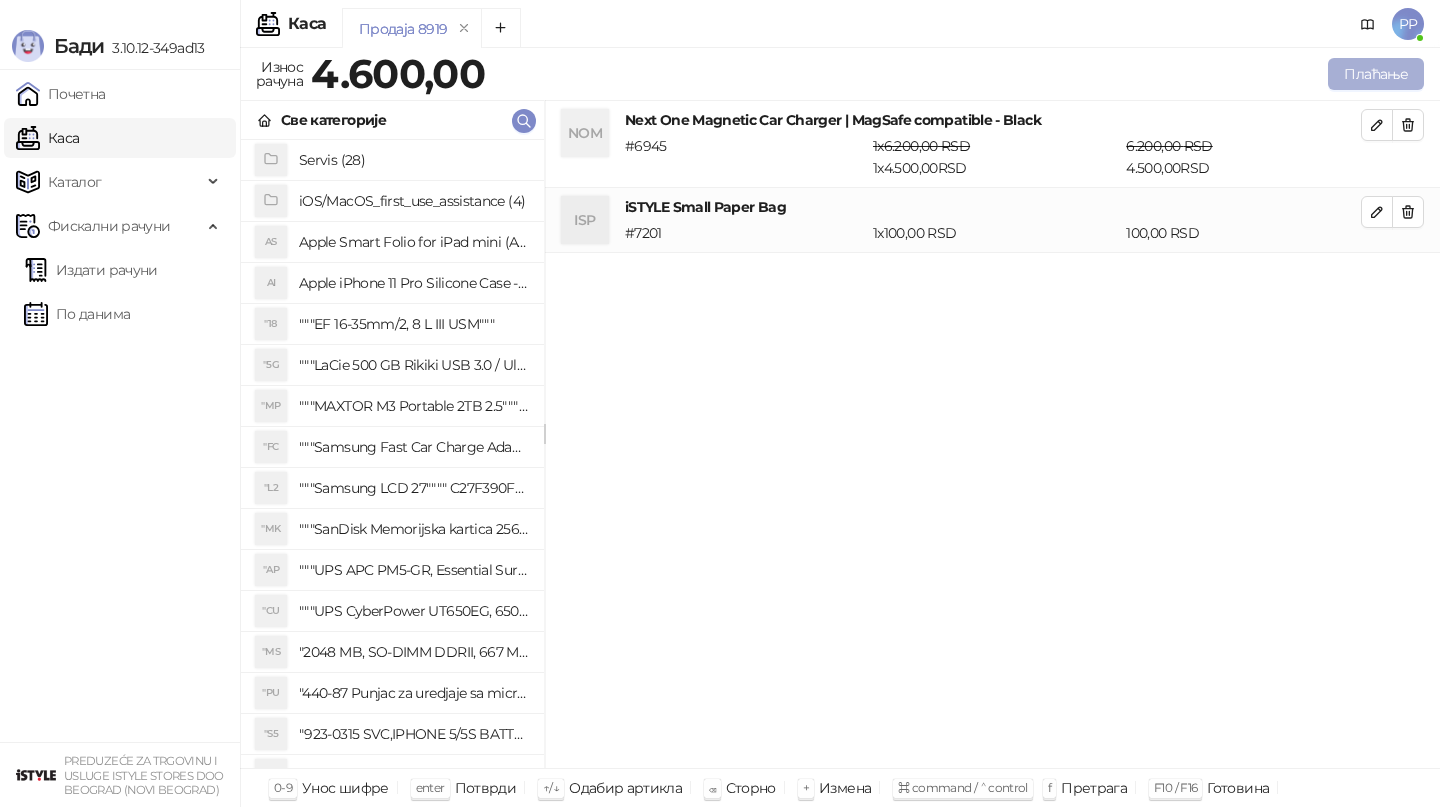 click on "Плаћање" at bounding box center [1376, 74] 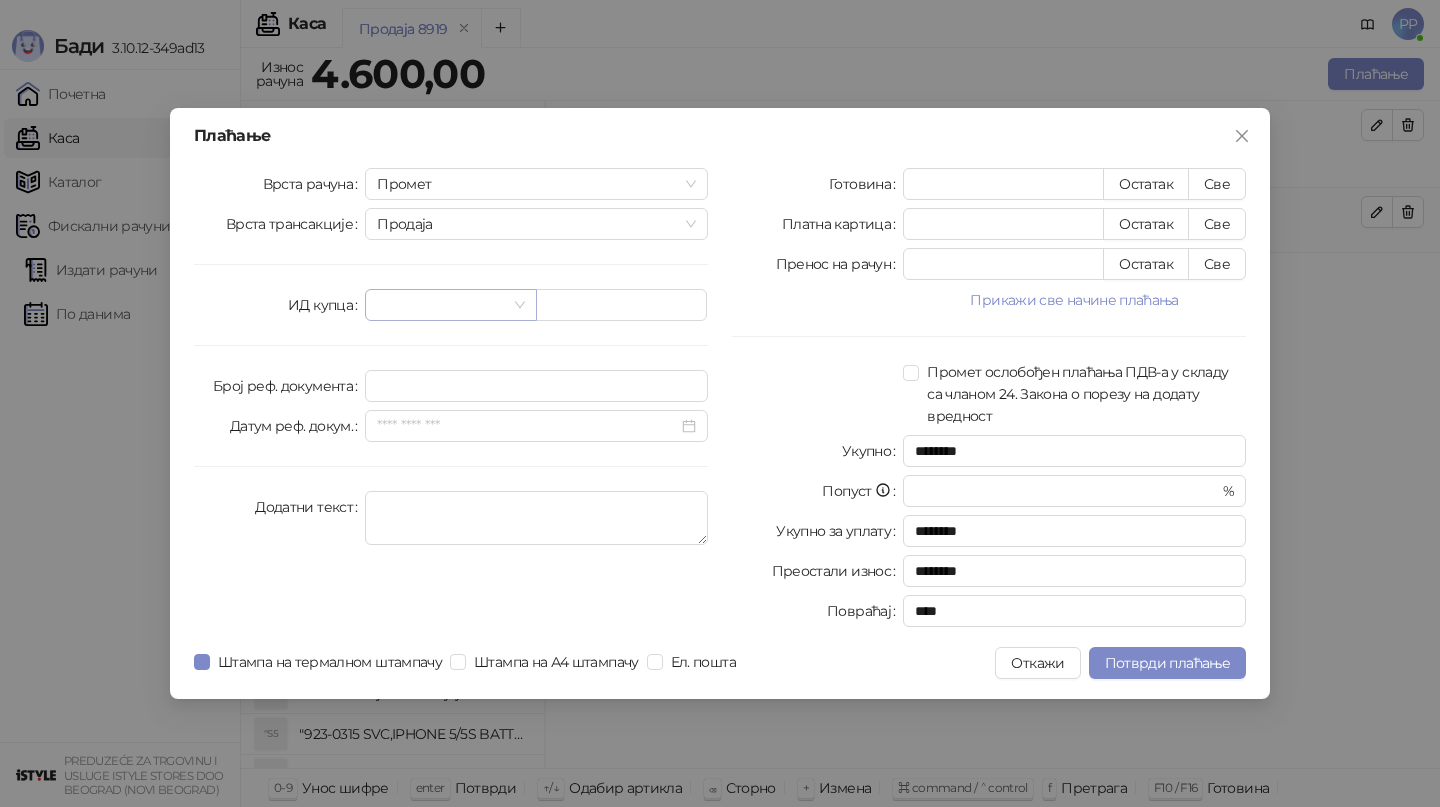 click at bounding box center (450, 305) 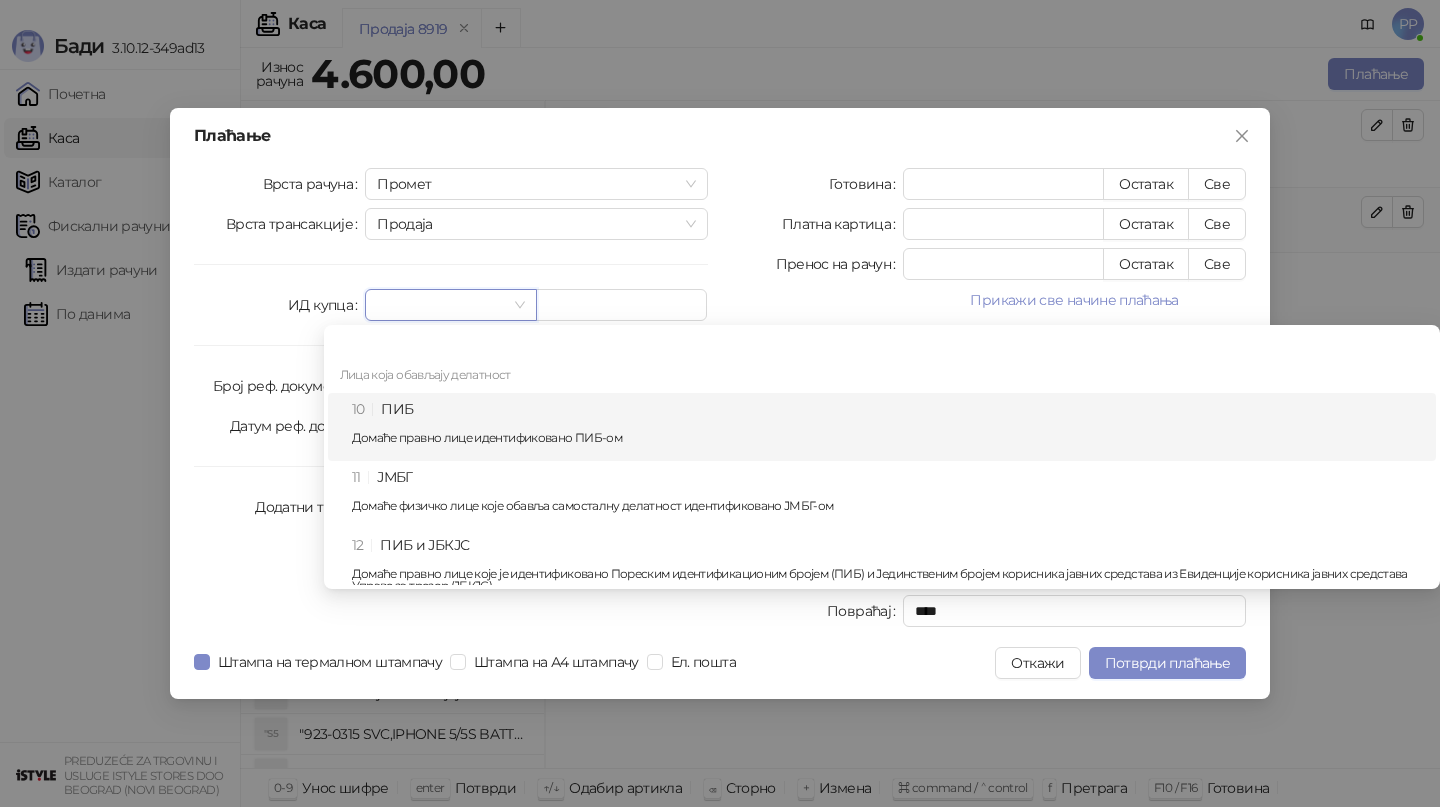 click on "10 ПИБ Домаће правно лице идентификовано ПИБ-ом" at bounding box center [888, 427] 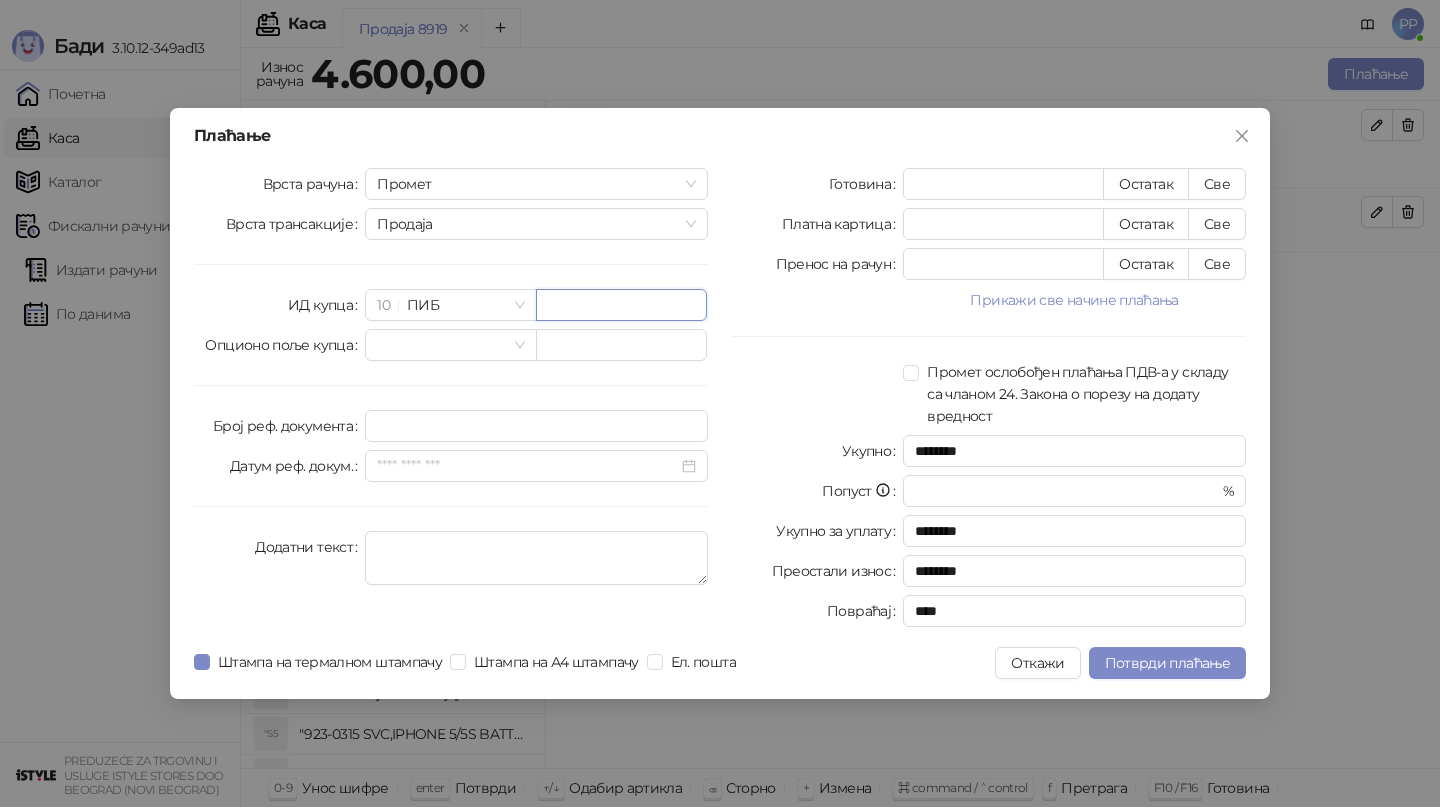 paste on "*********" 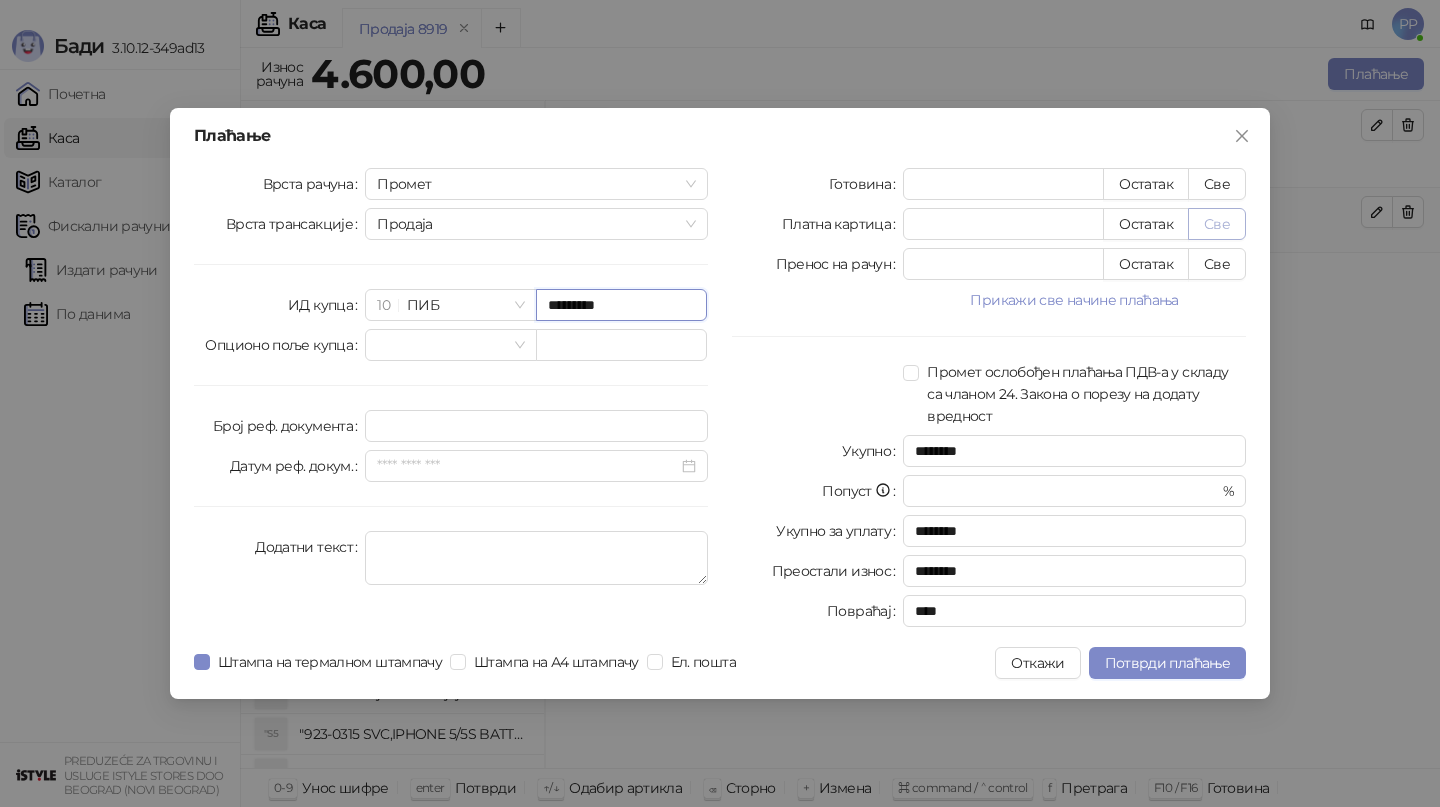 type on "*********" 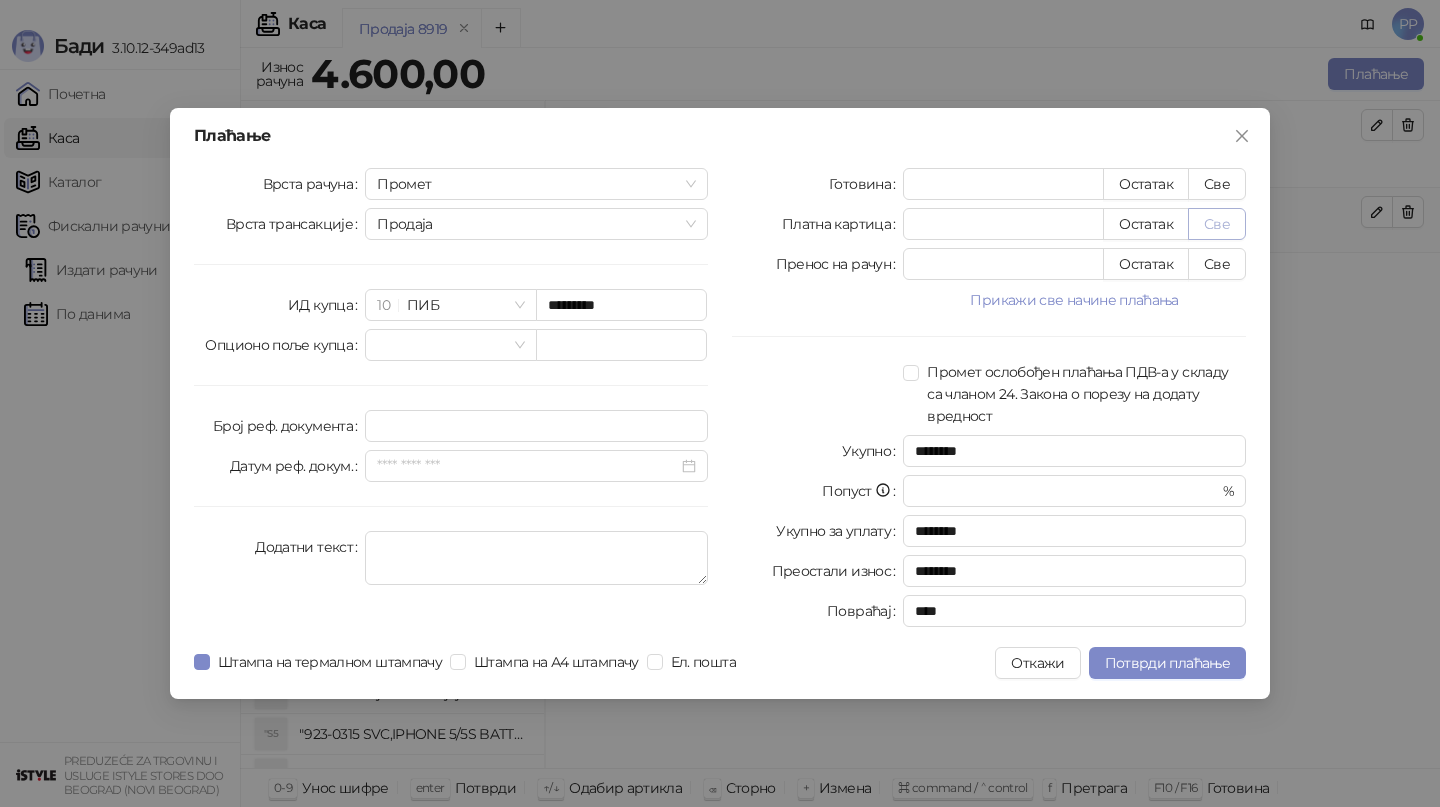 click on "Све" at bounding box center (1217, 224) 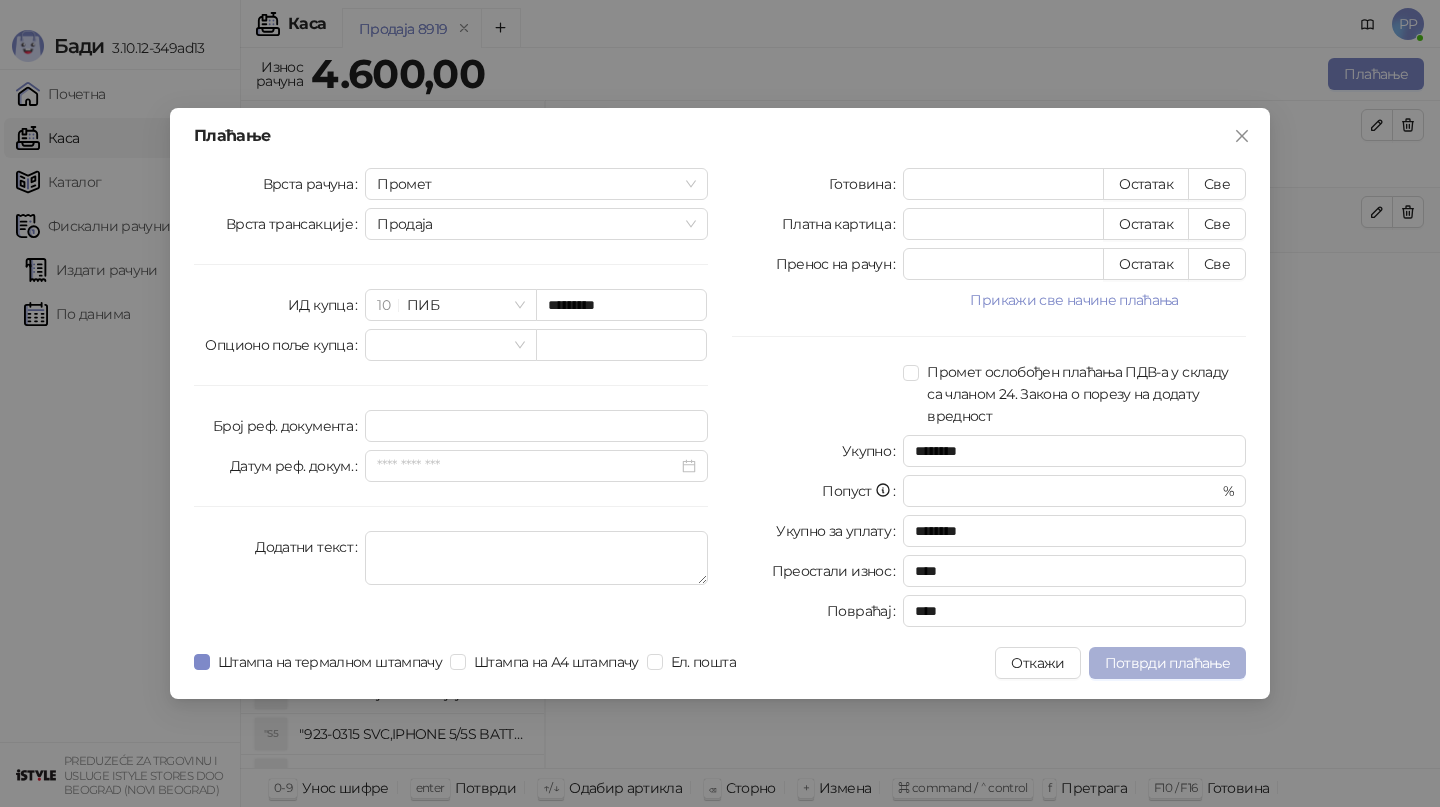 click on "Потврди плаћање" at bounding box center (1167, 663) 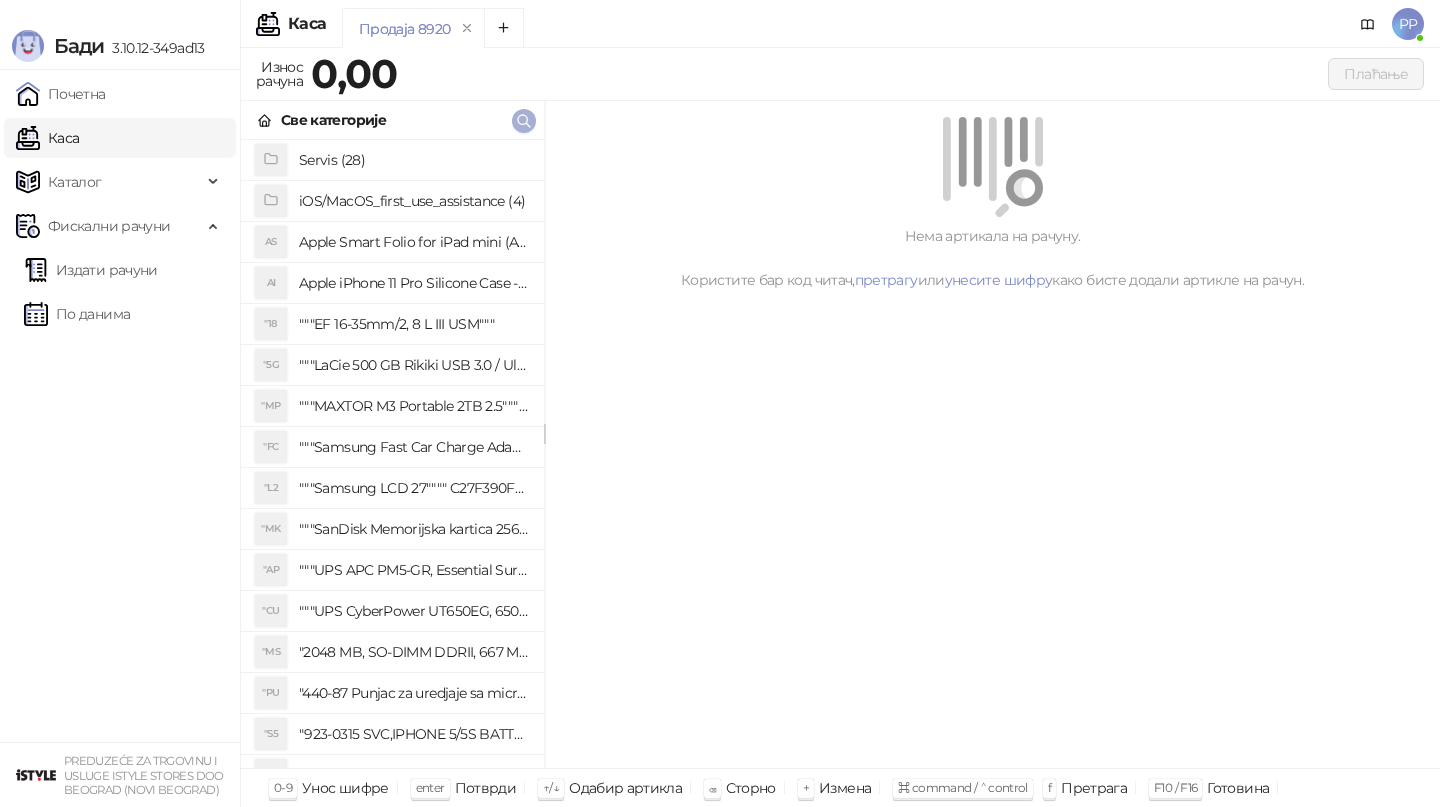 click 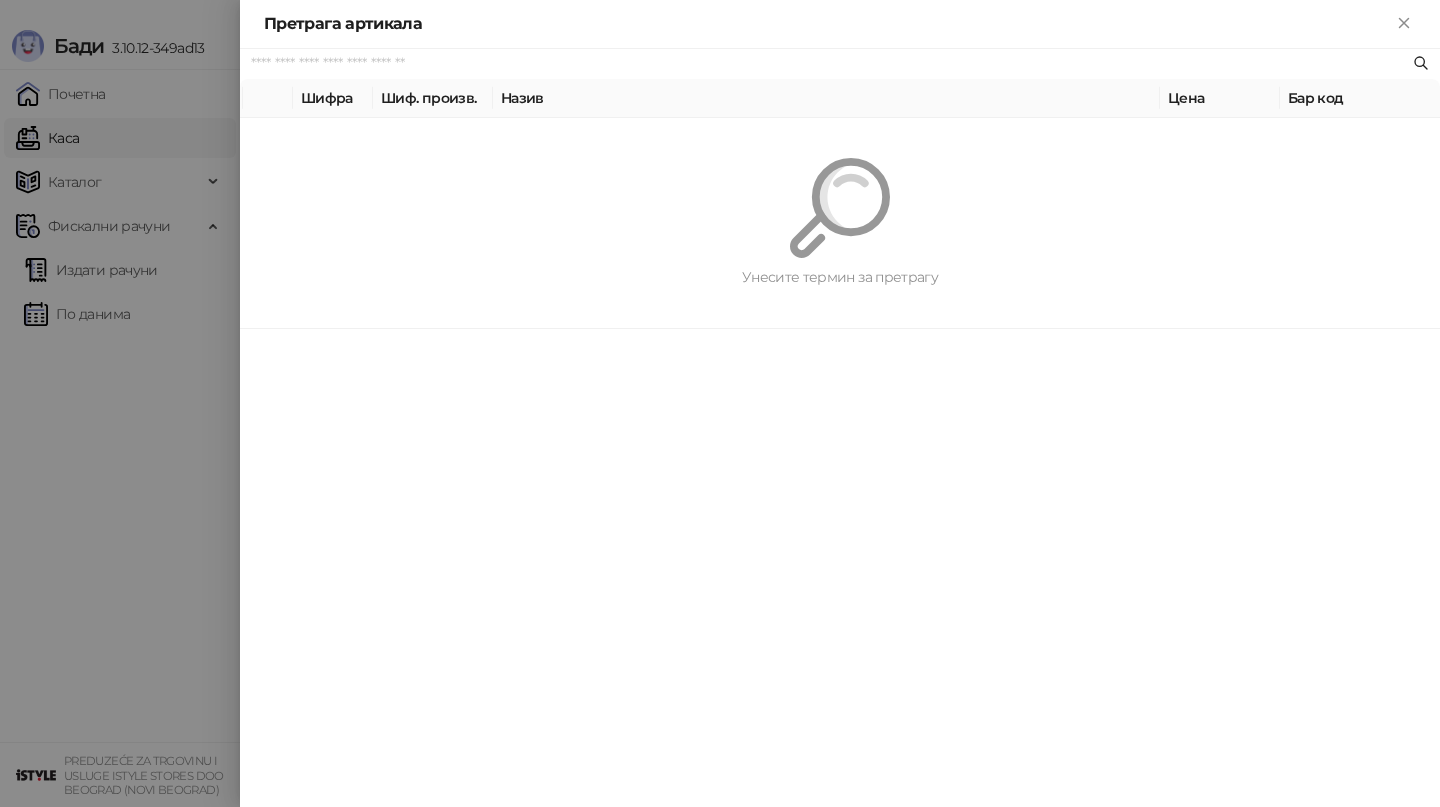 paste on "*********" 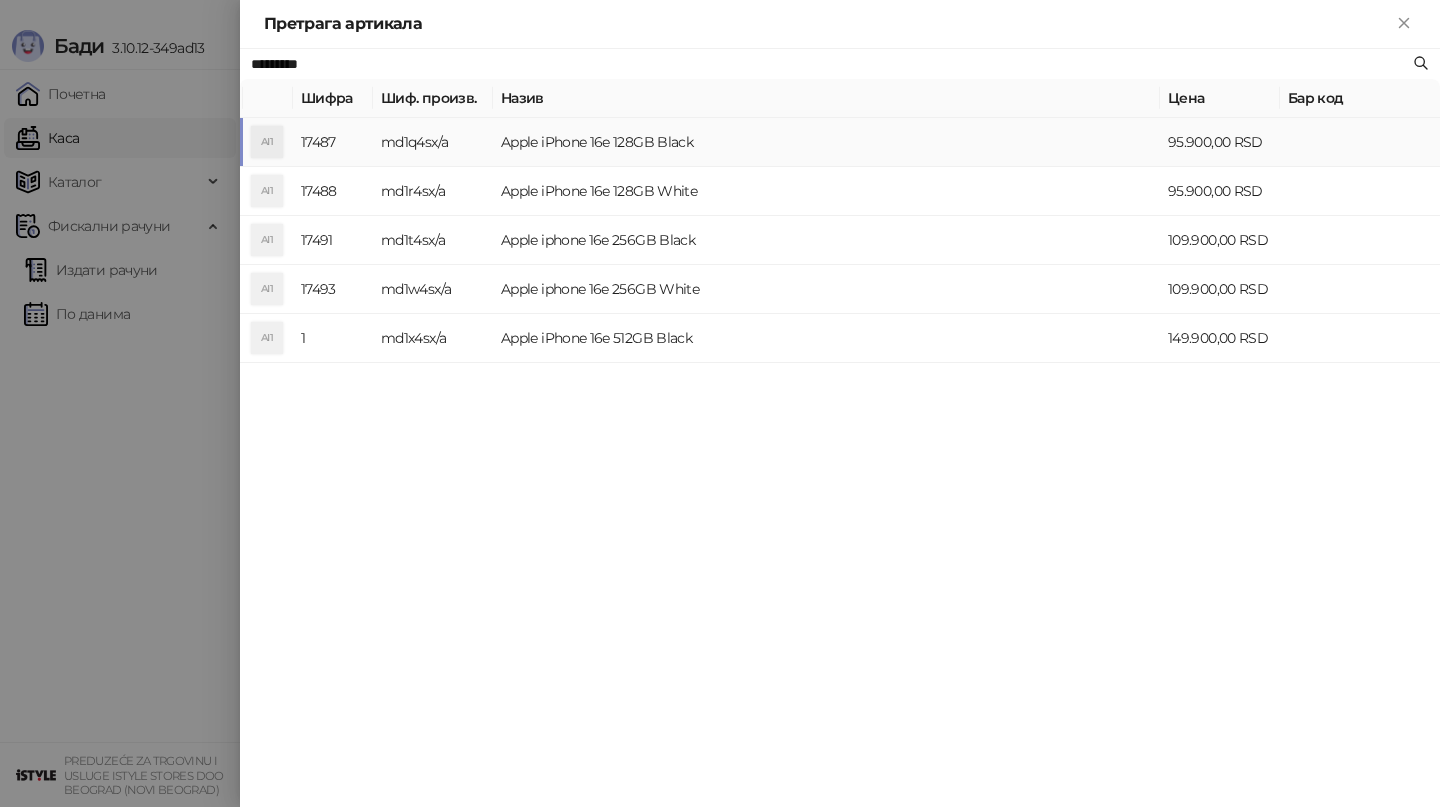 type on "*********" 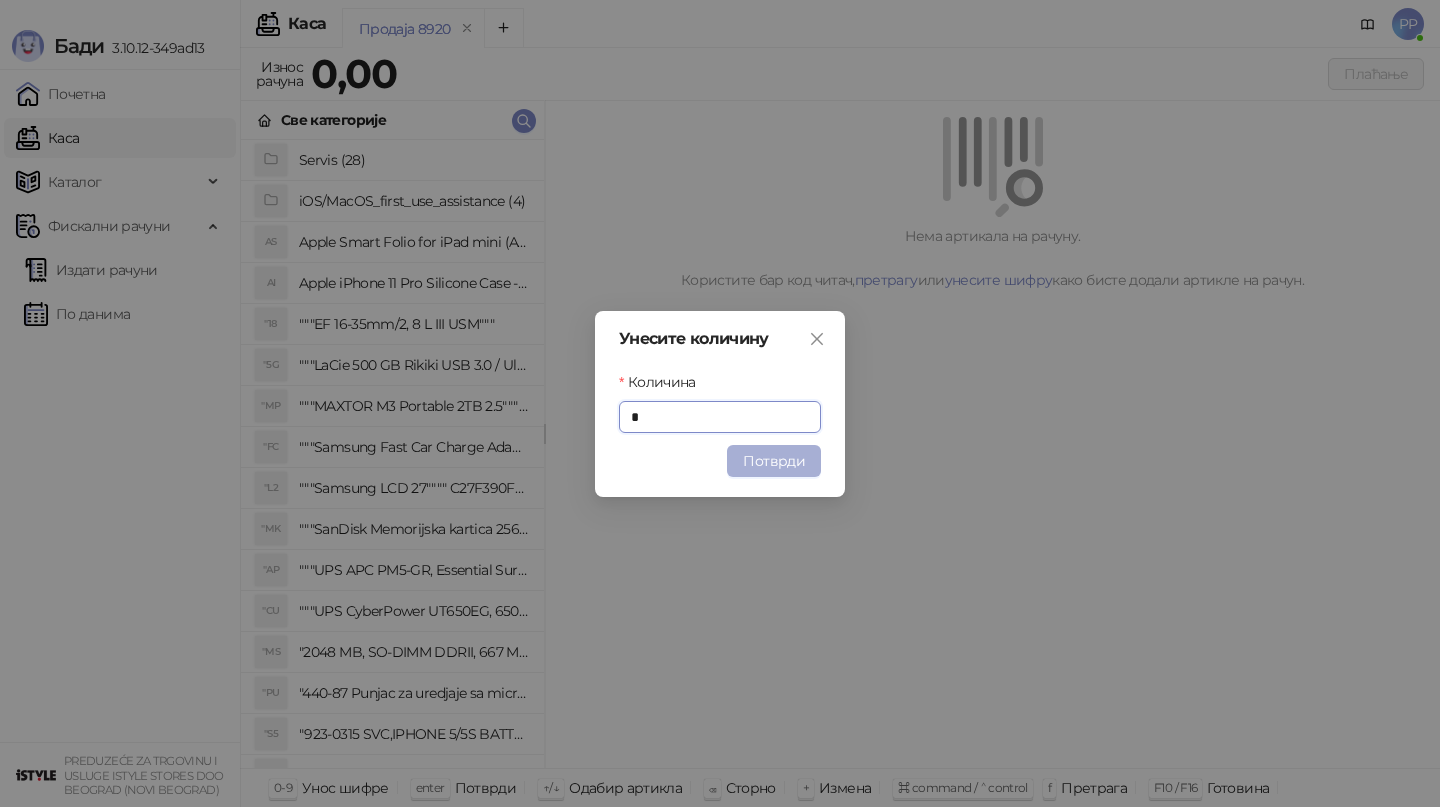 click on "Потврди" at bounding box center (774, 461) 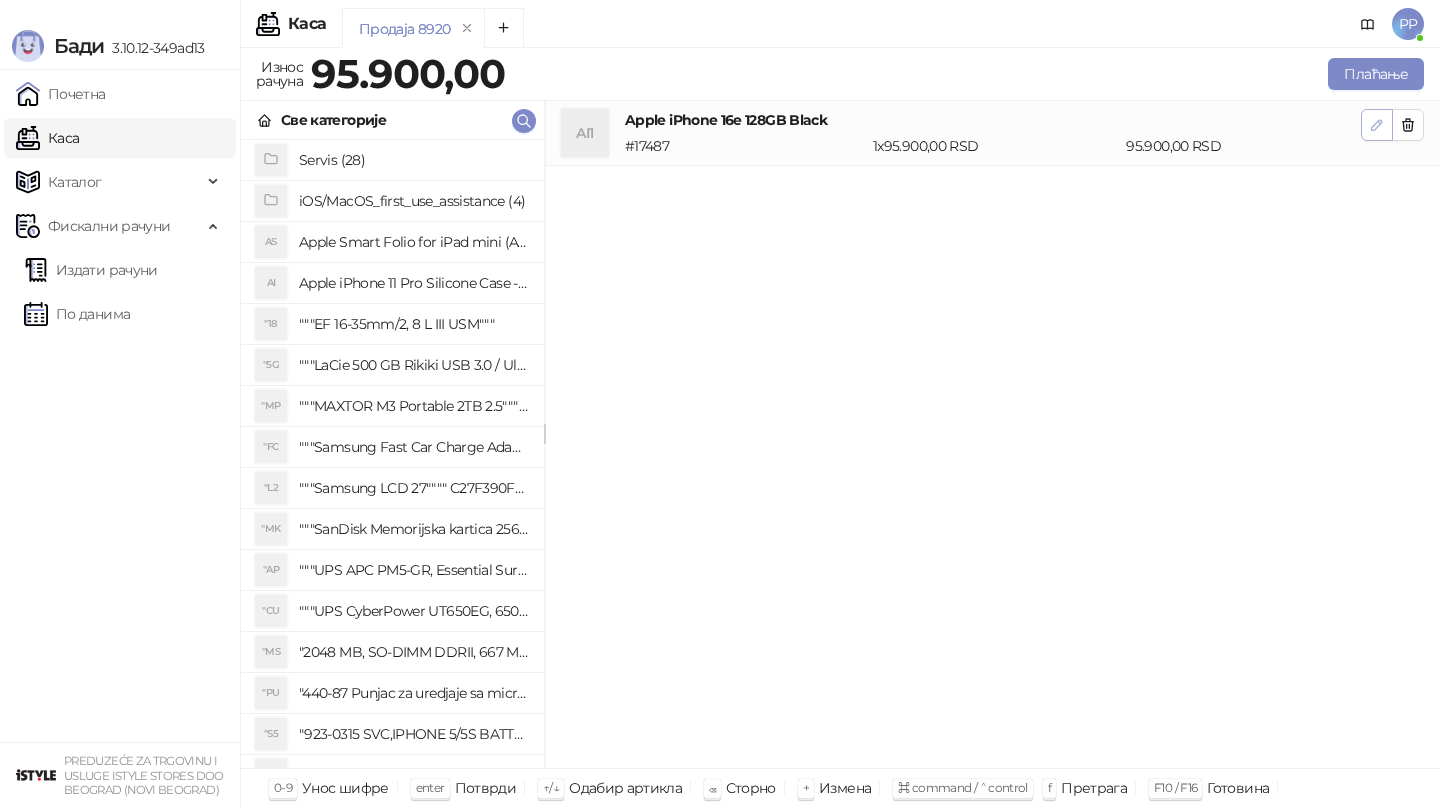 click at bounding box center (1377, 125) 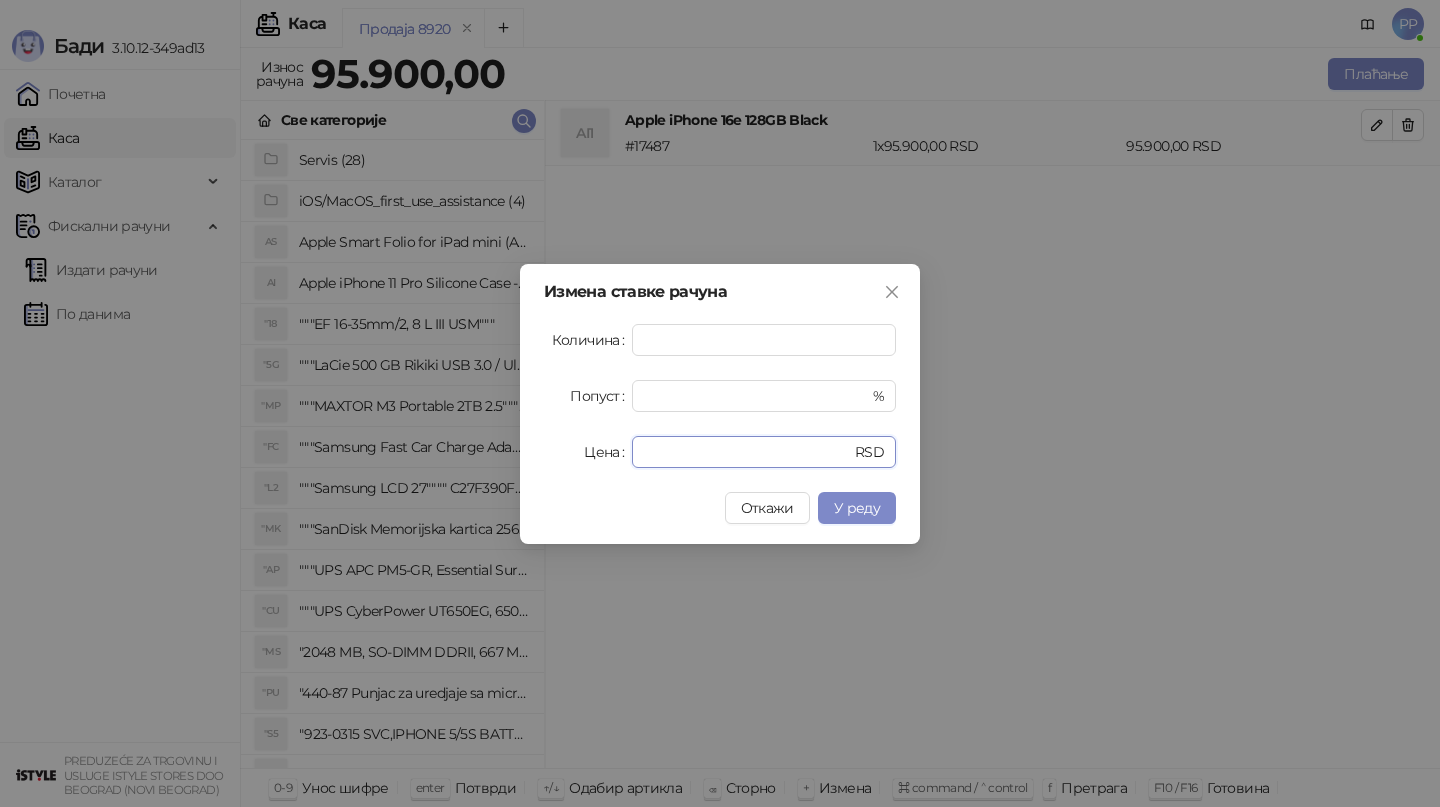 drag, startPoint x: 731, startPoint y: 443, endPoint x: 529, endPoint y: 421, distance: 203.19449 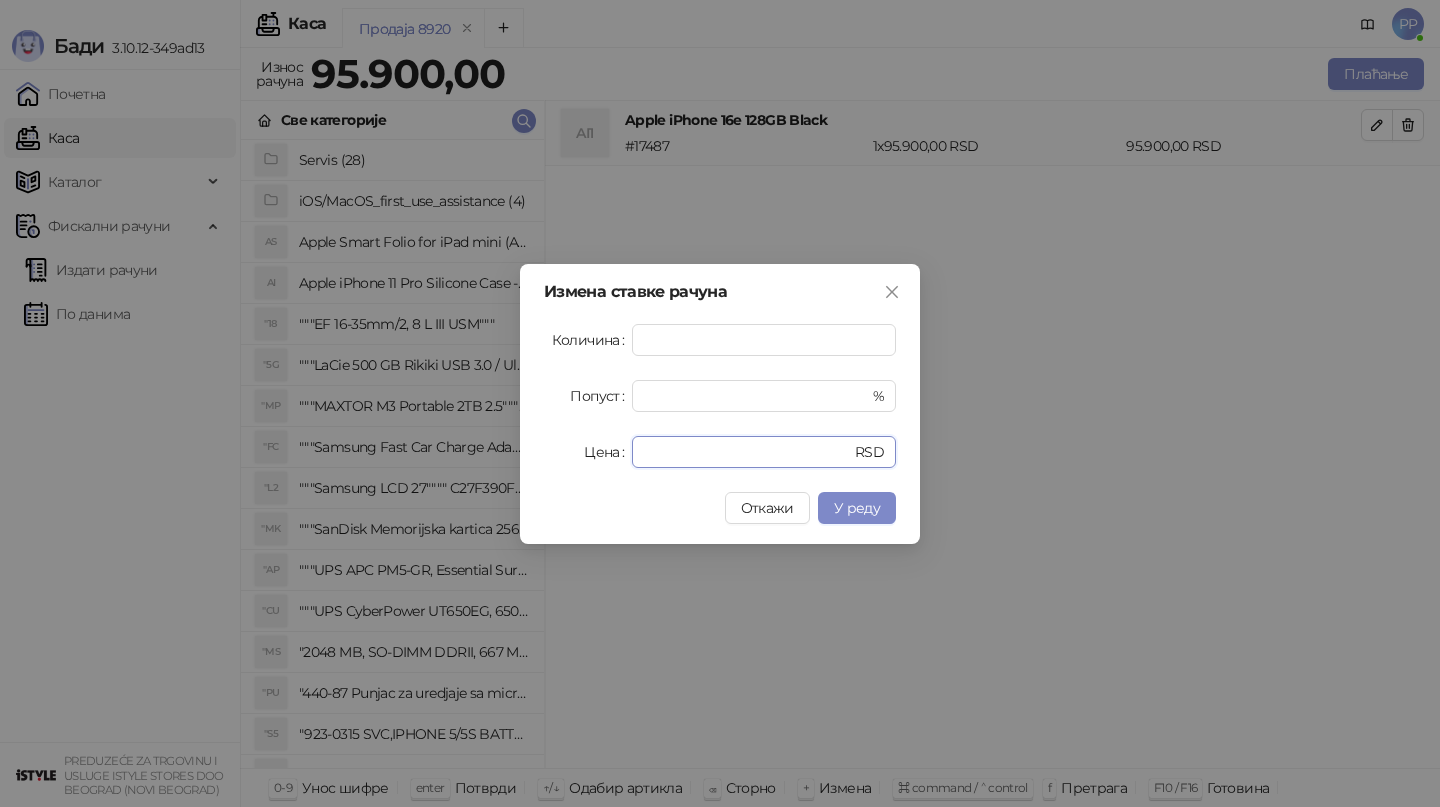type on "*****" 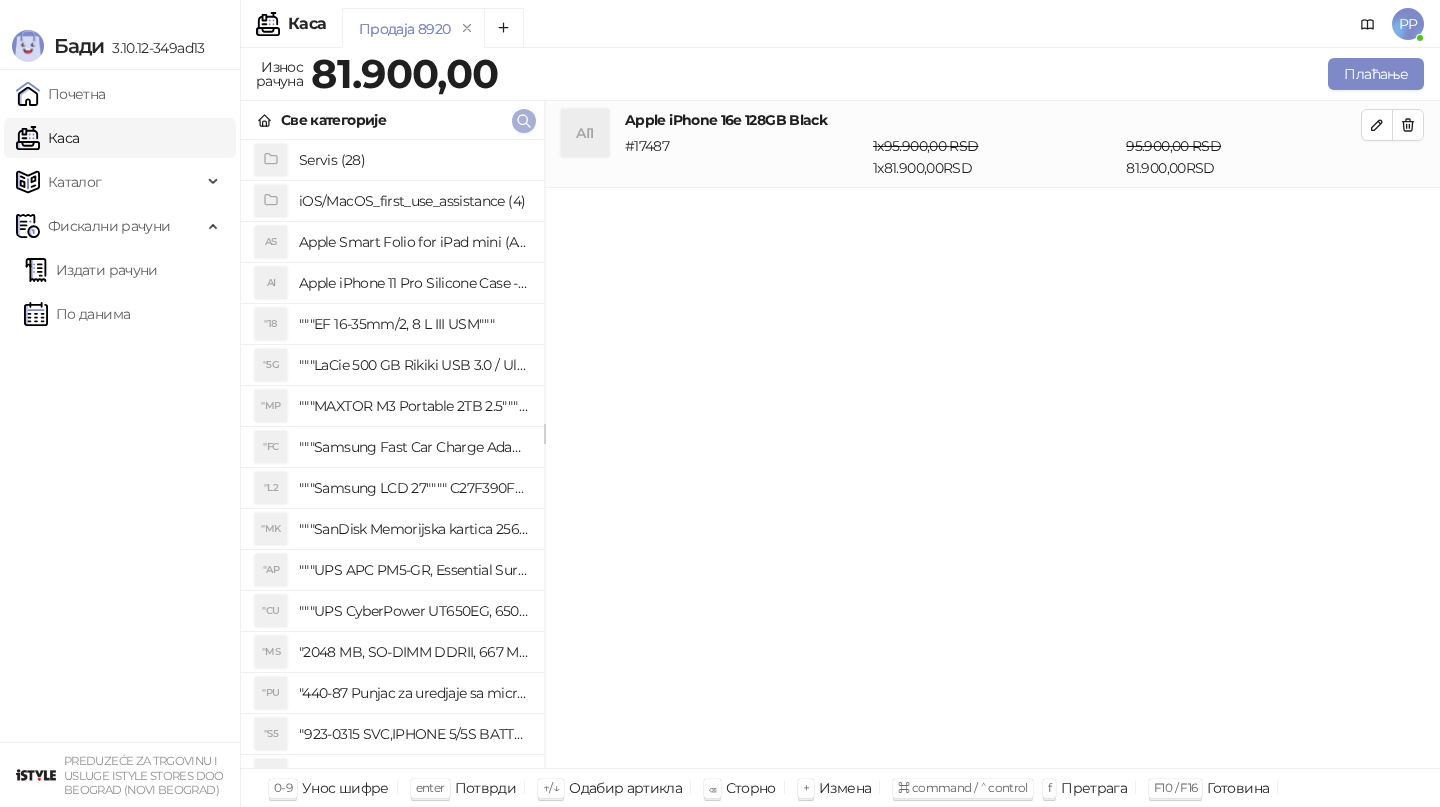 click 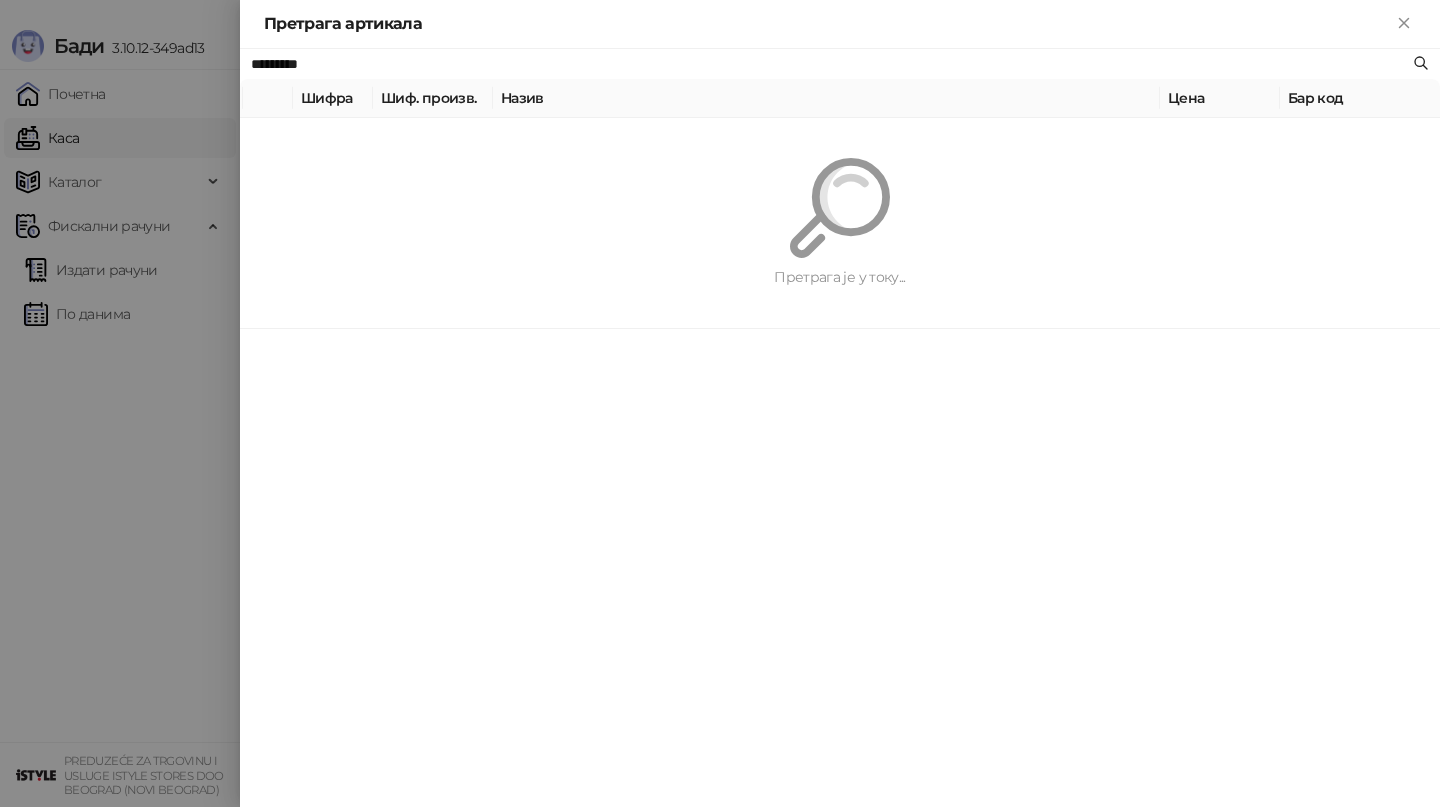 paste 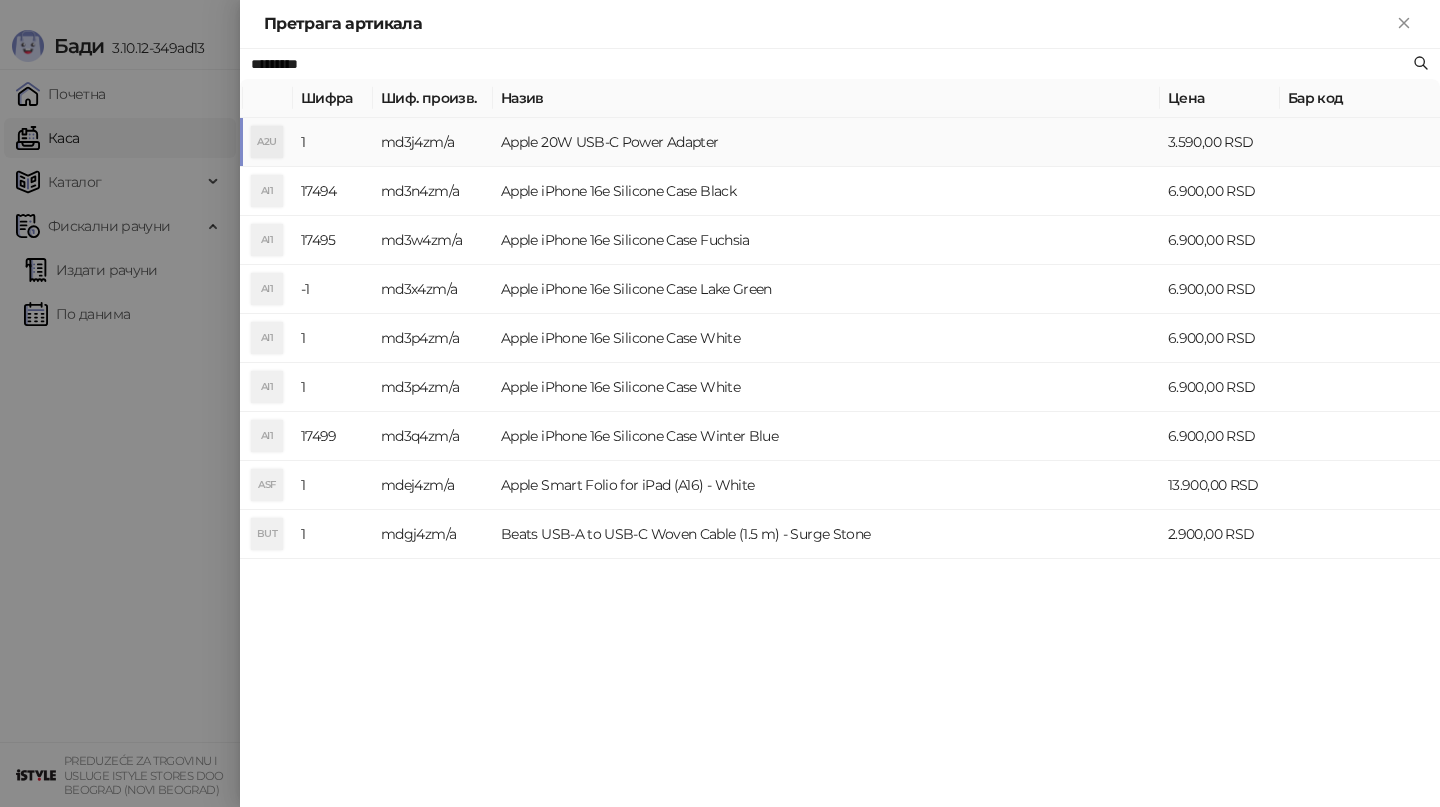 click on "Apple 20W USB-C Power Adapter" at bounding box center (826, 142) 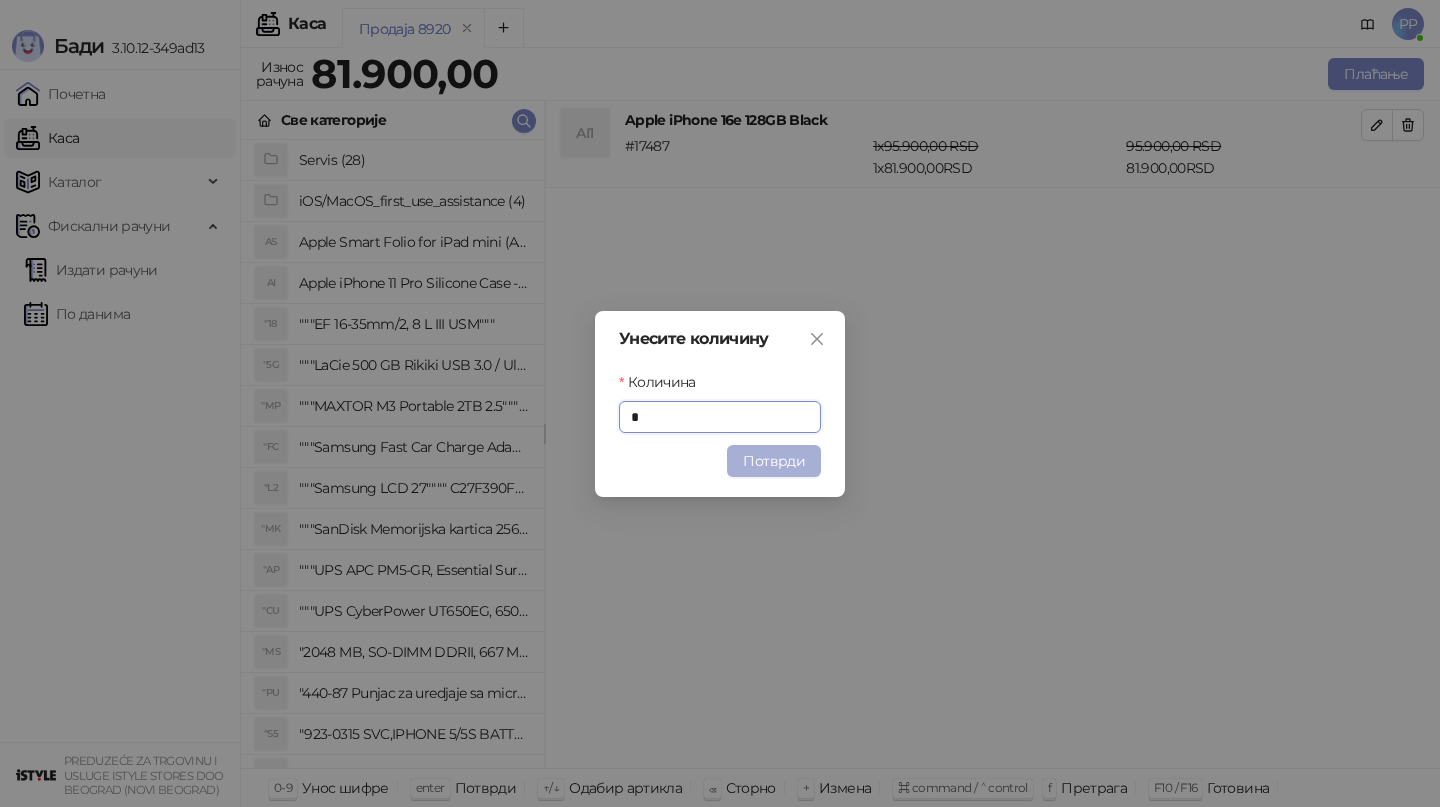 click on "Потврди" at bounding box center (774, 461) 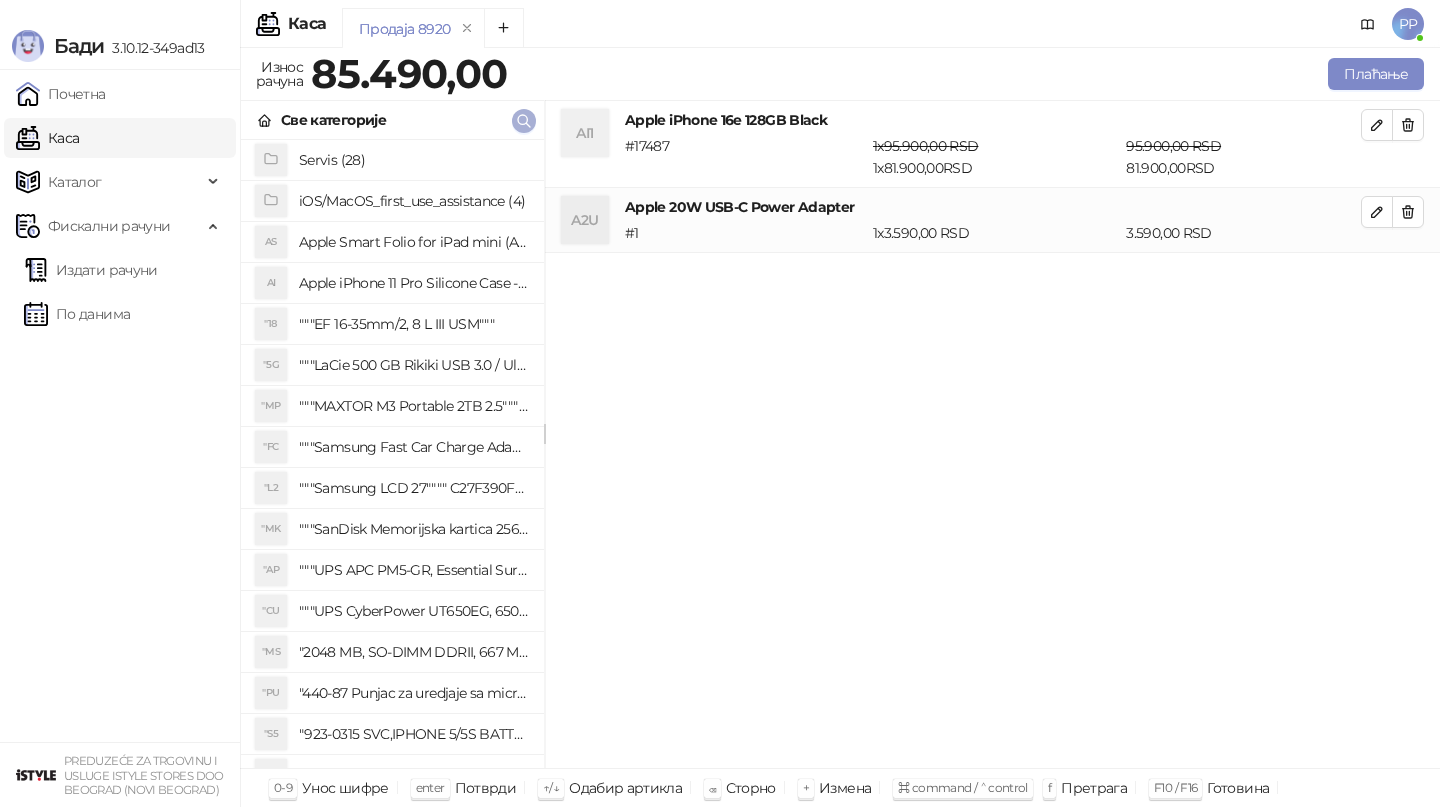 click 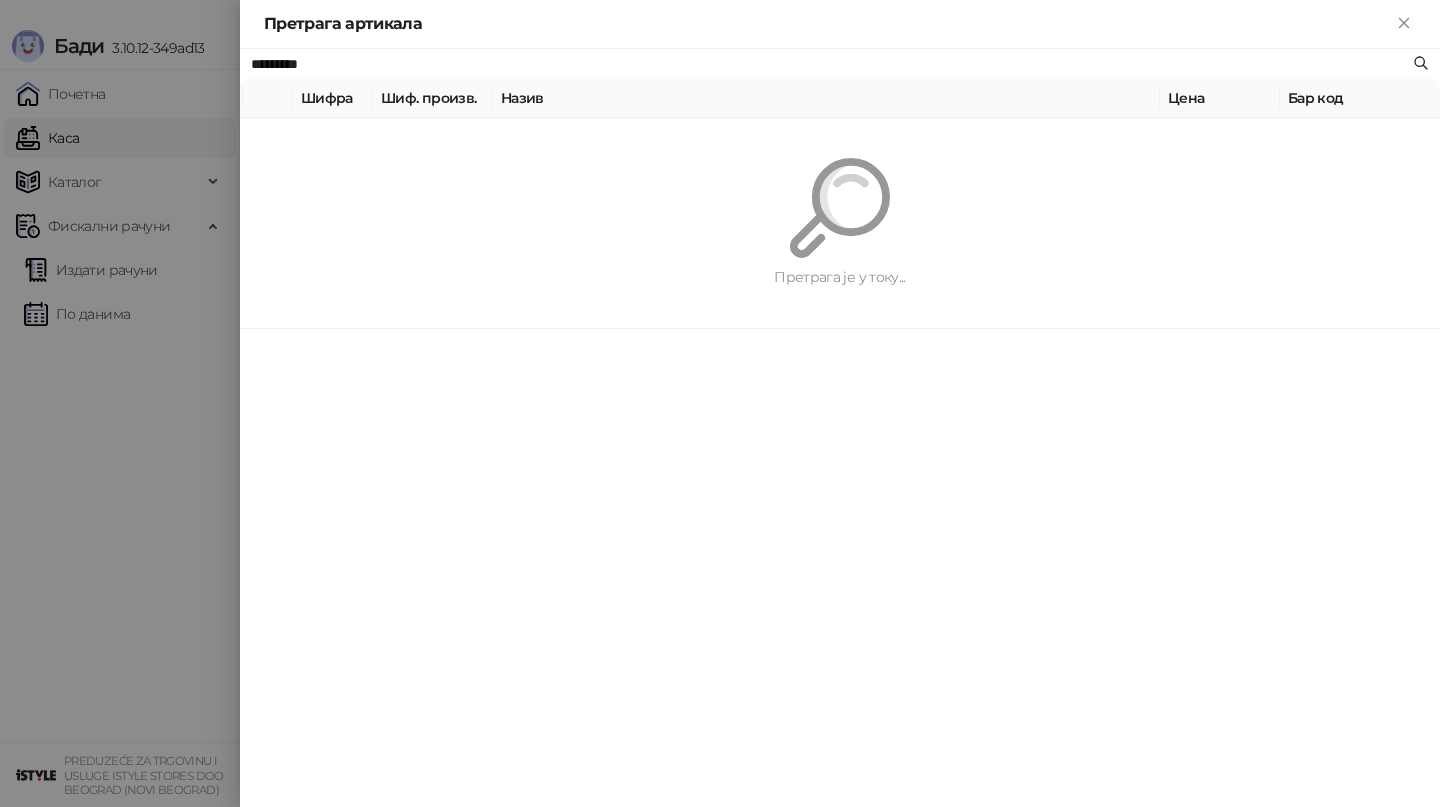 paste on "**********" 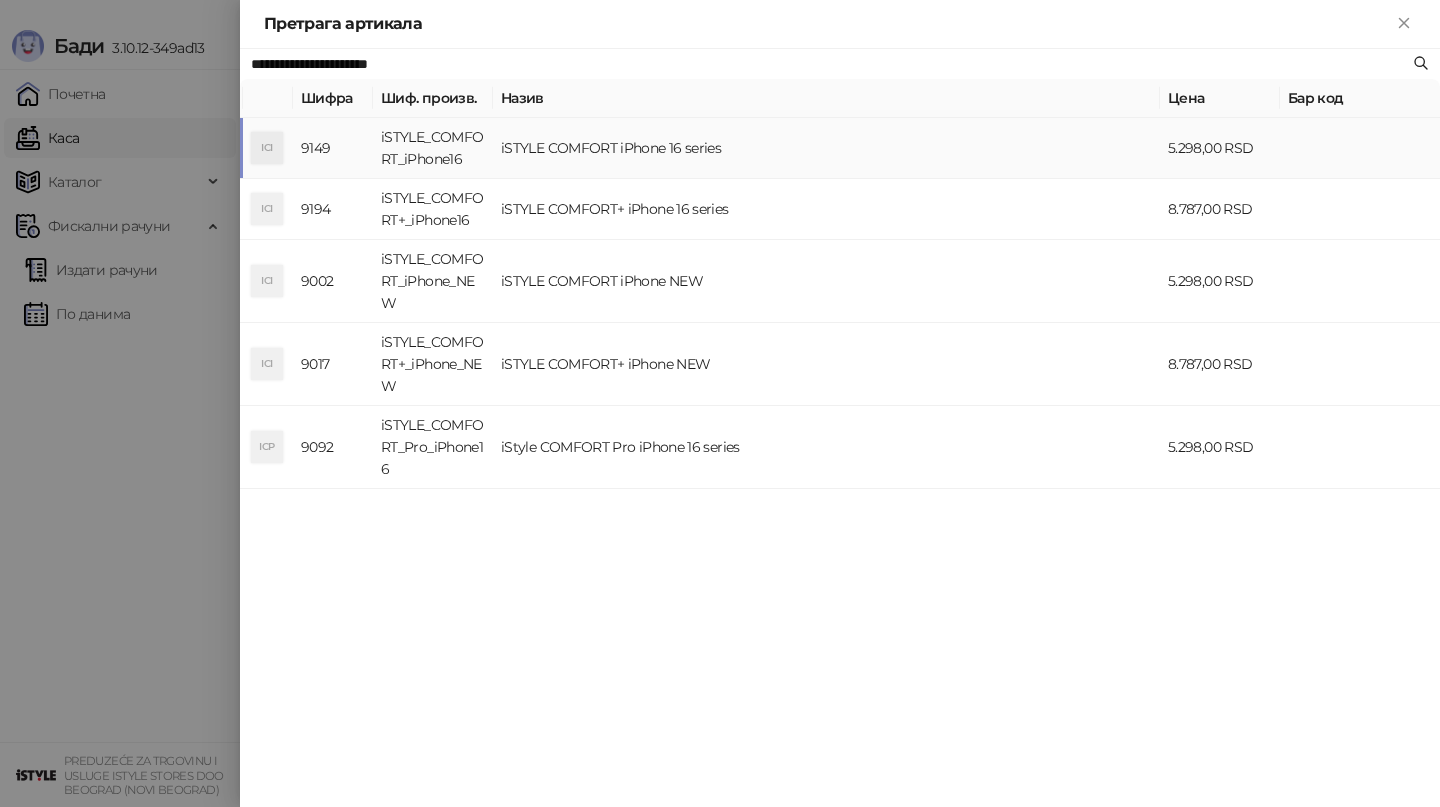 click on "iSTYLE COMFORT iPhone 16 series" at bounding box center [826, 148] 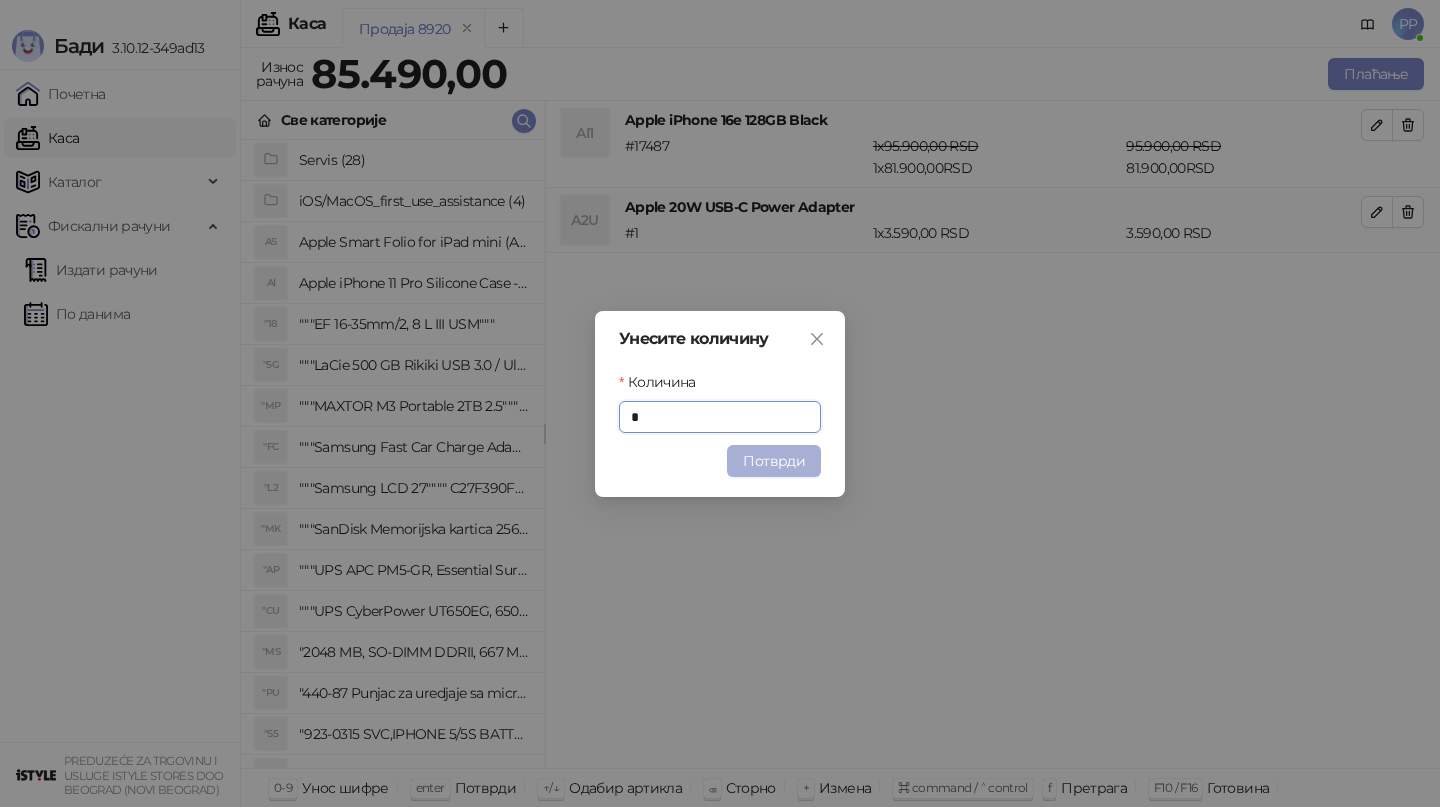 click on "Потврди" at bounding box center (774, 461) 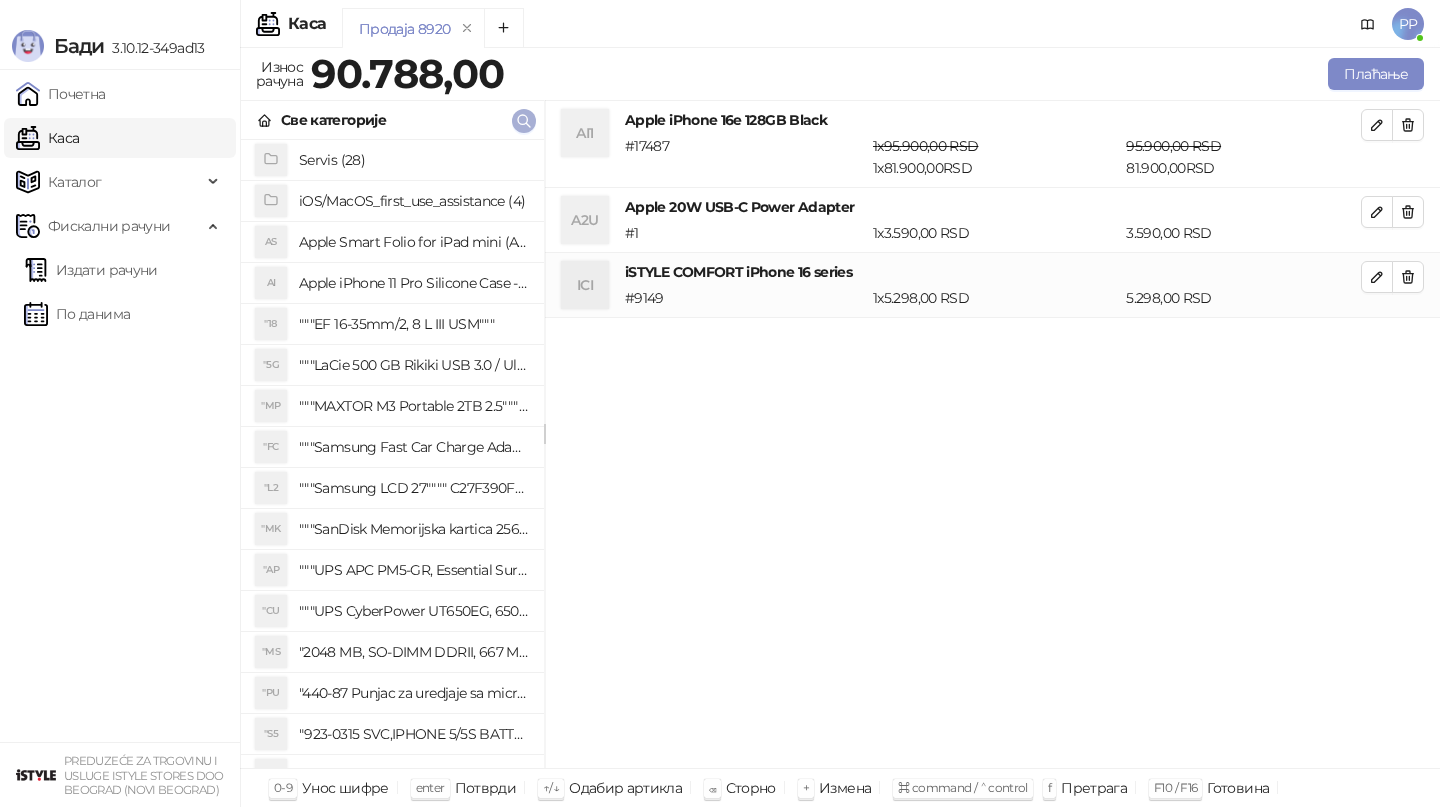 click 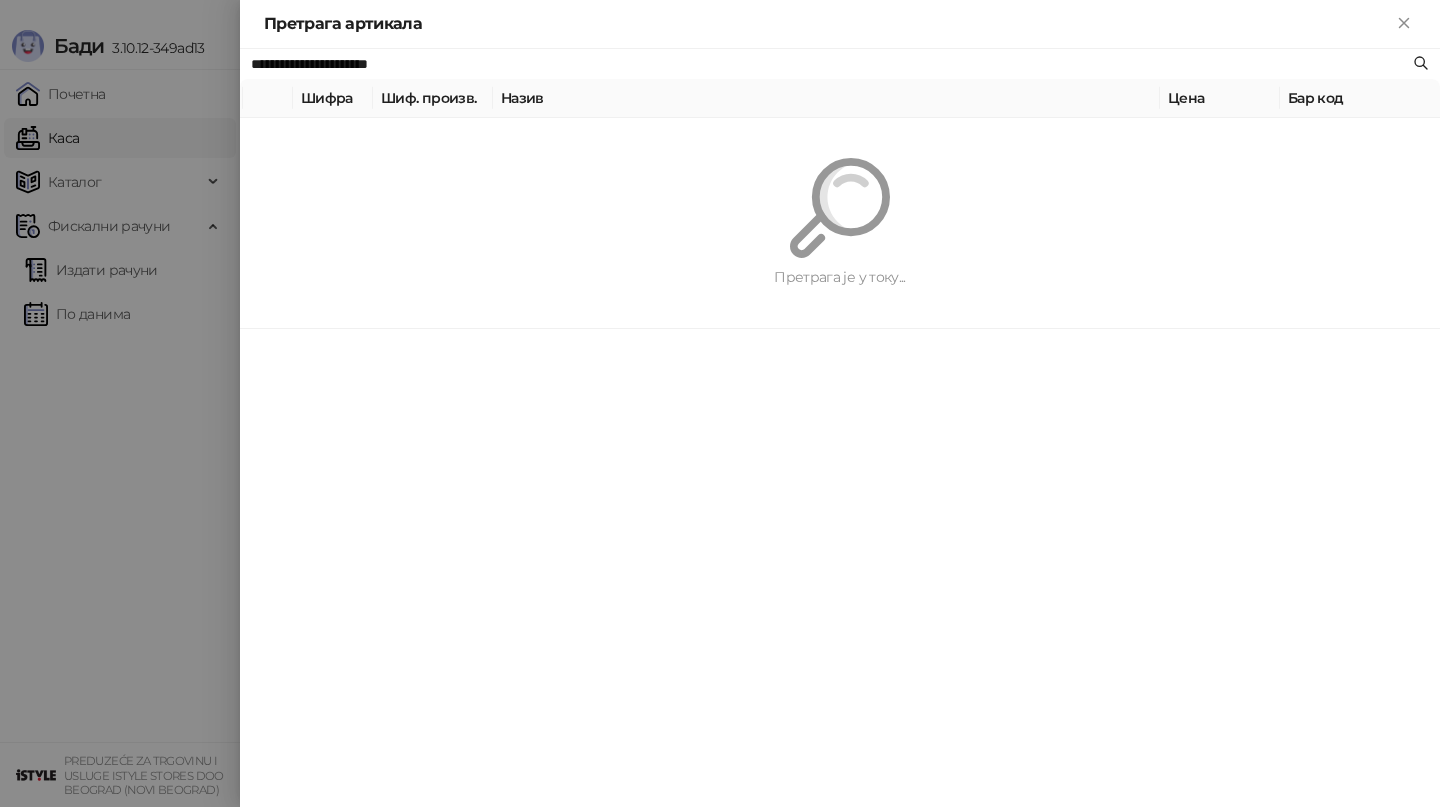 paste 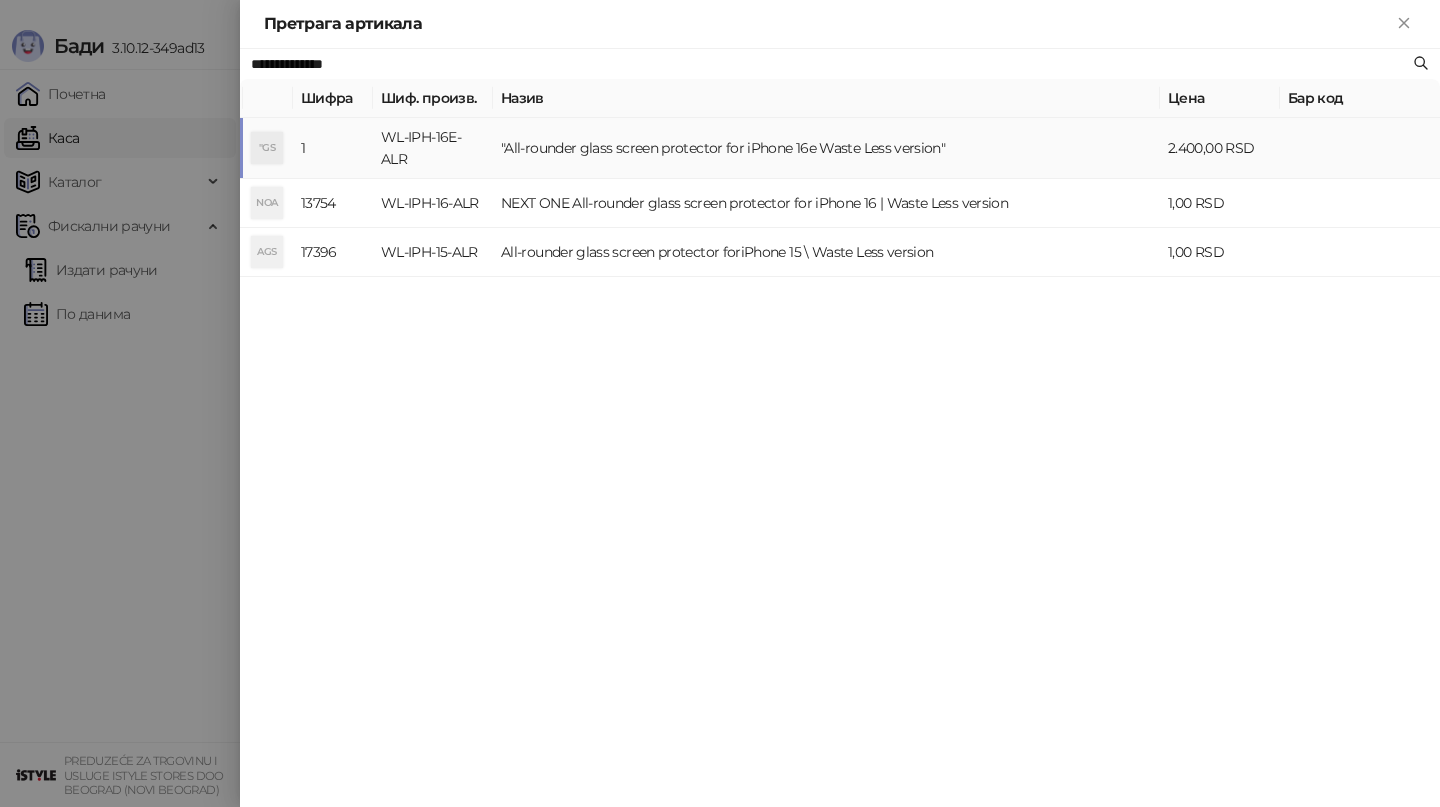 type on "**********" 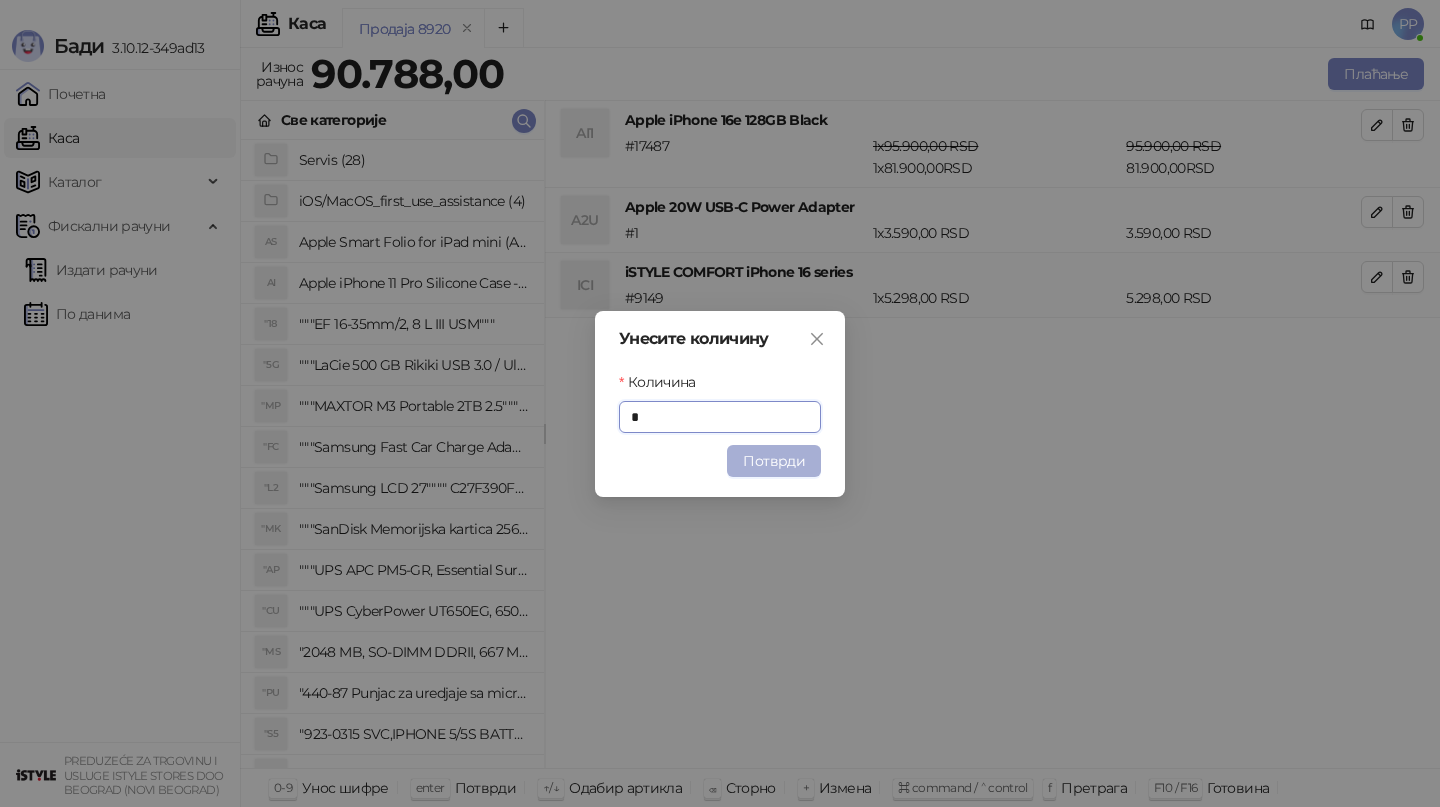 click on "Потврди" at bounding box center (774, 461) 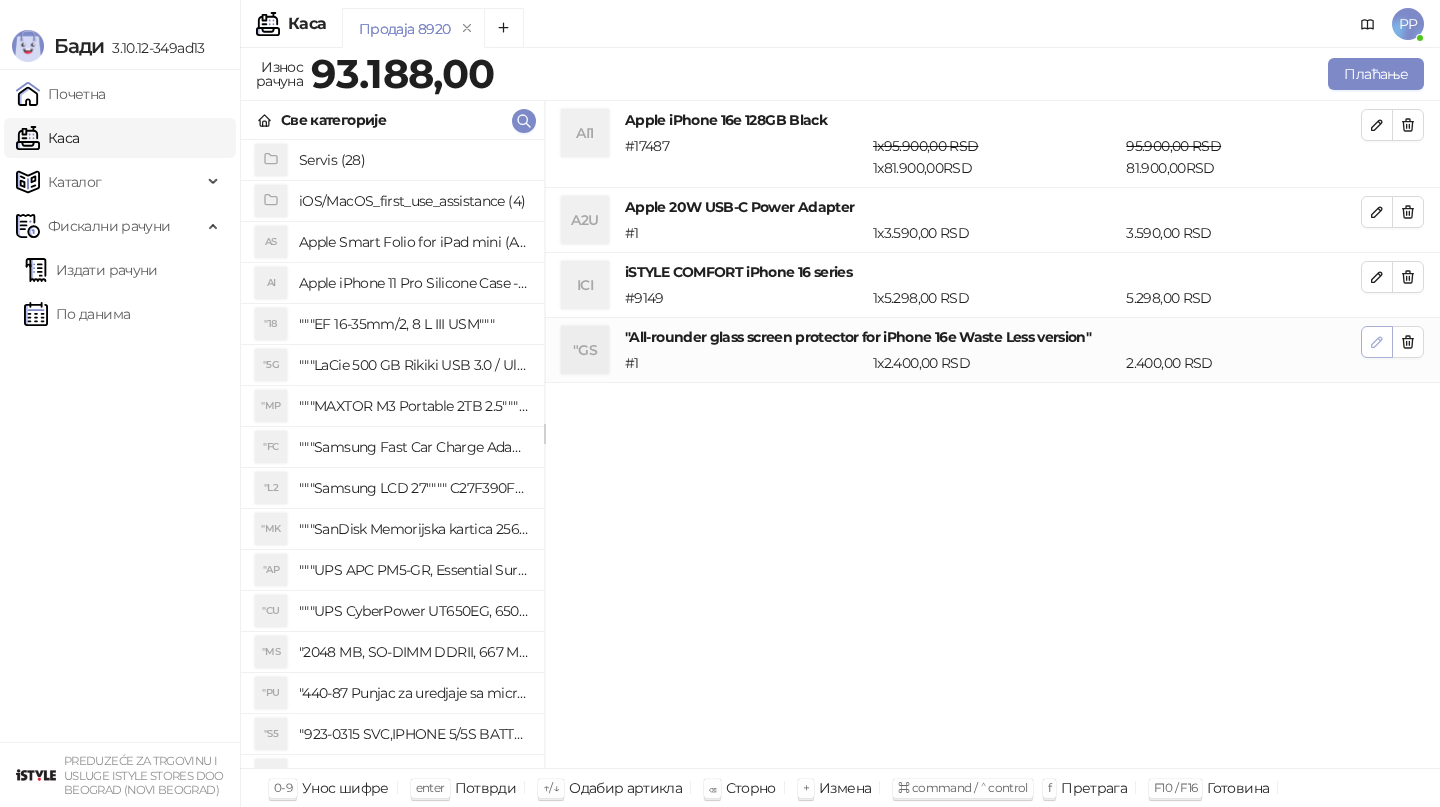 click 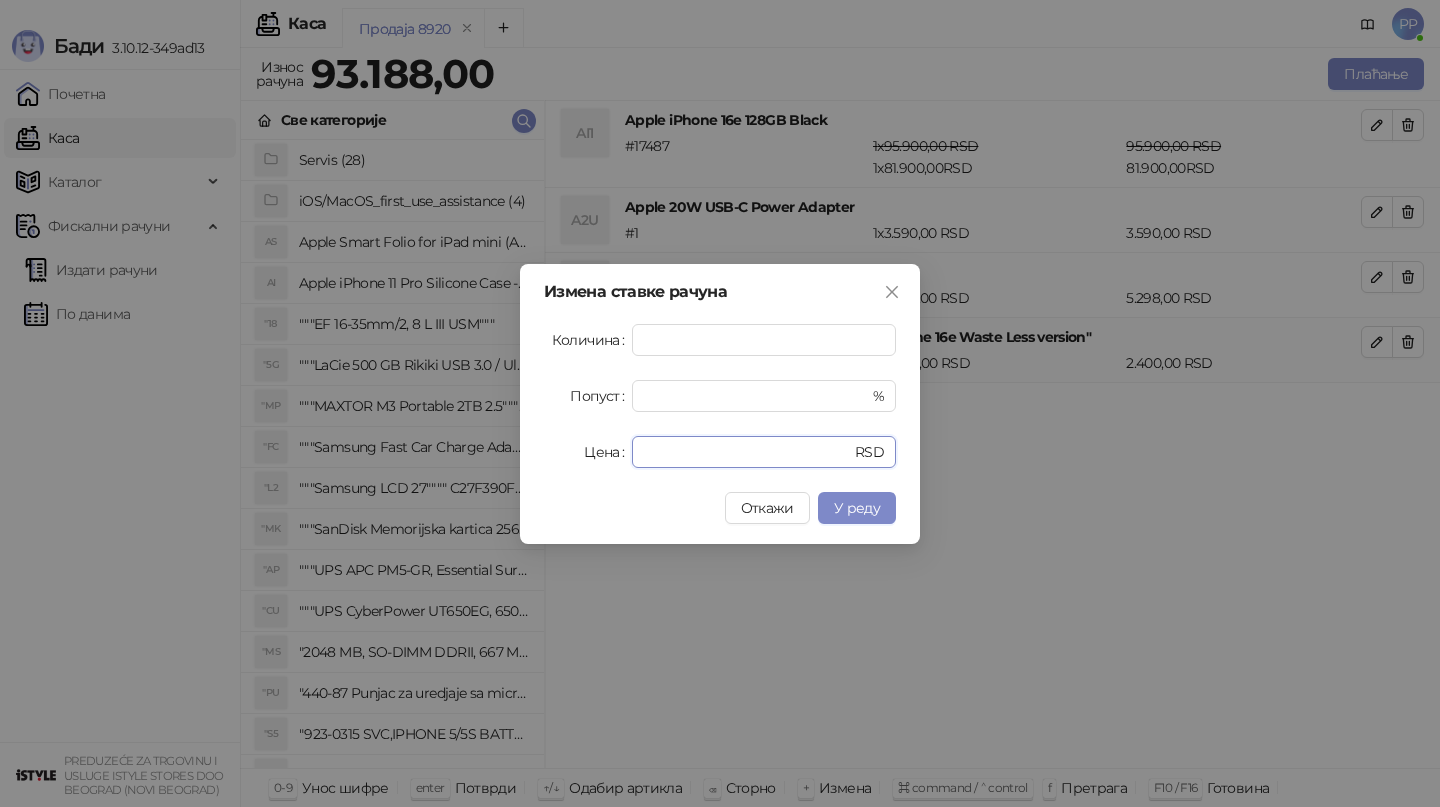 drag, startPoint x: 723, startPoint y: 450, endPoint x: 560, endPoint y: 435, distance: 163.68874 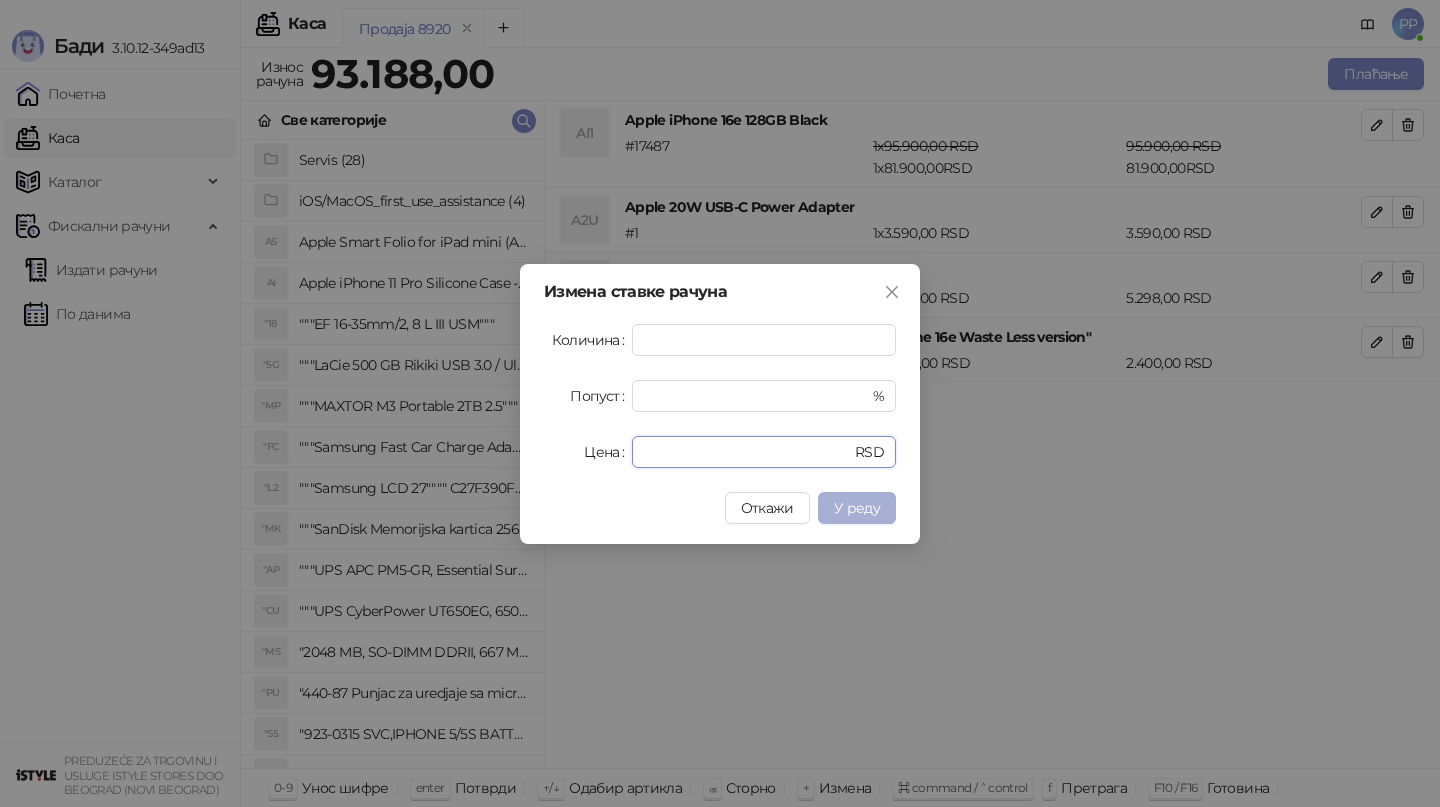 type on "*" 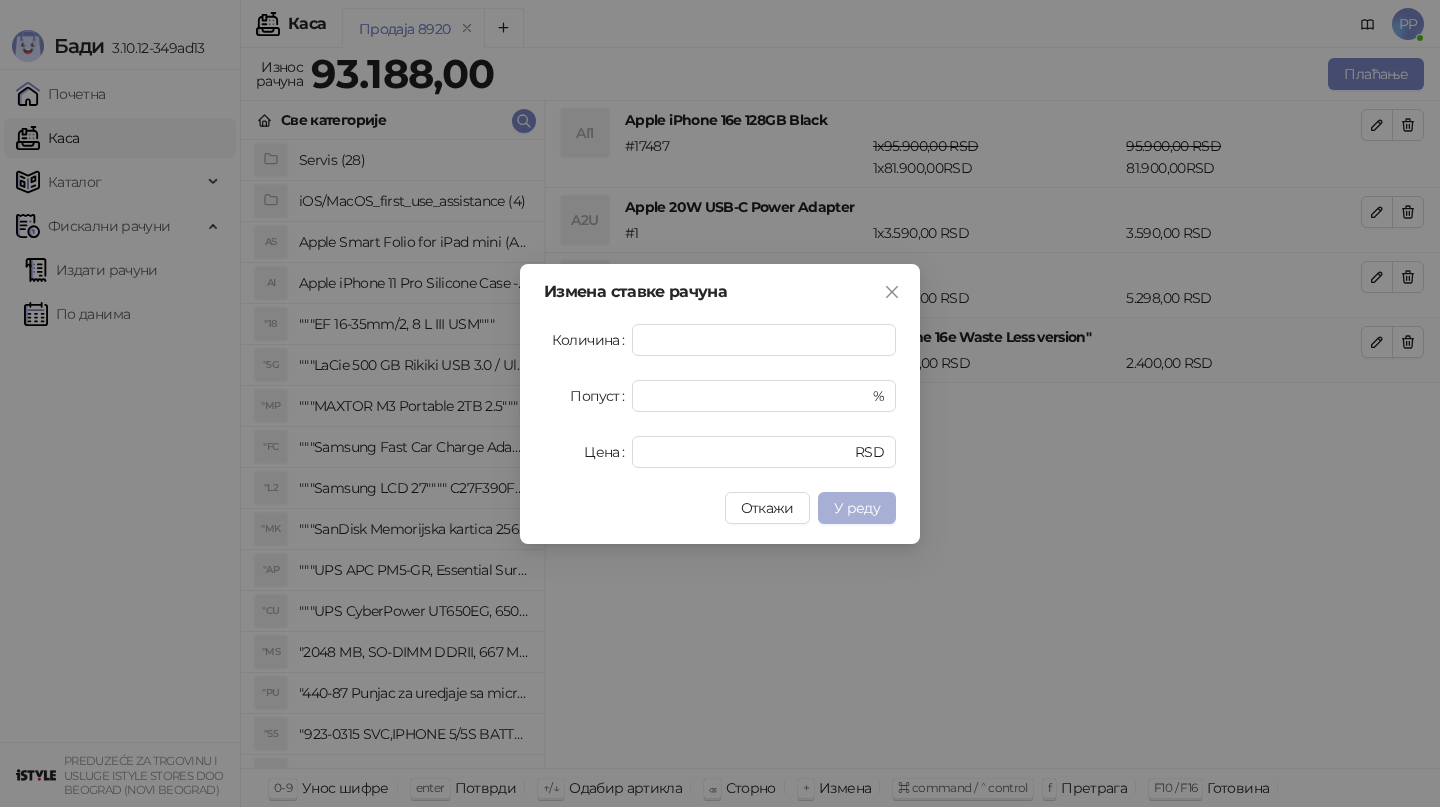 click on "У реду" at bounding box center (857, 508) 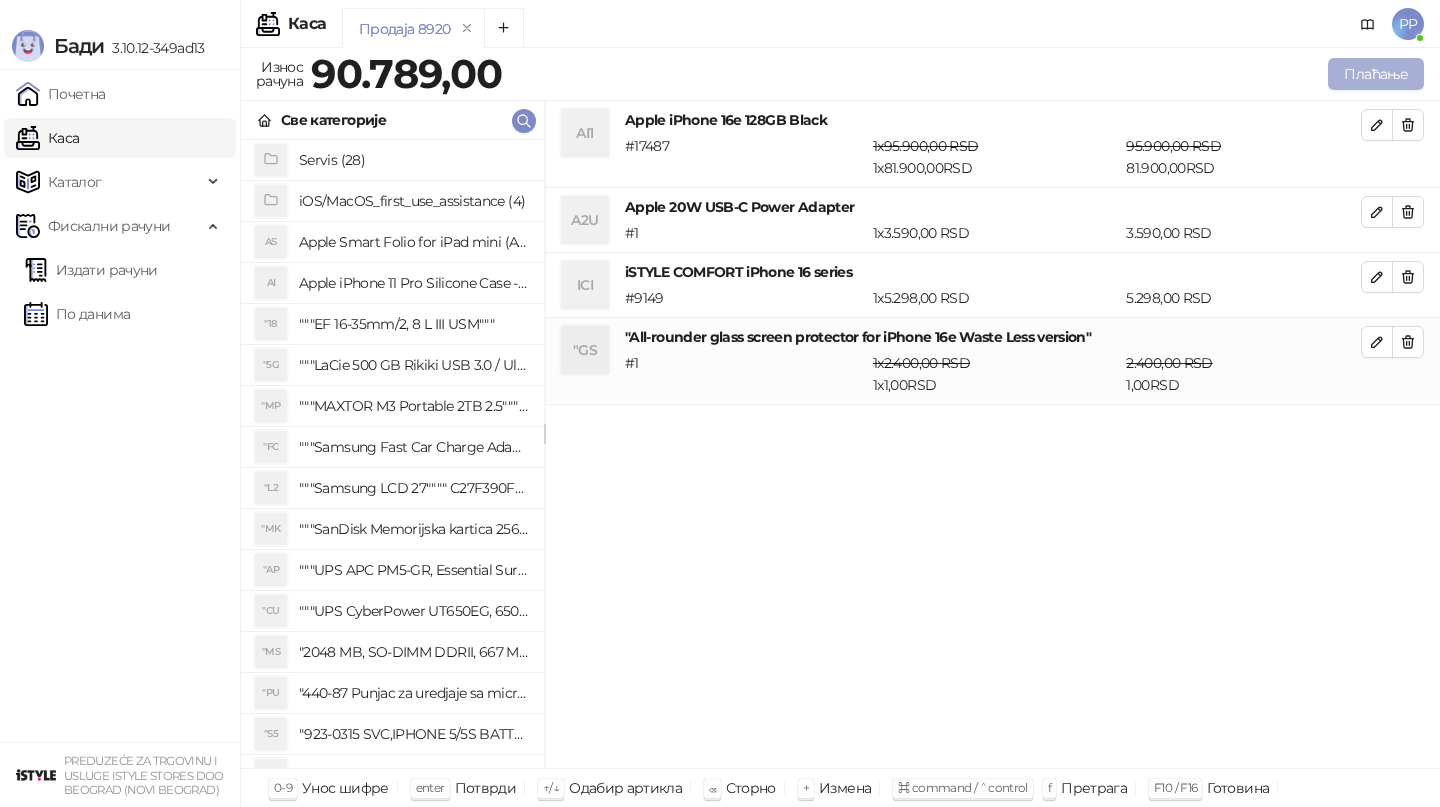 click on "Плаћање" at bounding box center (1376, 74) 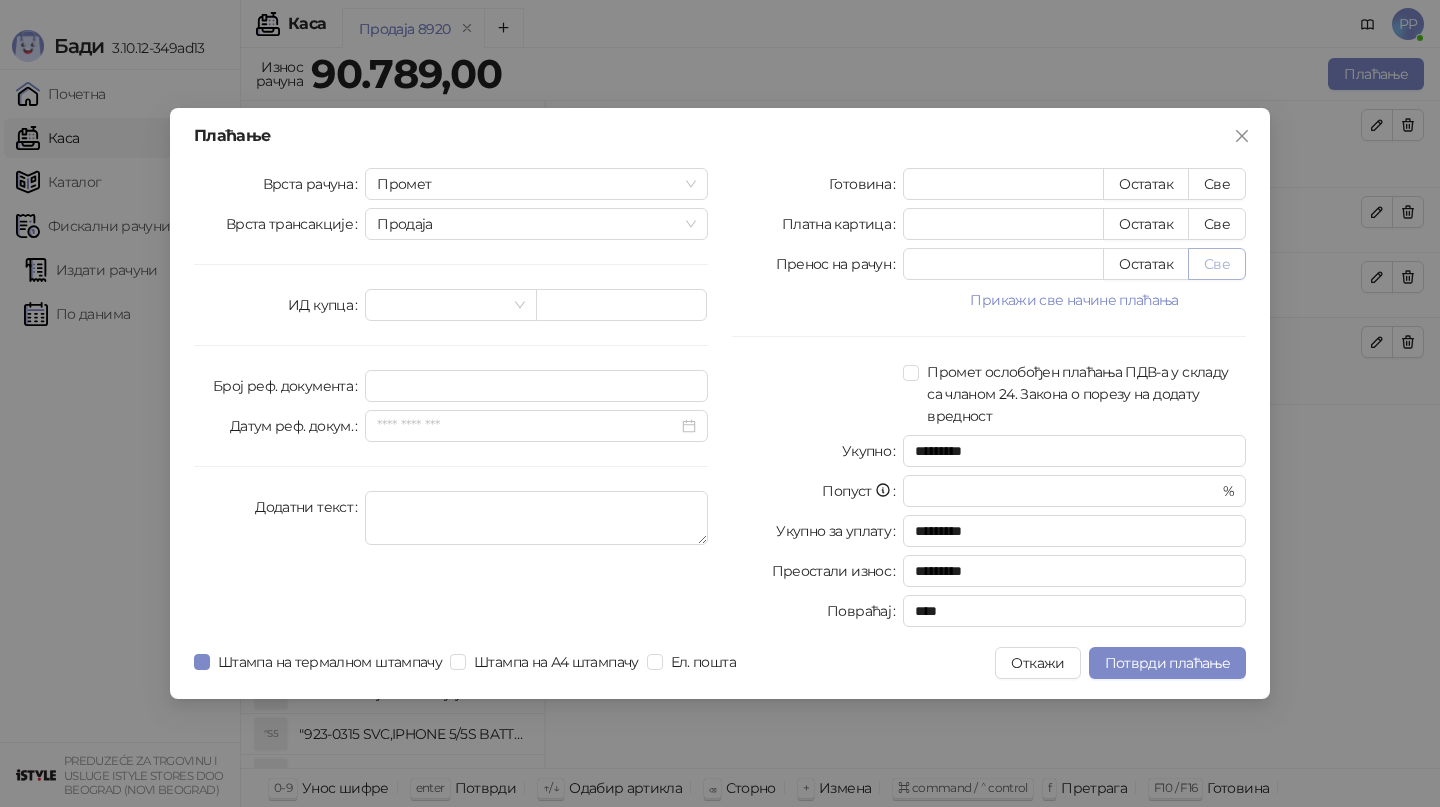 click on "Све" at bounding box center (1217, 264) 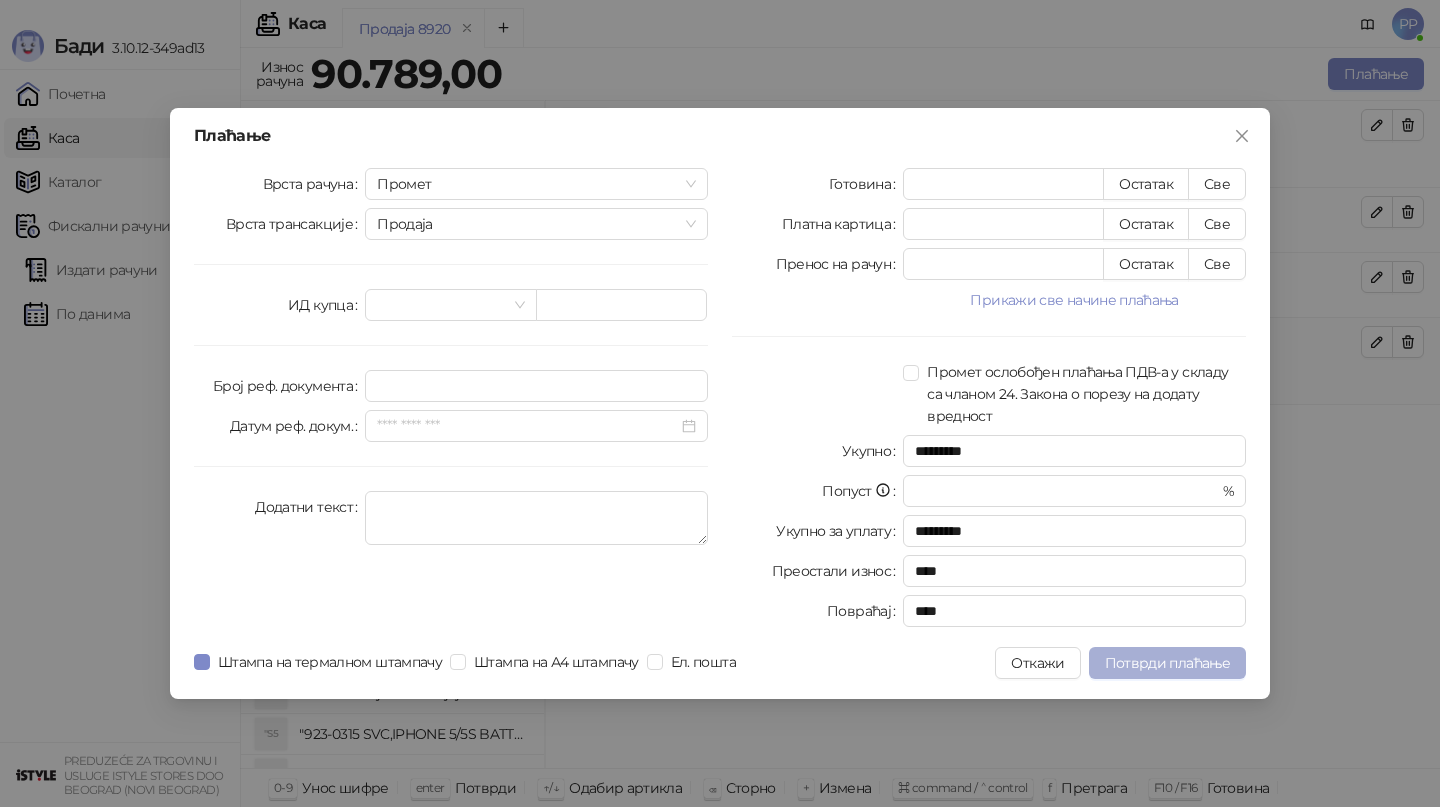 click on "Потврди плаћање" at bounding box center [1167, 663] 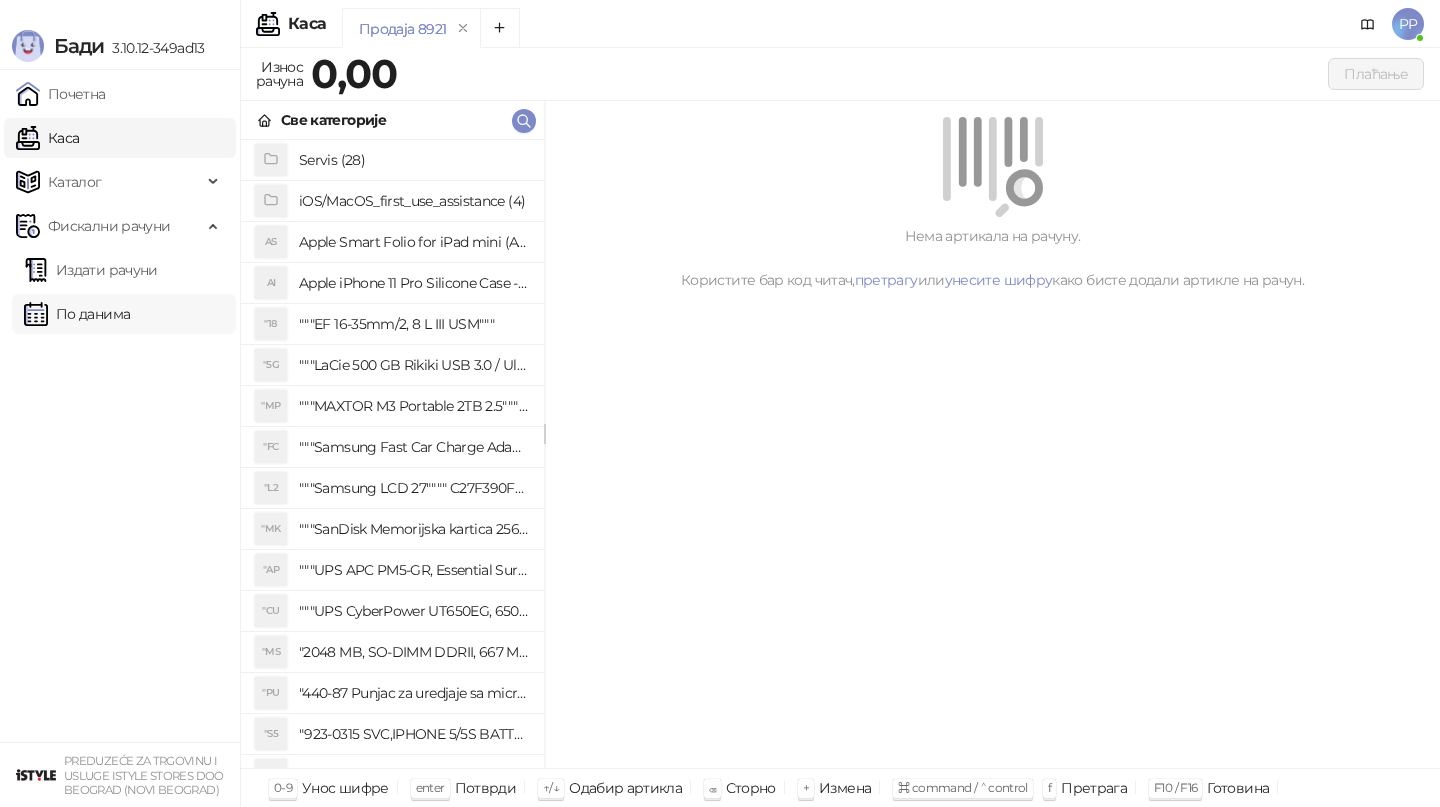 click on "По данима" at bounding box center (77, 314) 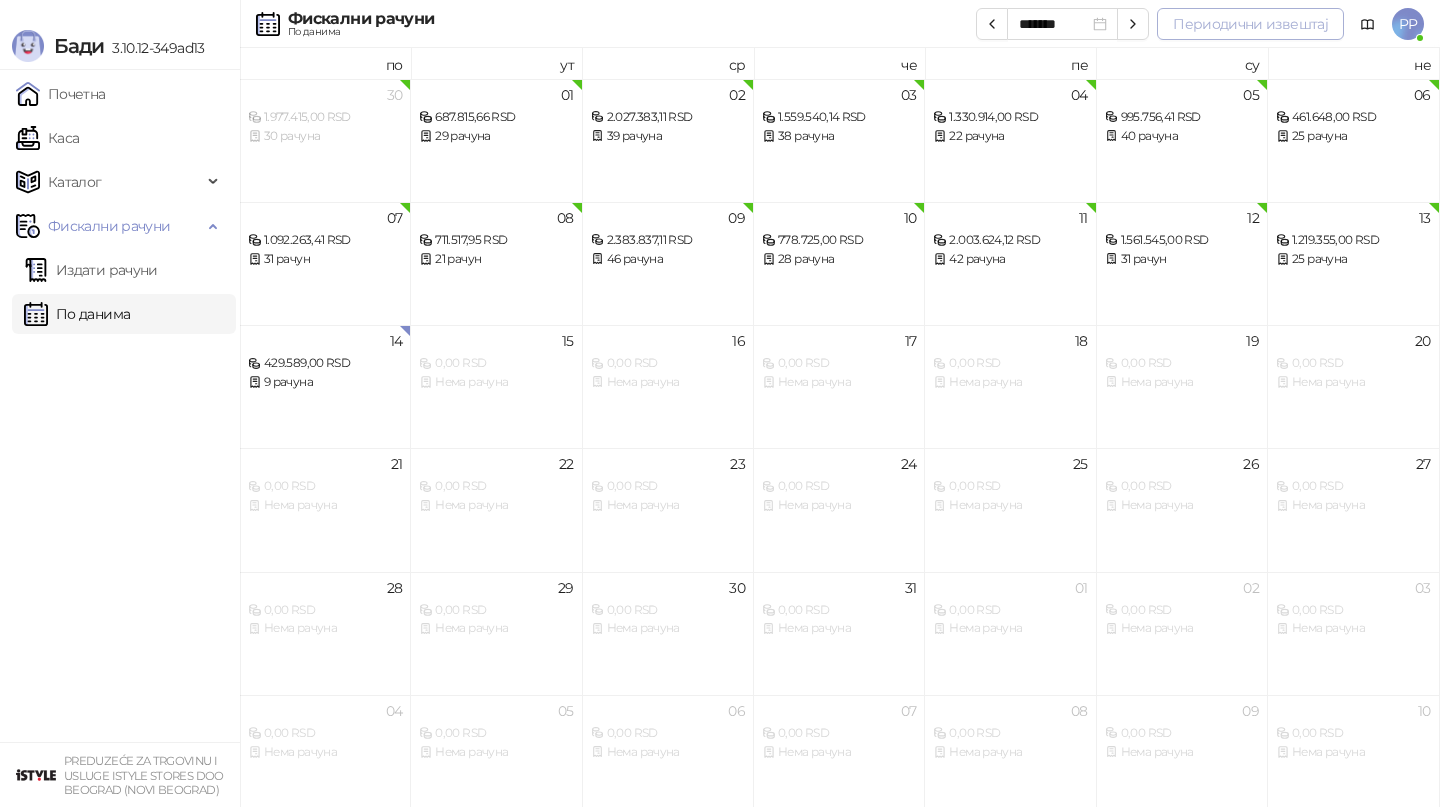 click on "Периодични извештај" at bounding box center (1250, 24) 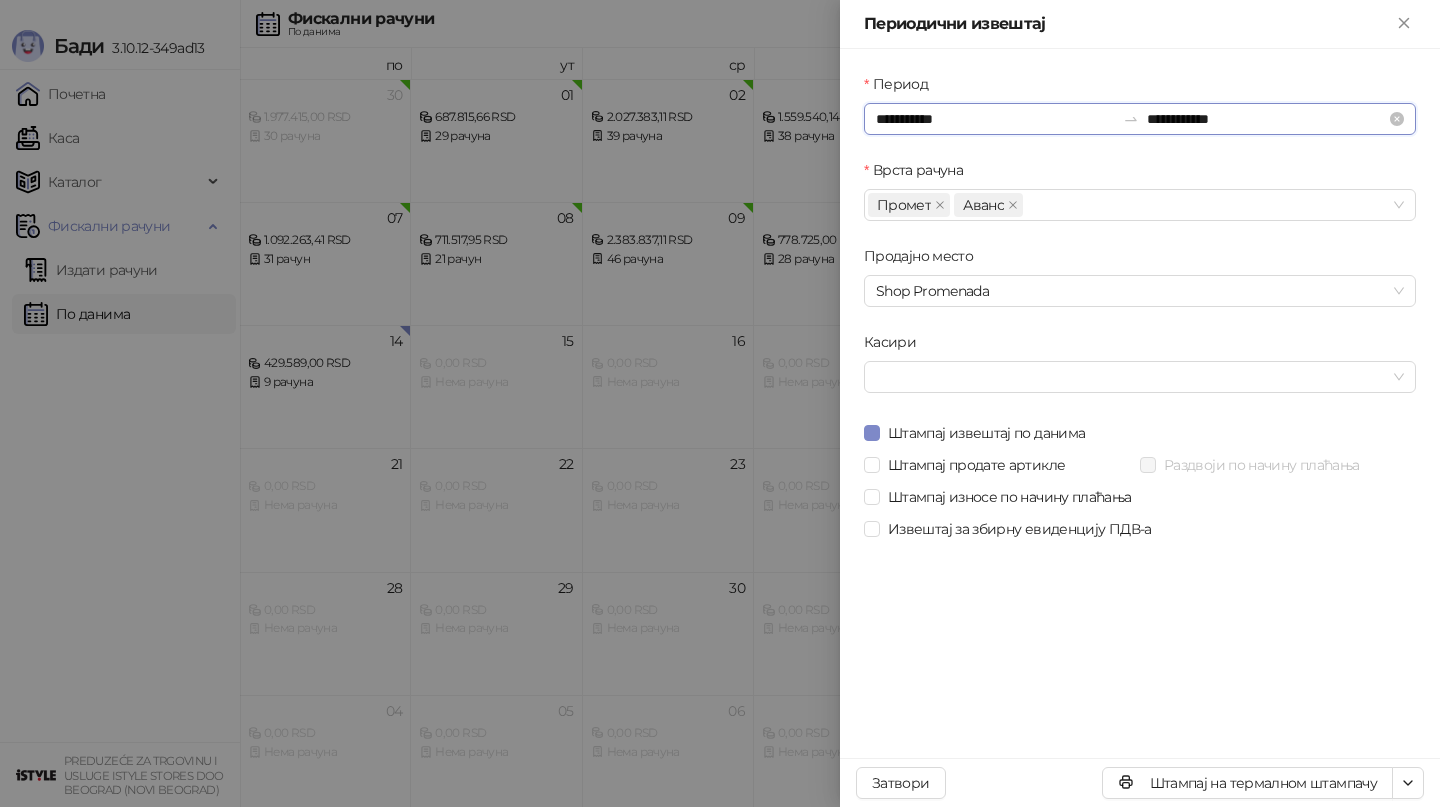 click on "**********" at bounding box center [995, 119] 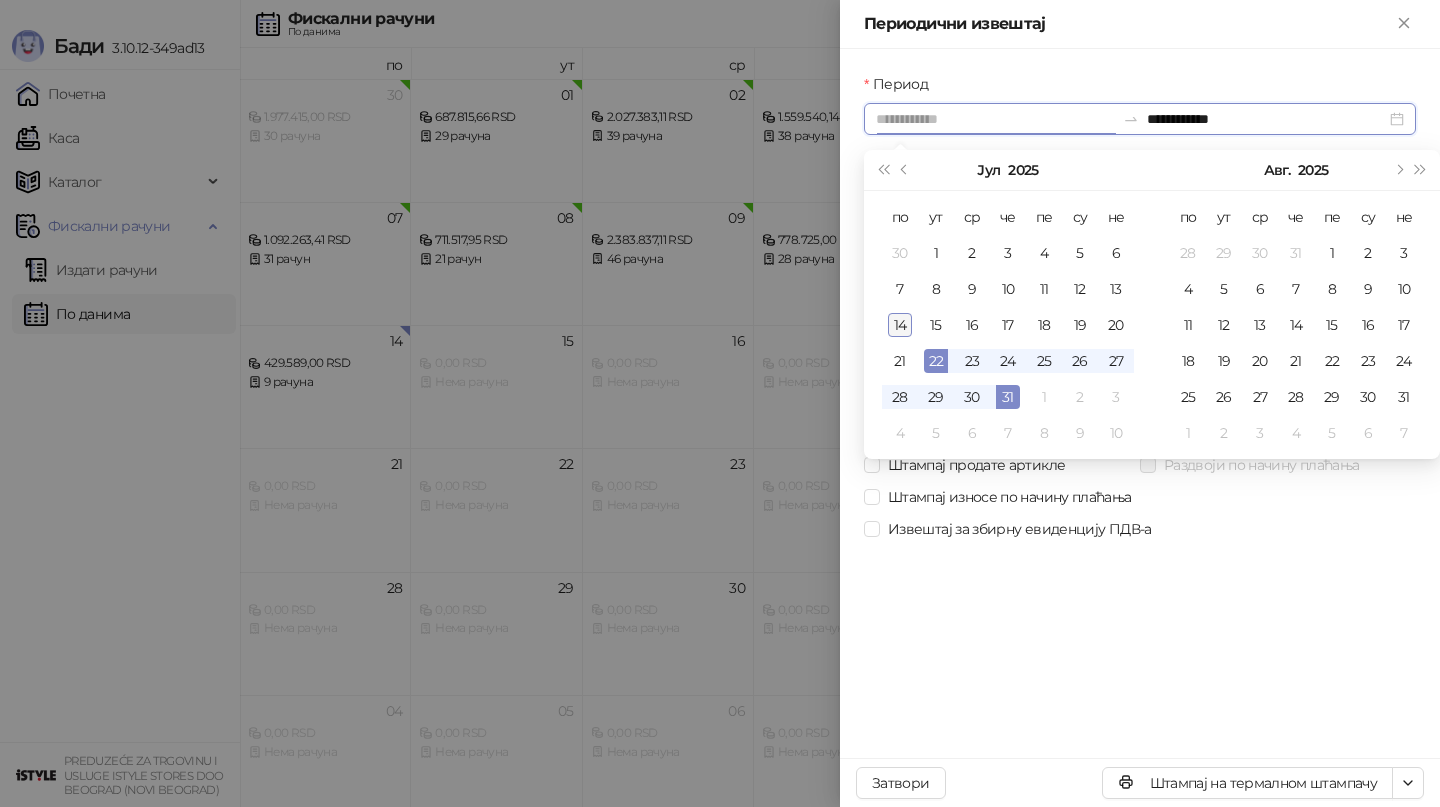 type on "**********" 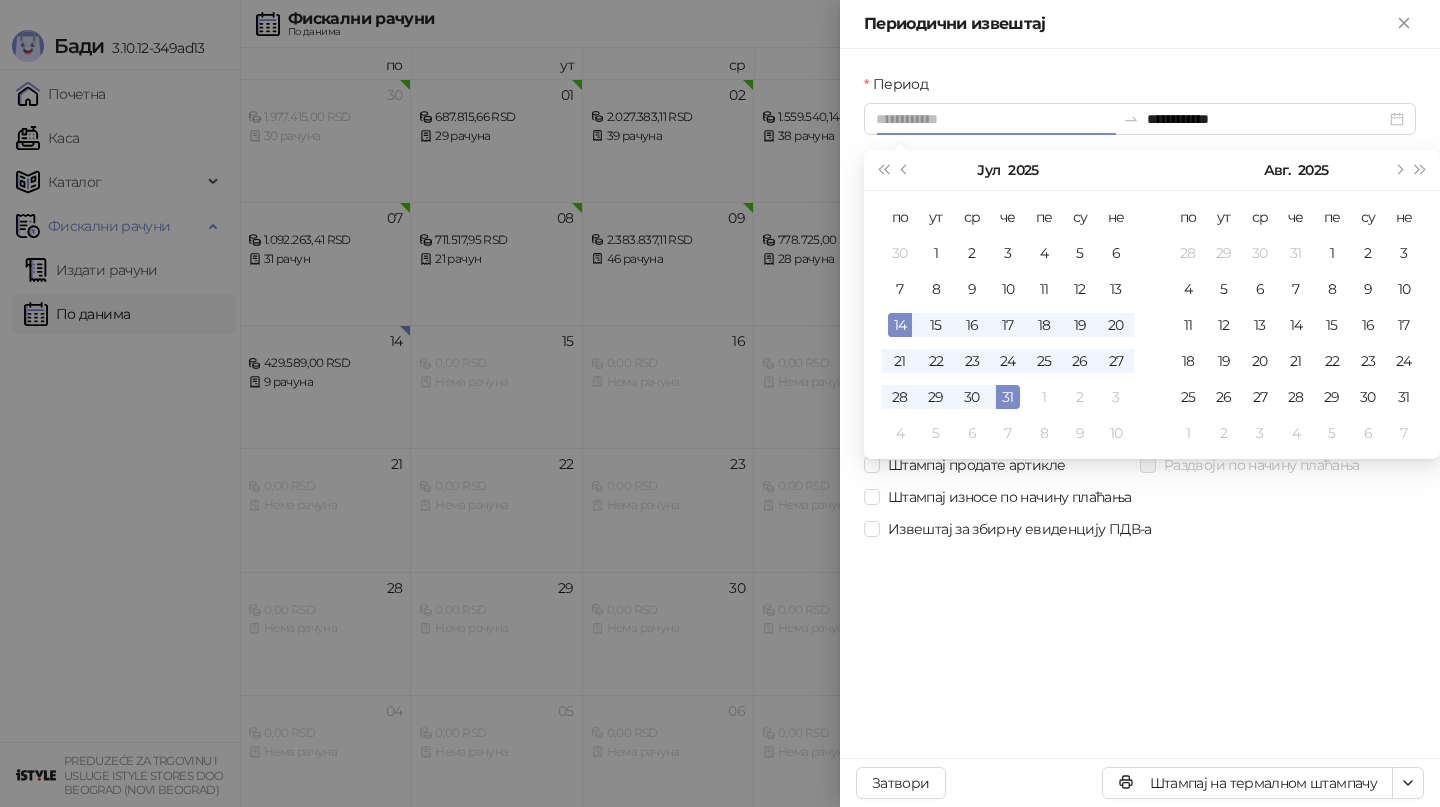 click on "14" at bounding box center [900, 325] 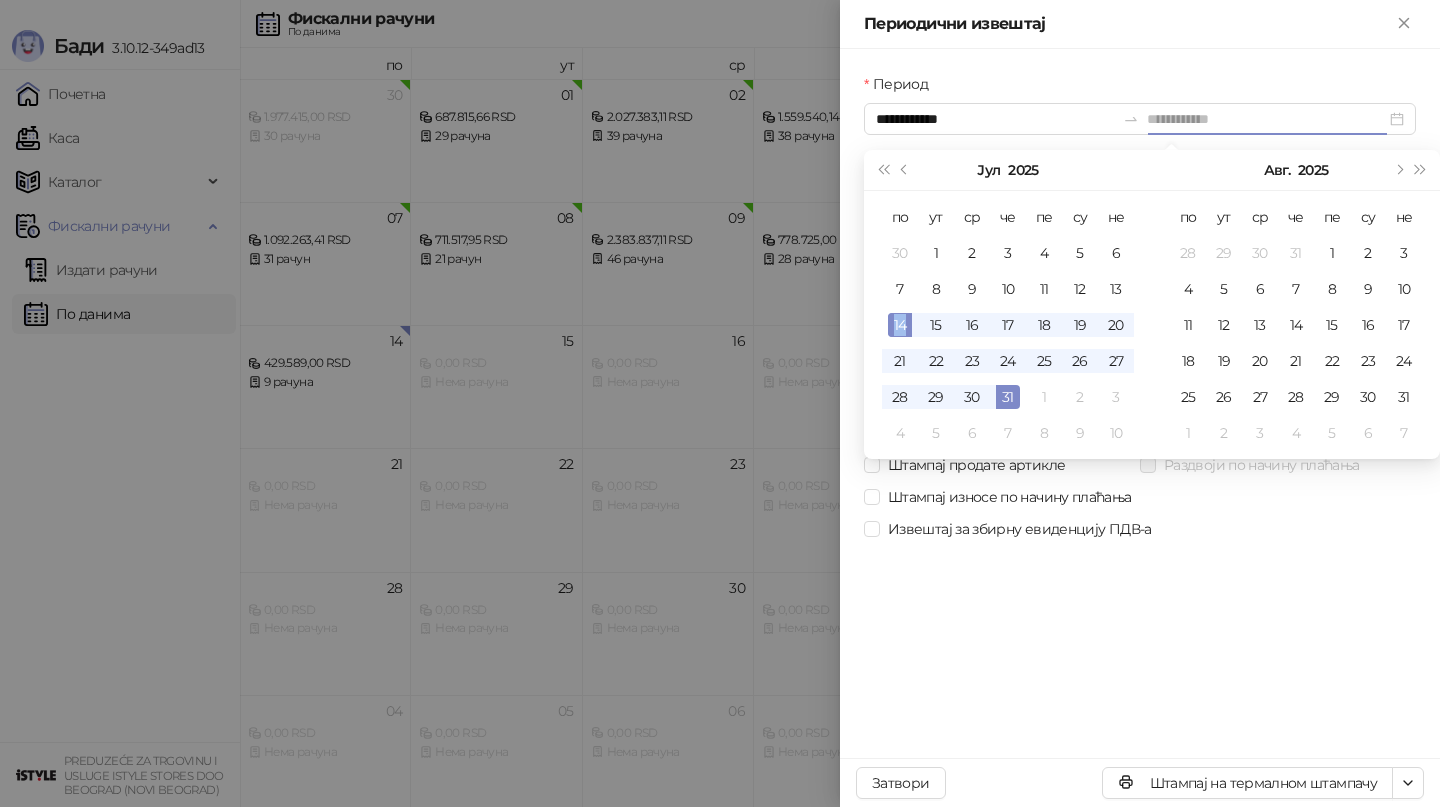 click on "14" at bounding box center [900, 325] 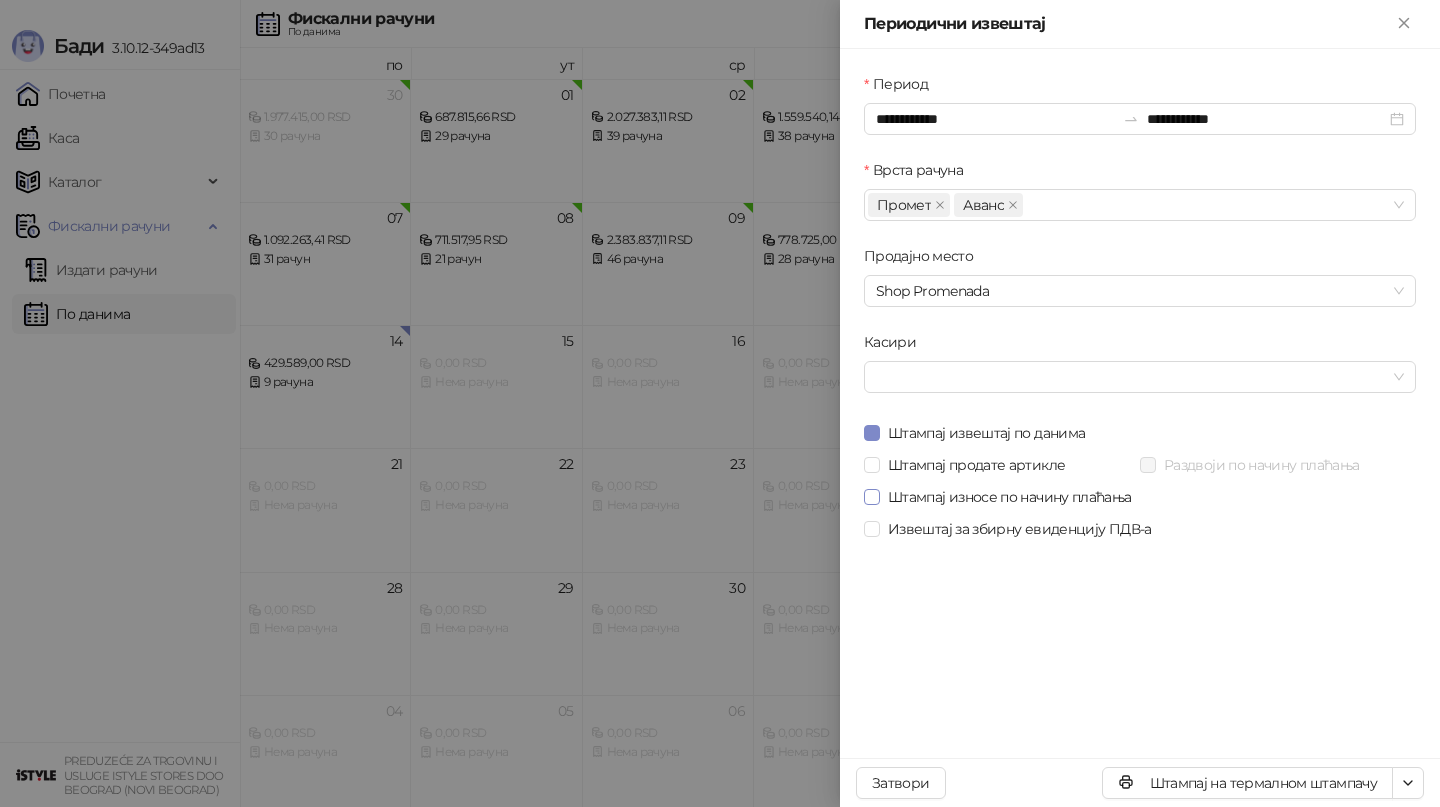 click on "Штампај износе по начину плаћања" at bounding box center [1010, 497] 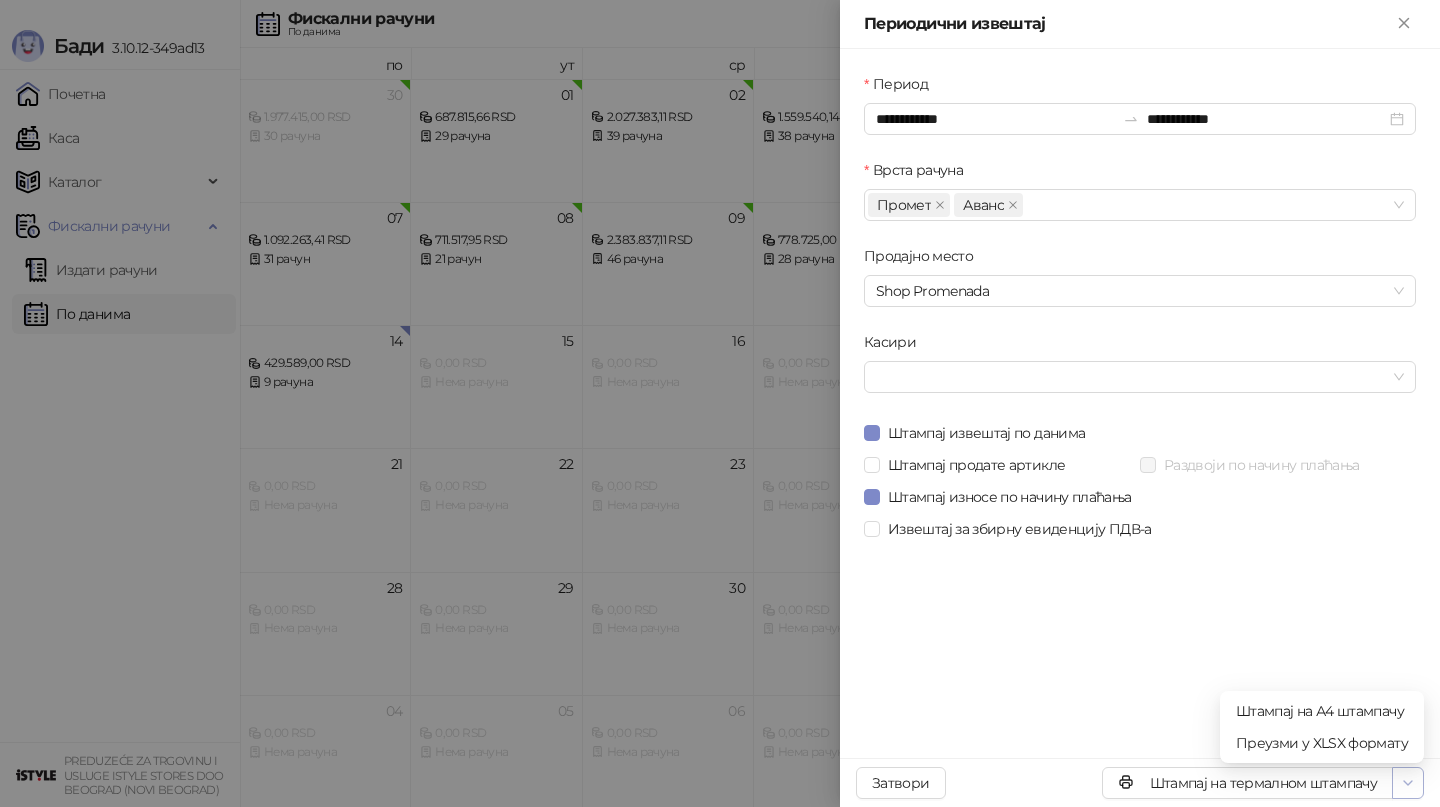 click 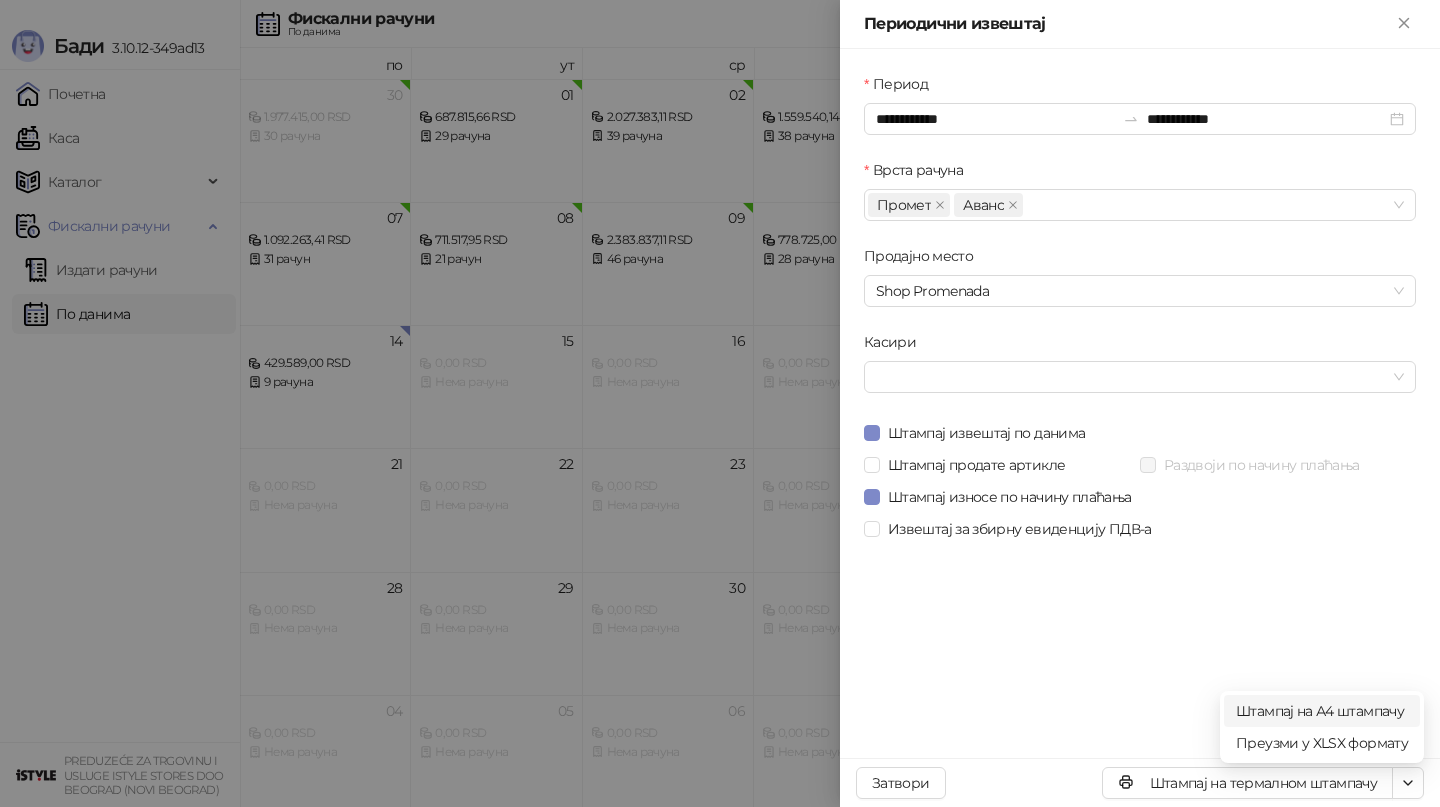 click on "Штампај на А4 штампачу" at bounding box center (1322, 711) 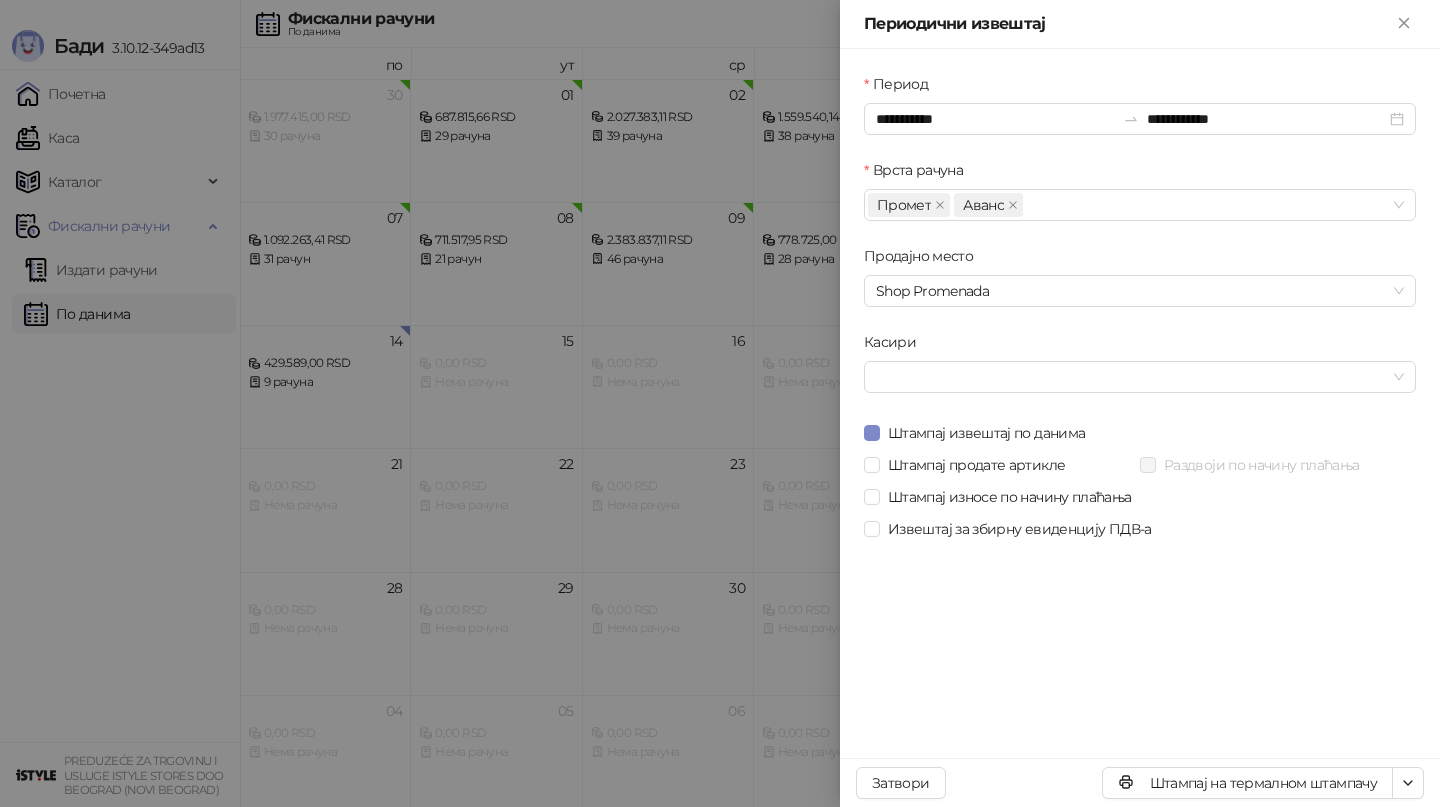 click at bounding box center (720, 403) 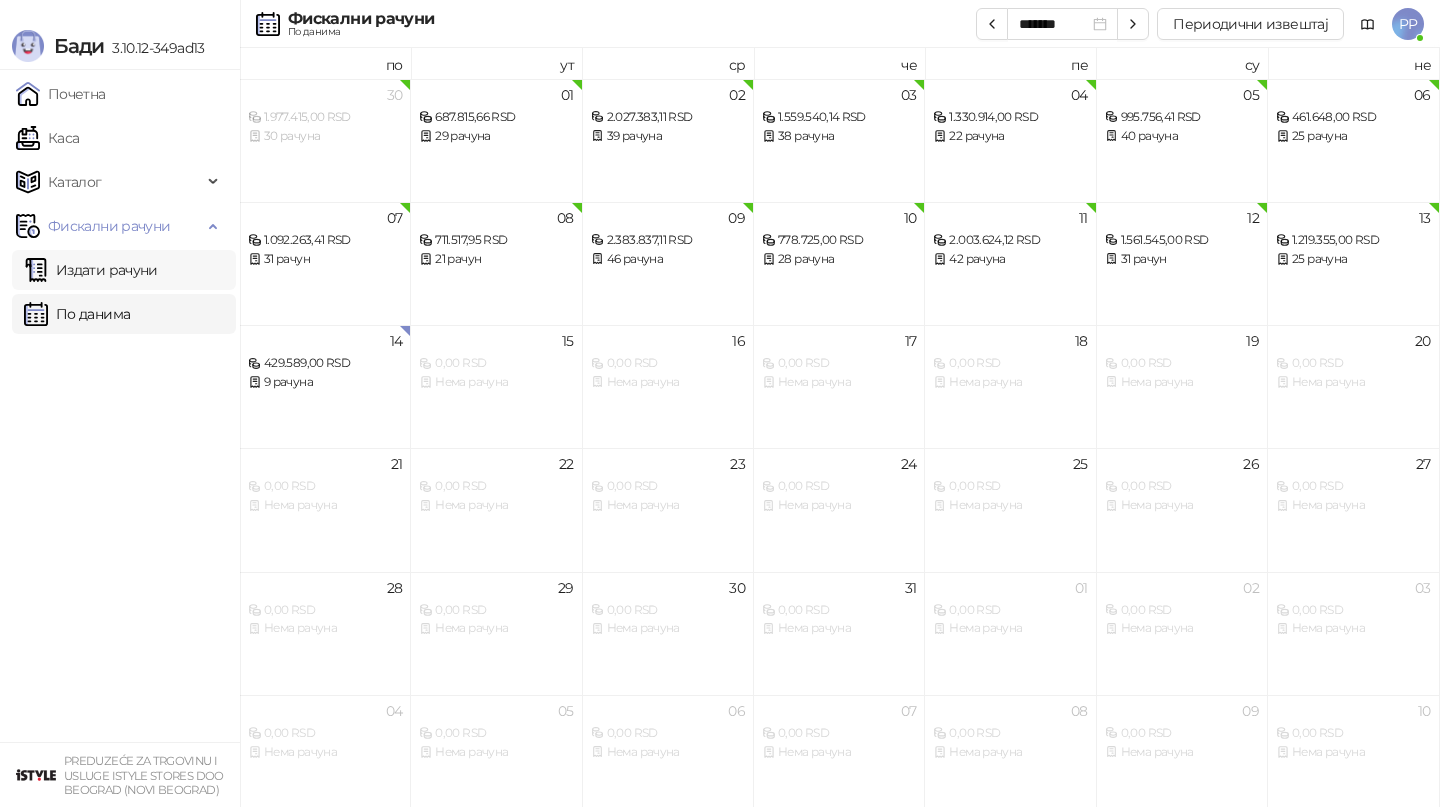 click on "Издати рачуни" at bounding box center [91, 270] 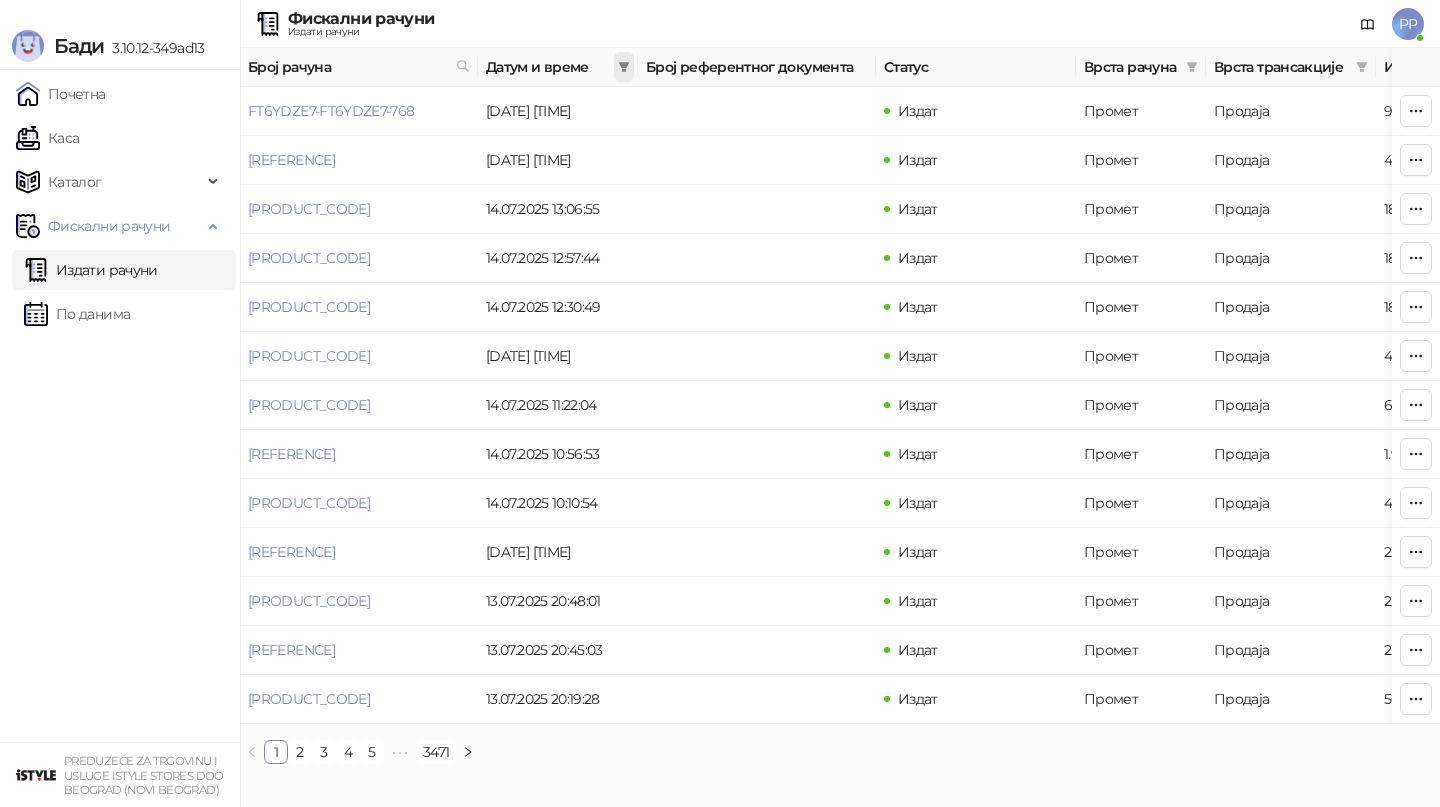 click 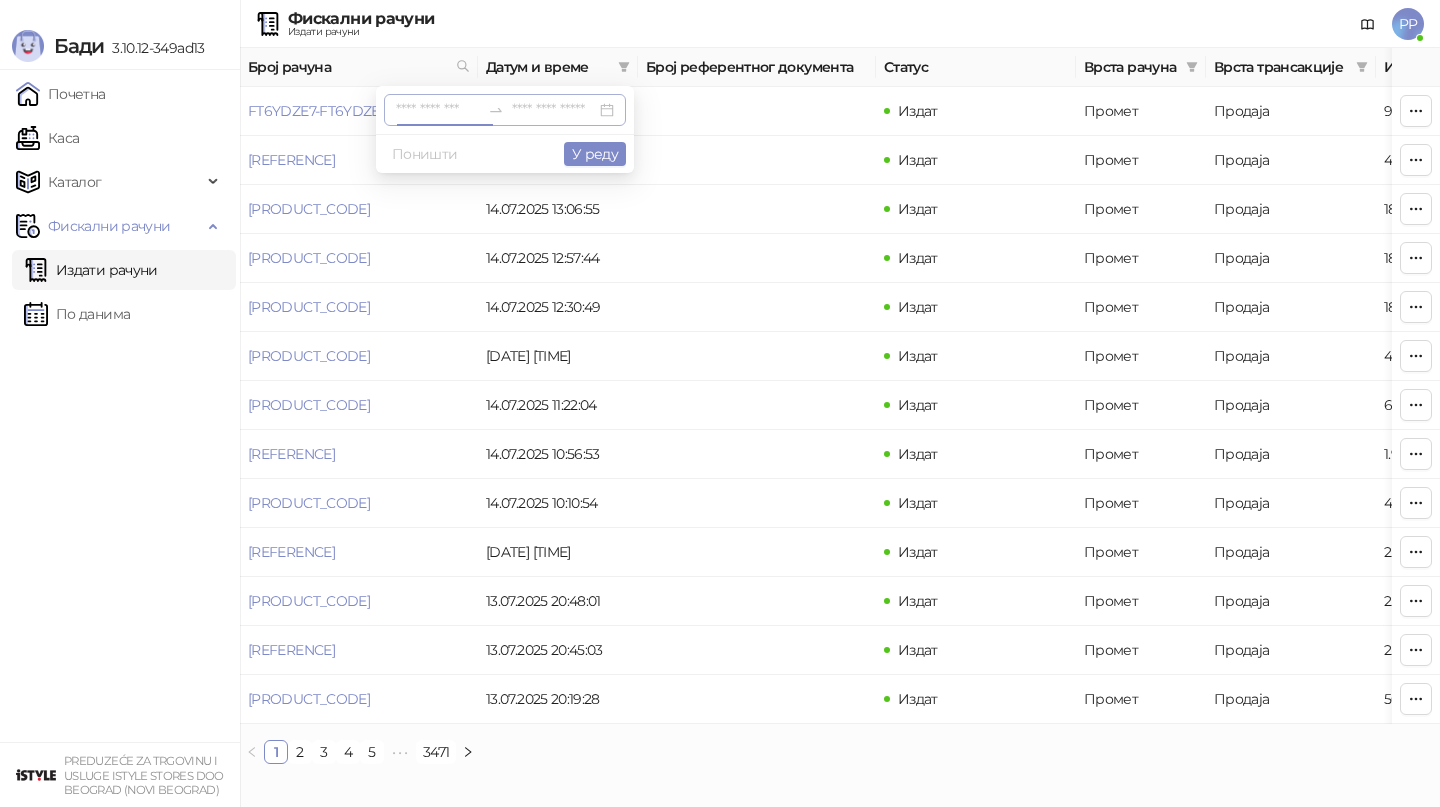 click at bounding box center [438, 110] 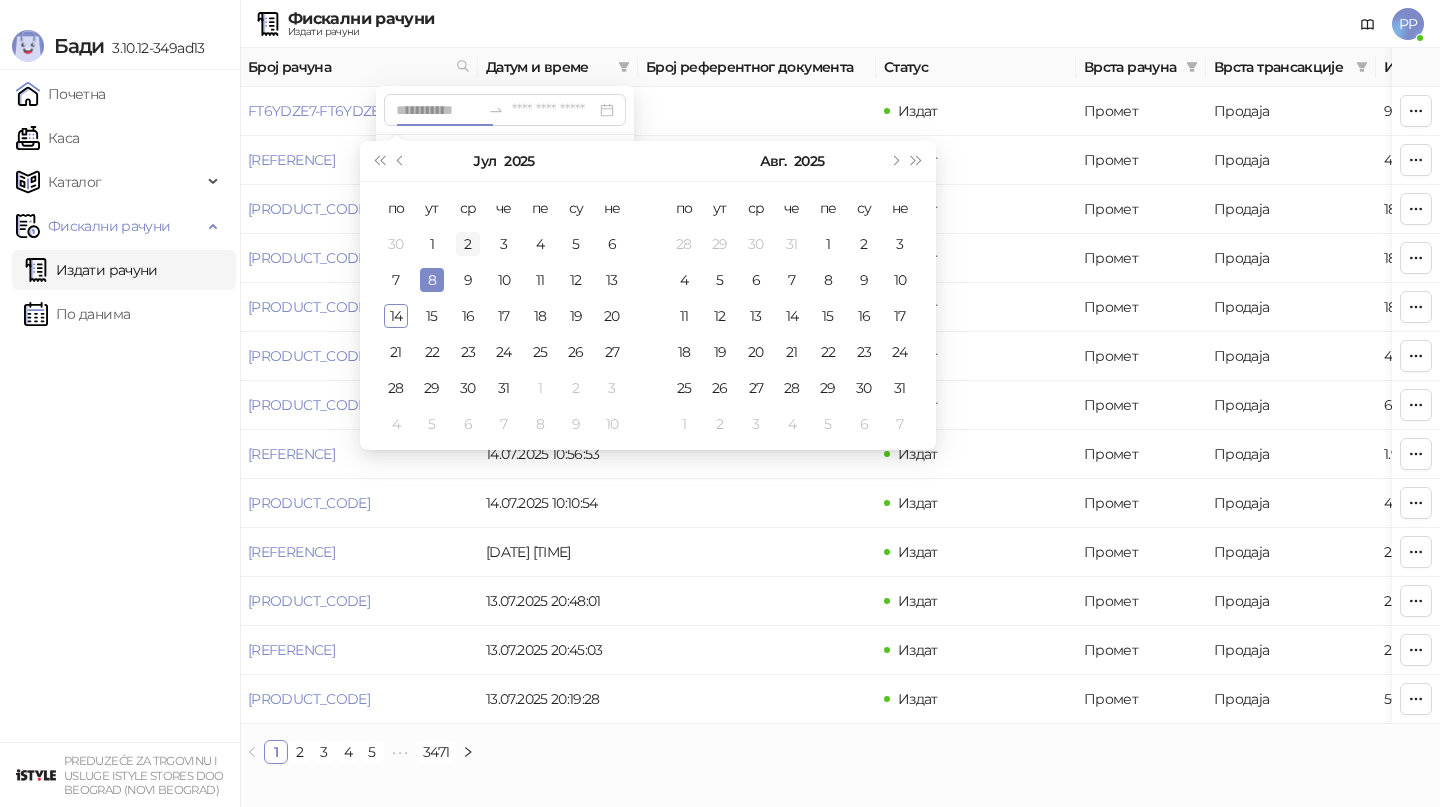 type on "**********" 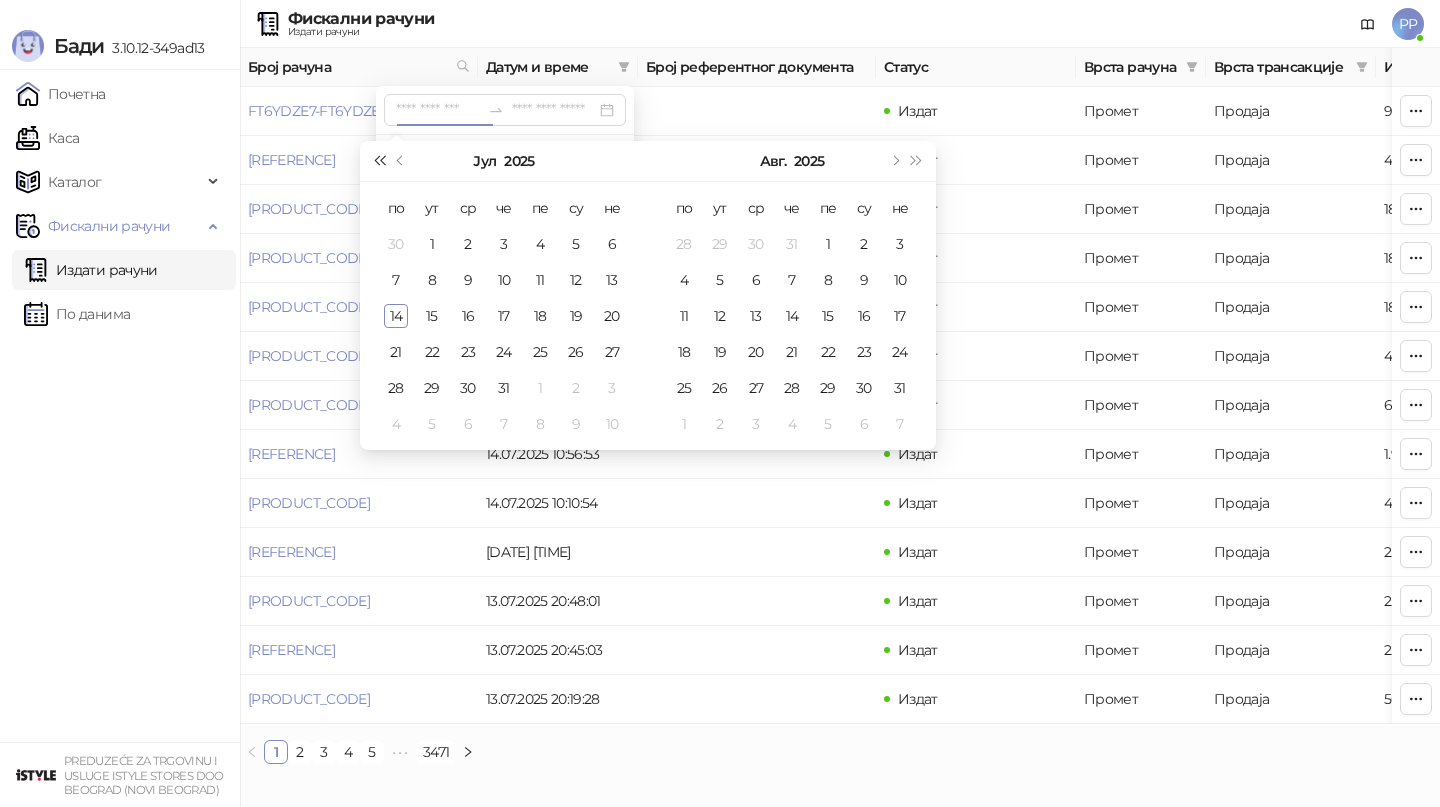 click at bounding box center [379, 161] 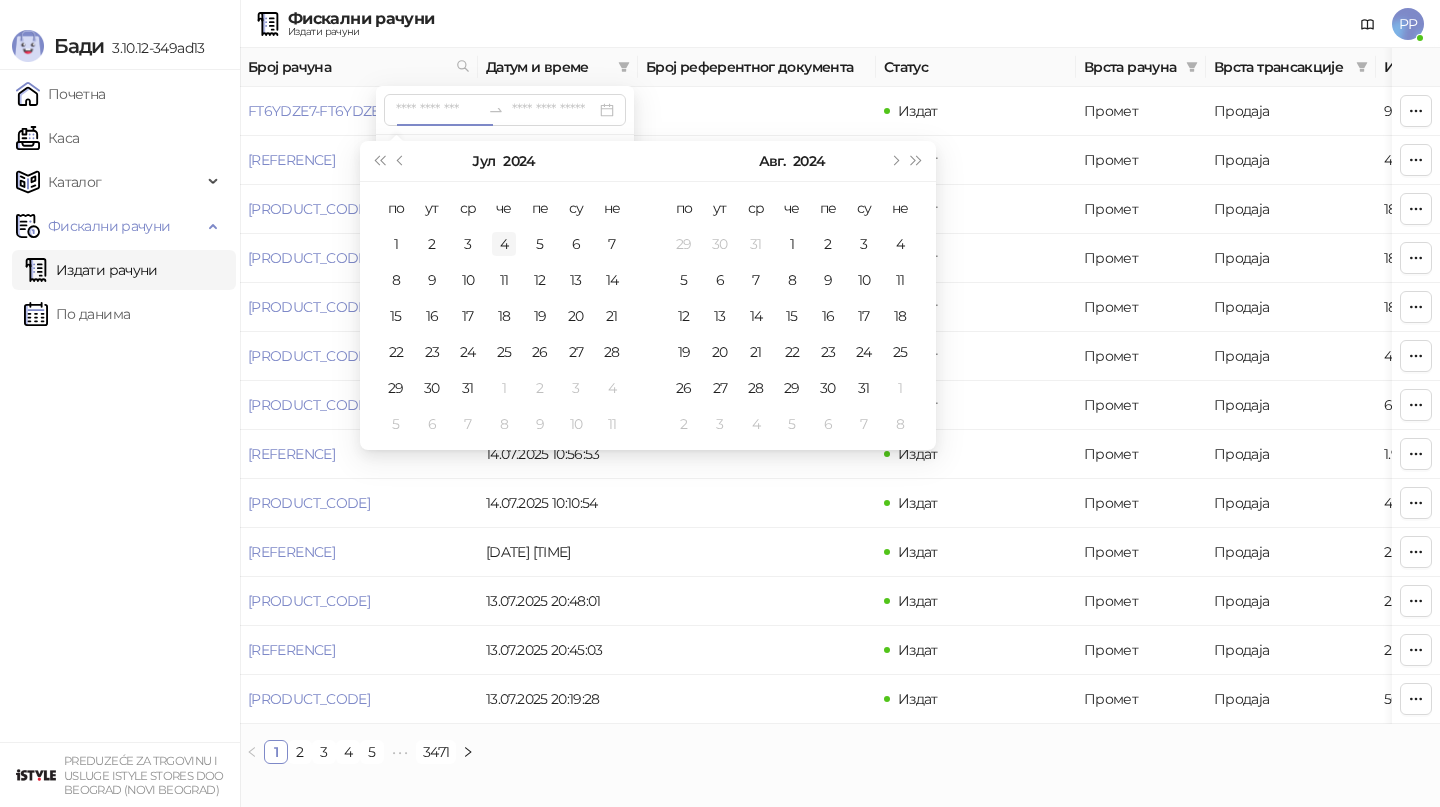 type on "**********" 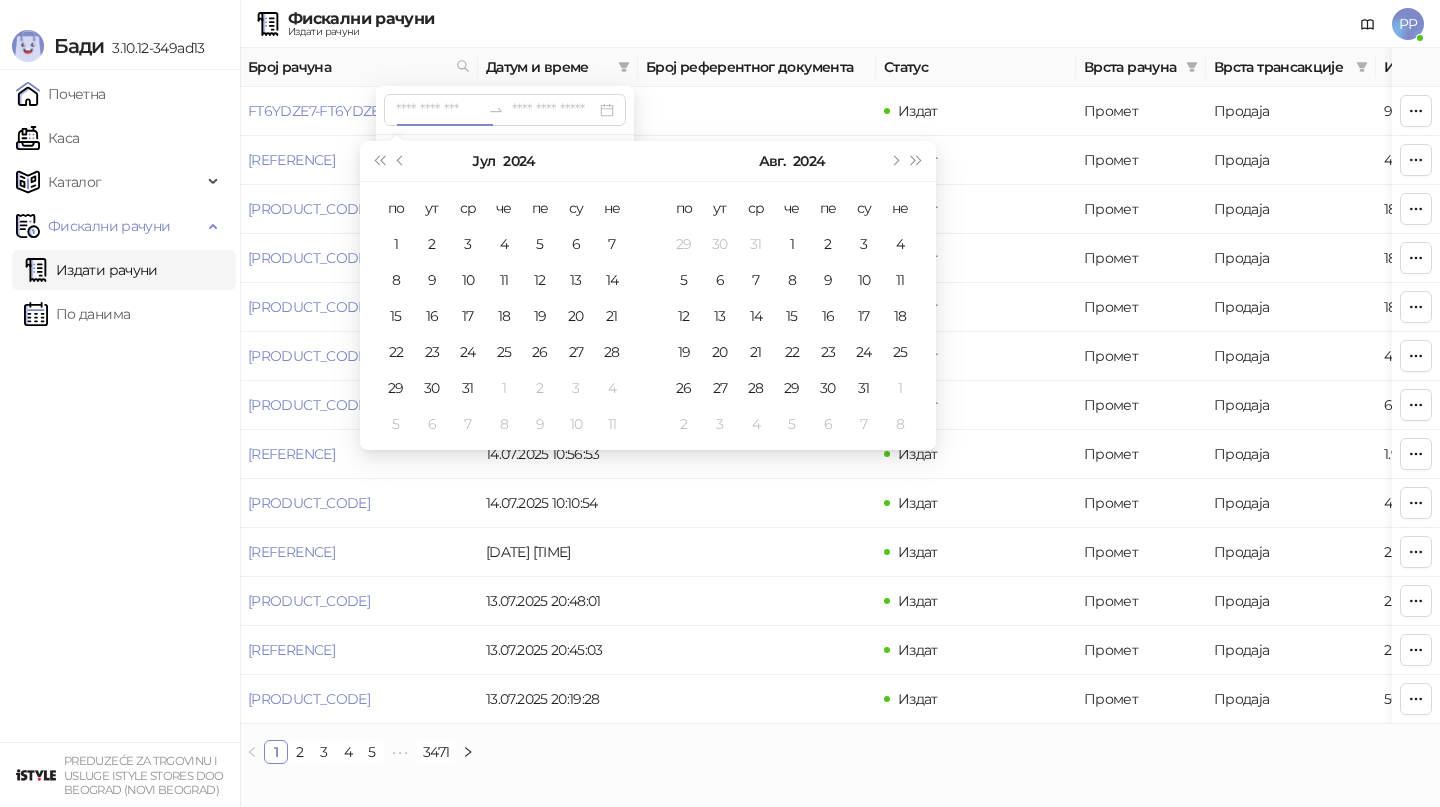 type on "**********" 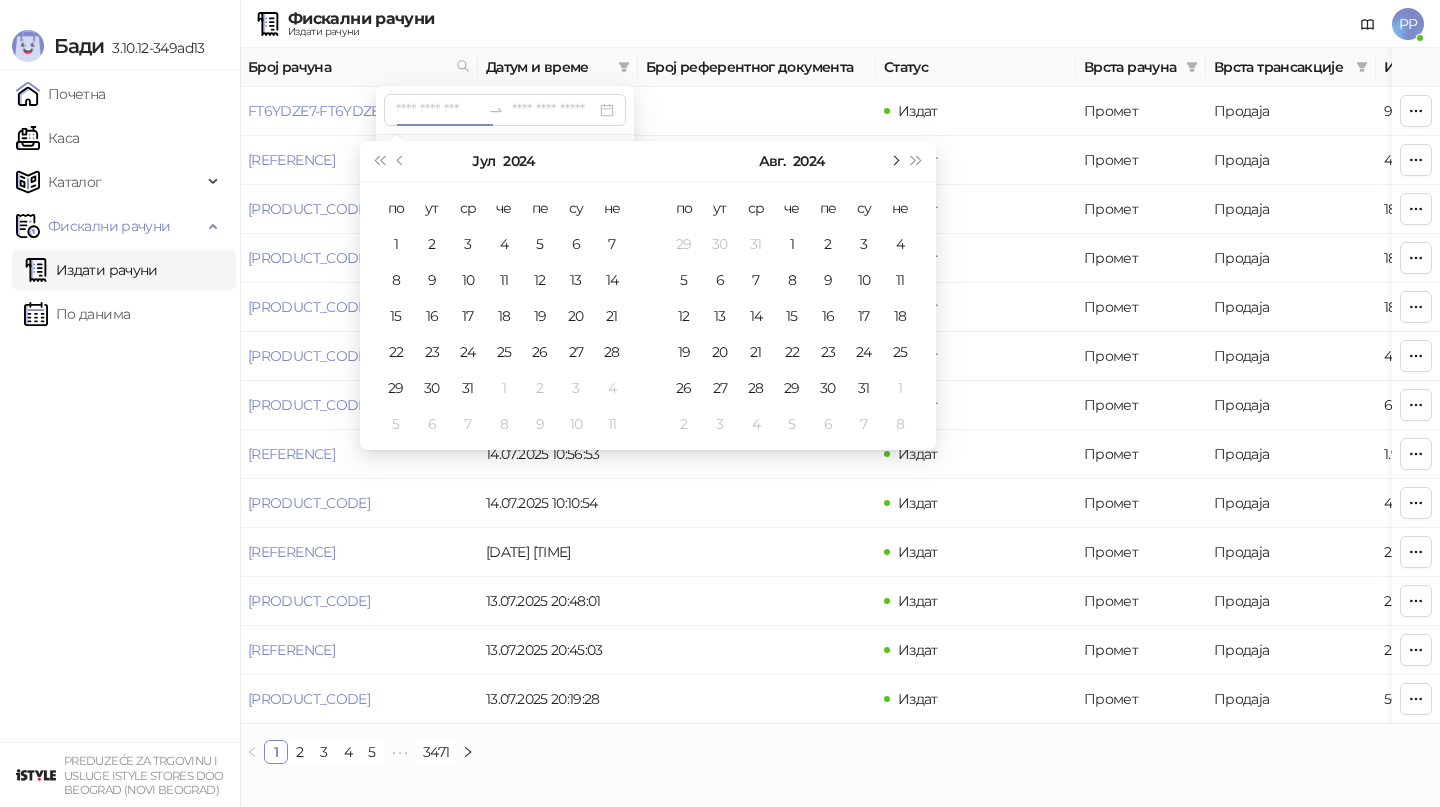 click at bounding box center (894, 161) 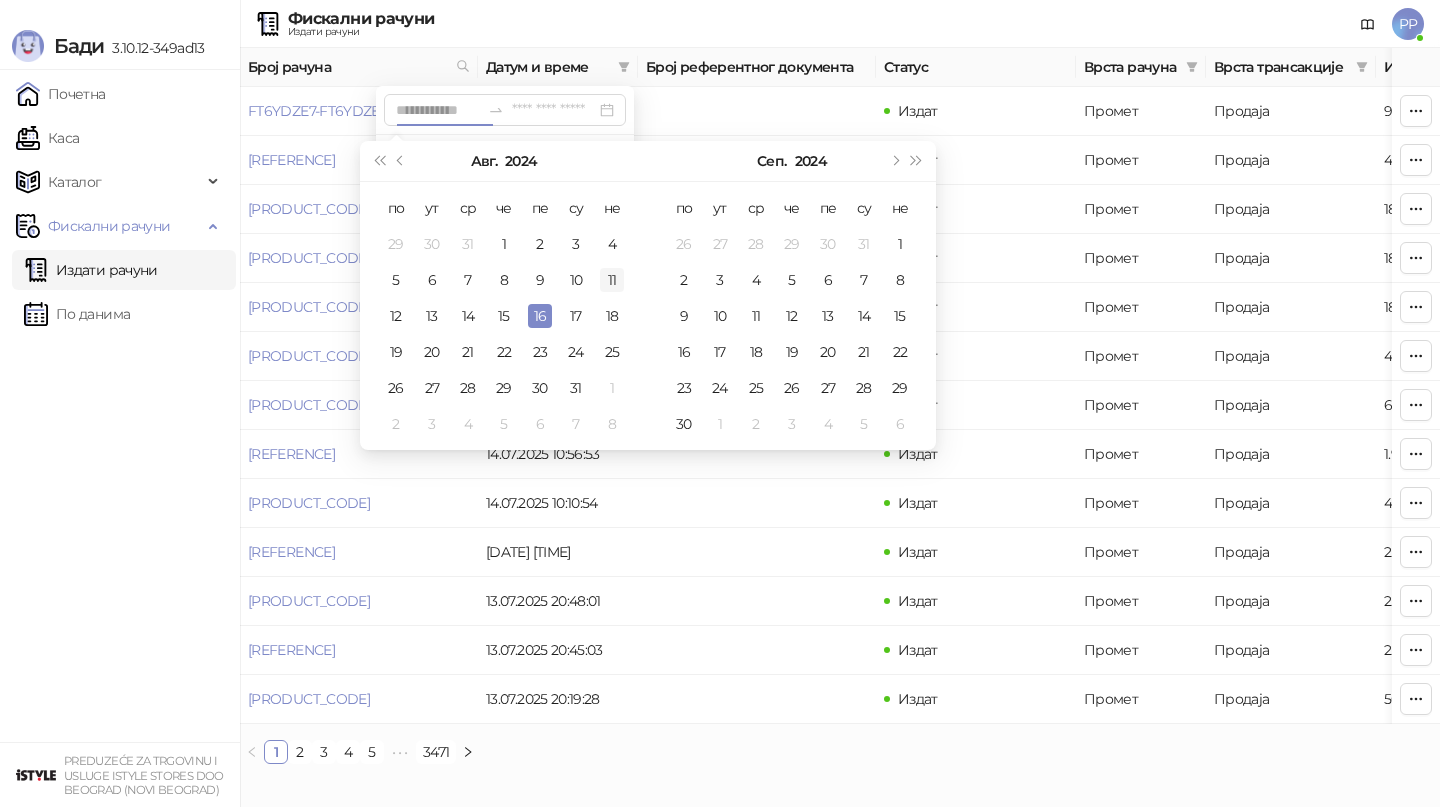 type on "**********" 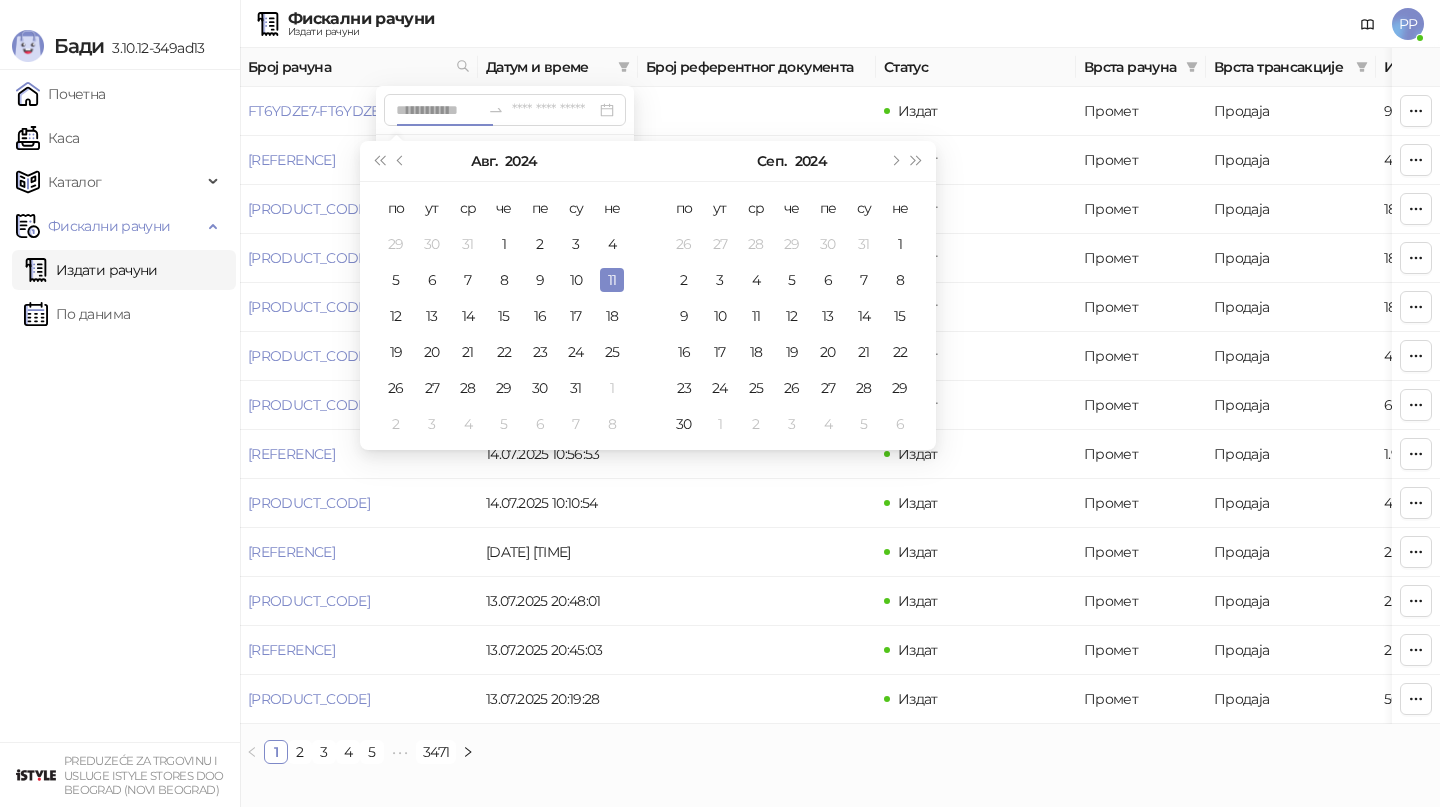click on "11" at bounding box center (612, 280) 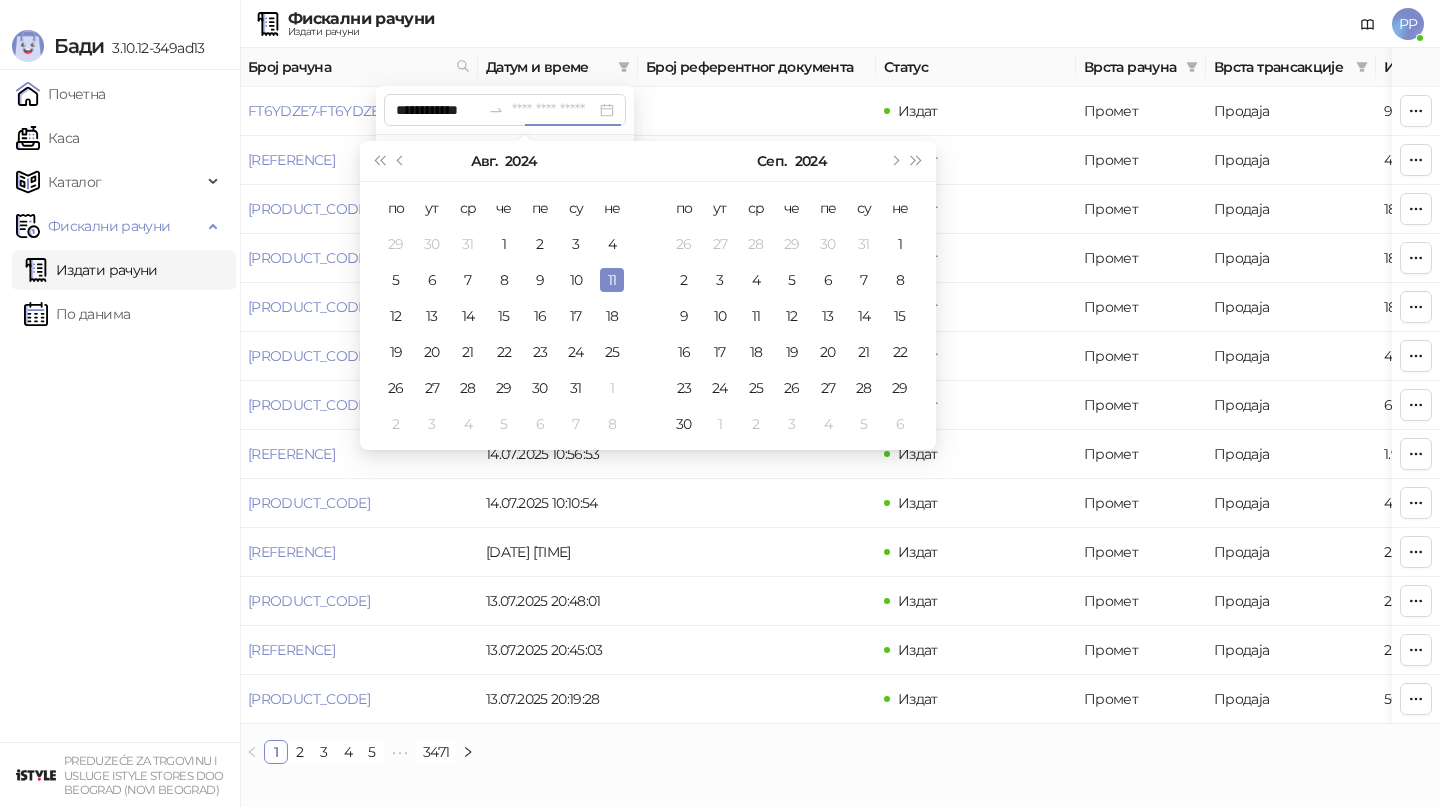 click on "11" at bounding box center (612, 280) 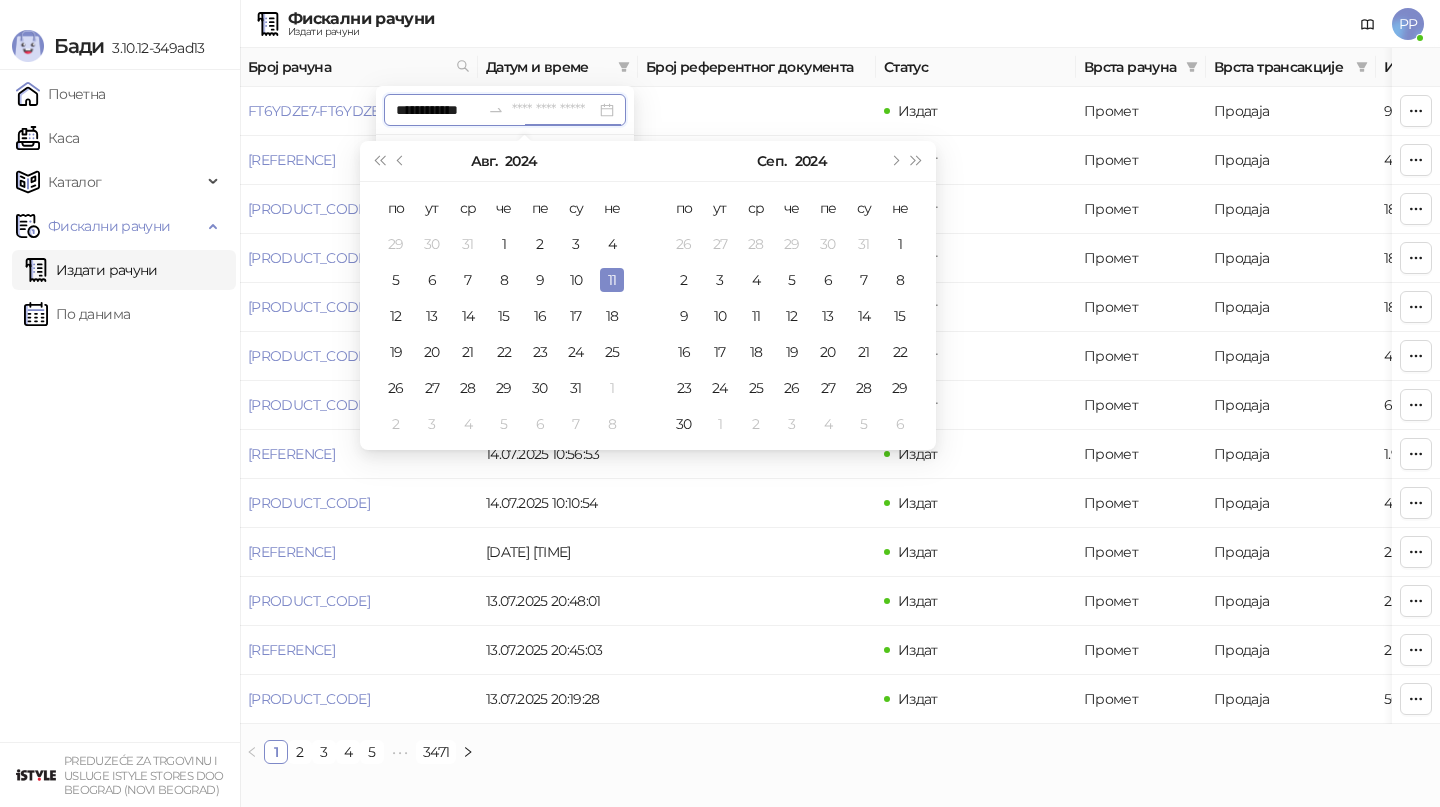 type on "**********" 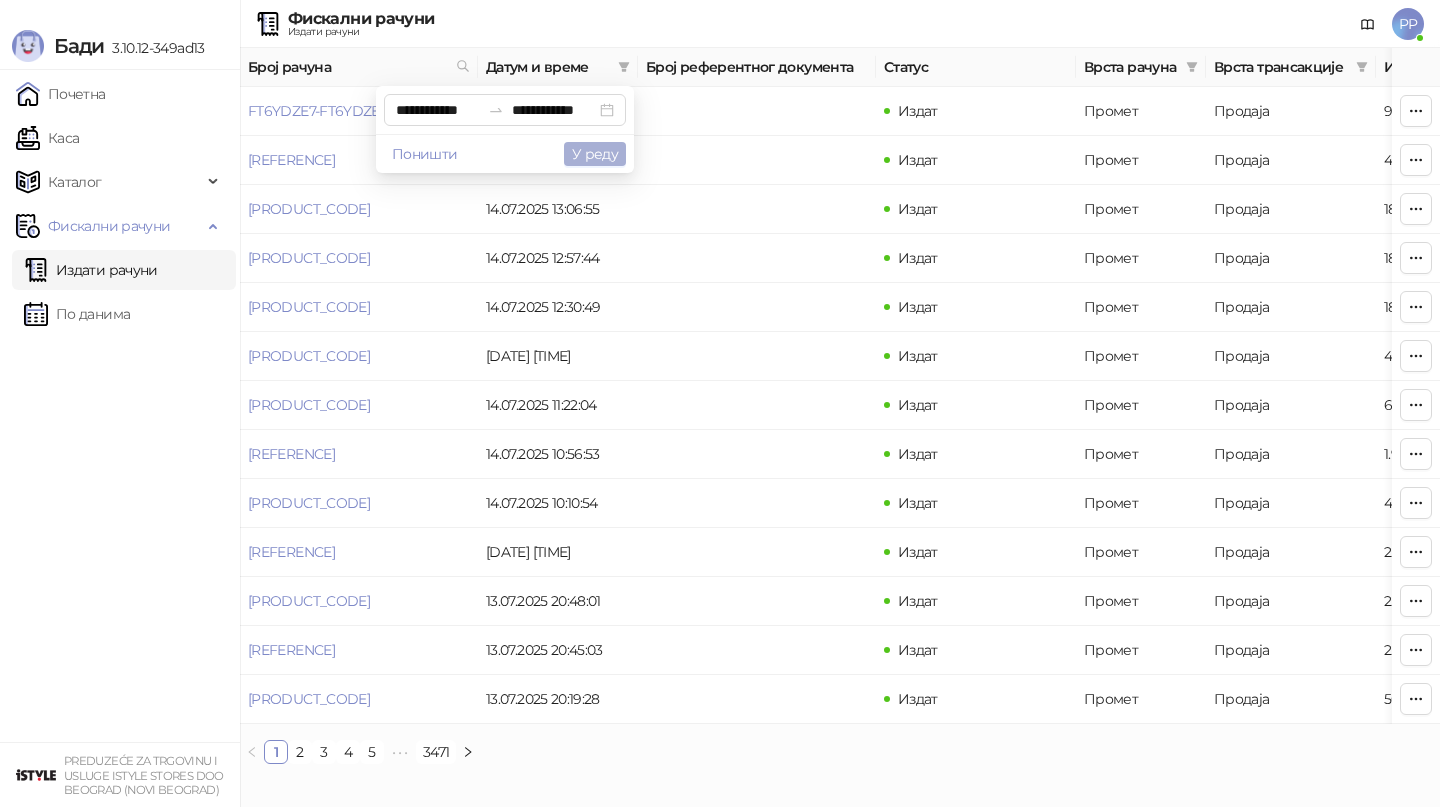 click on "У реду" at bounding box center [595, 154] 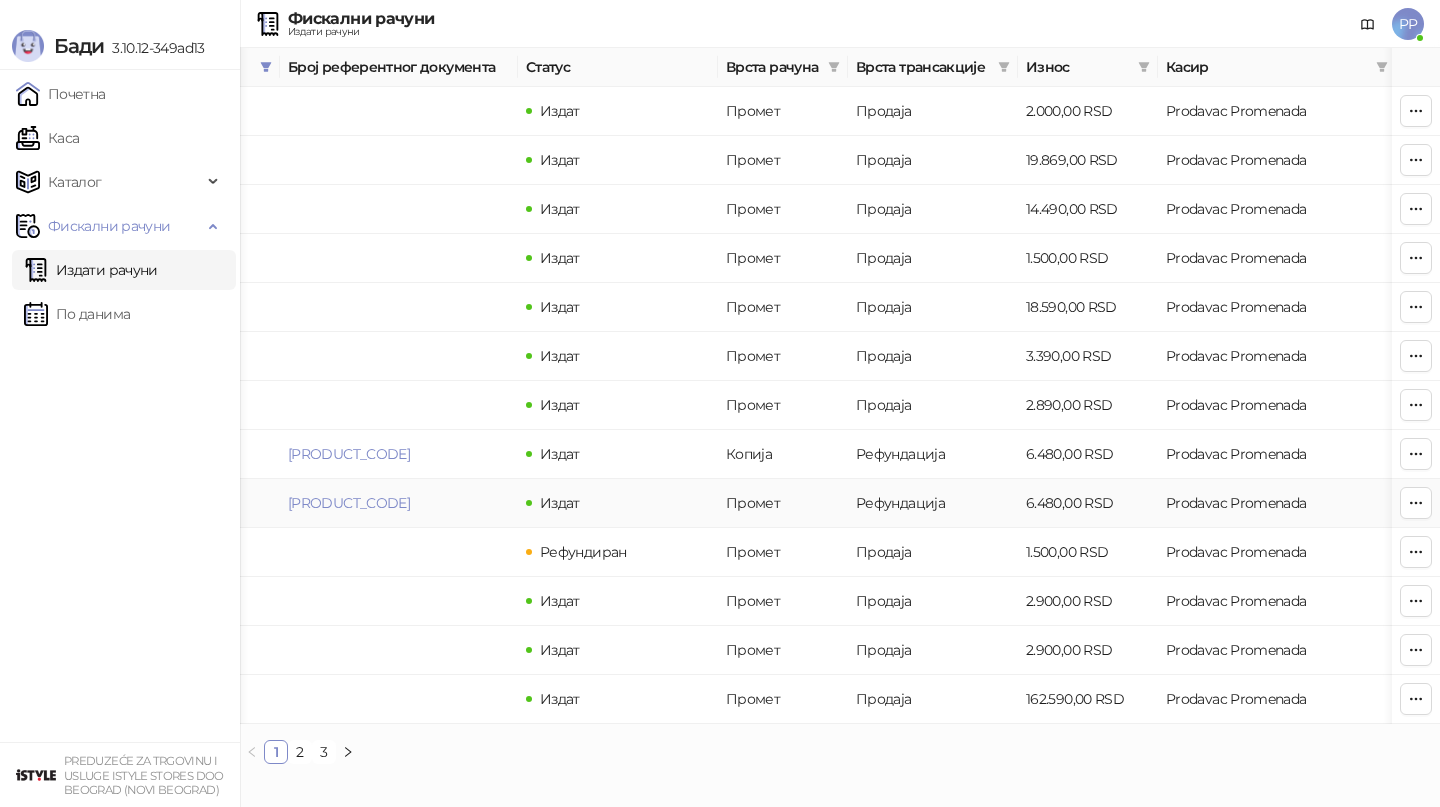 scroll, scrollTop: 0, scrollLeft: 357, axis: horizontal 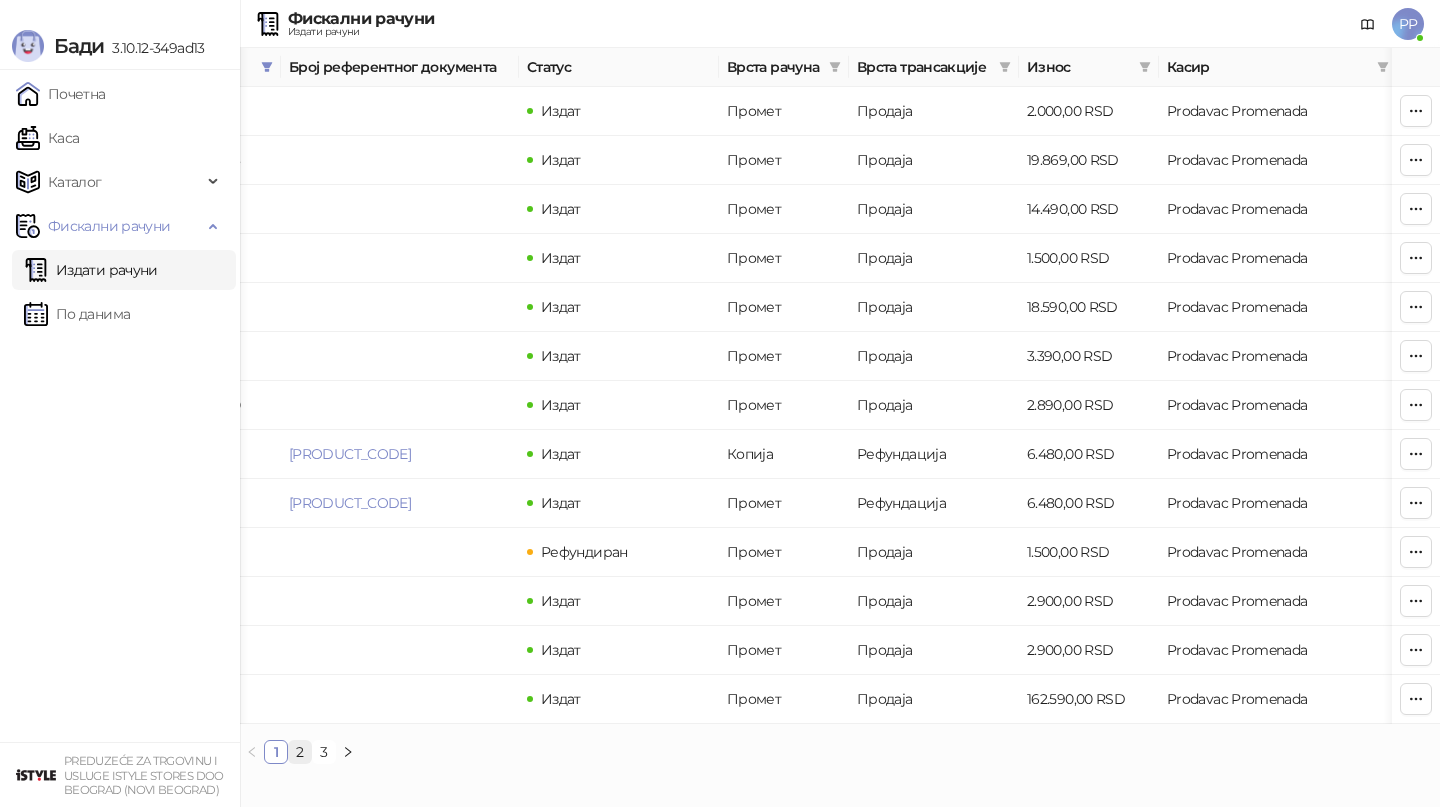 click on "2" at bounding box center [300, 752] 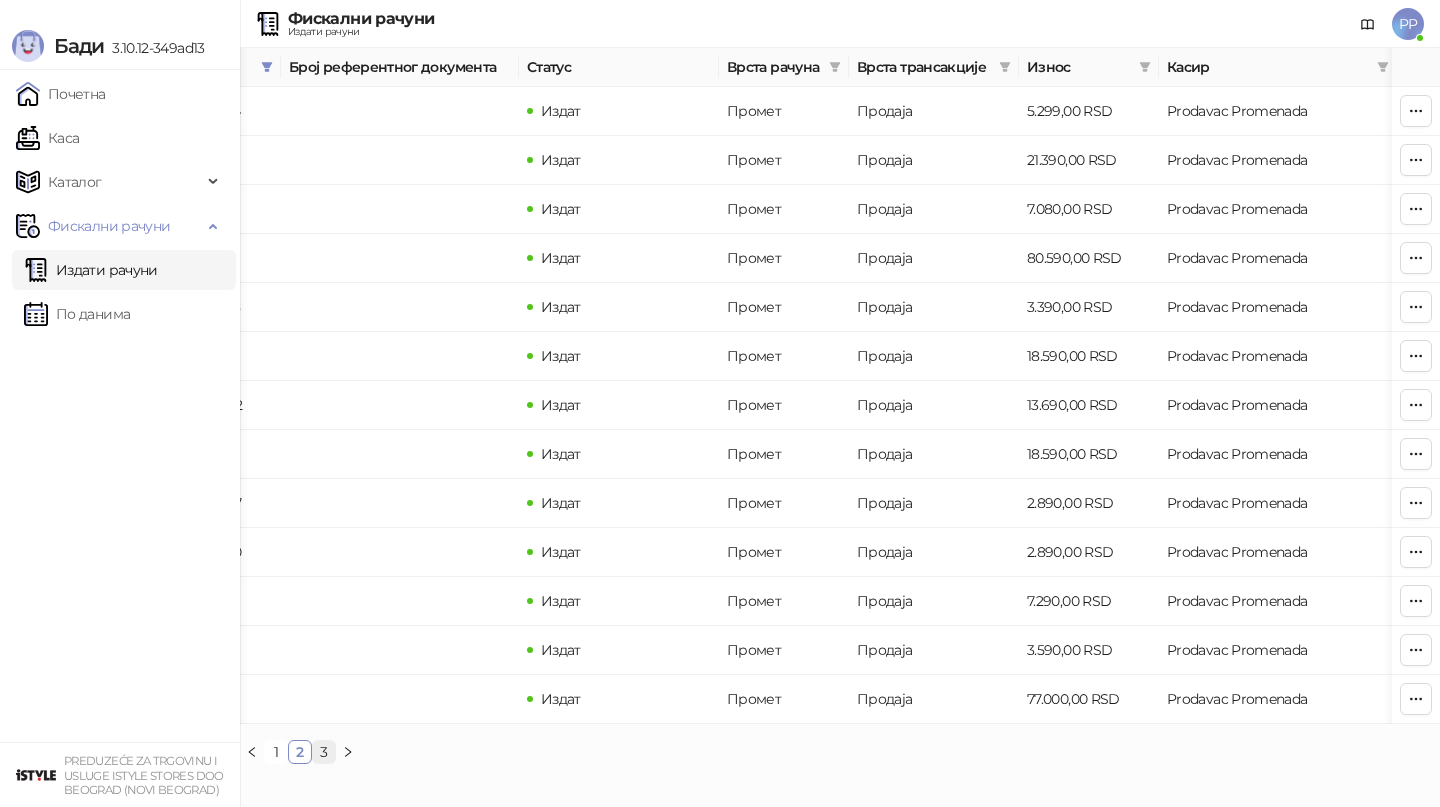 click on "3" at bounding box center (324, 752) 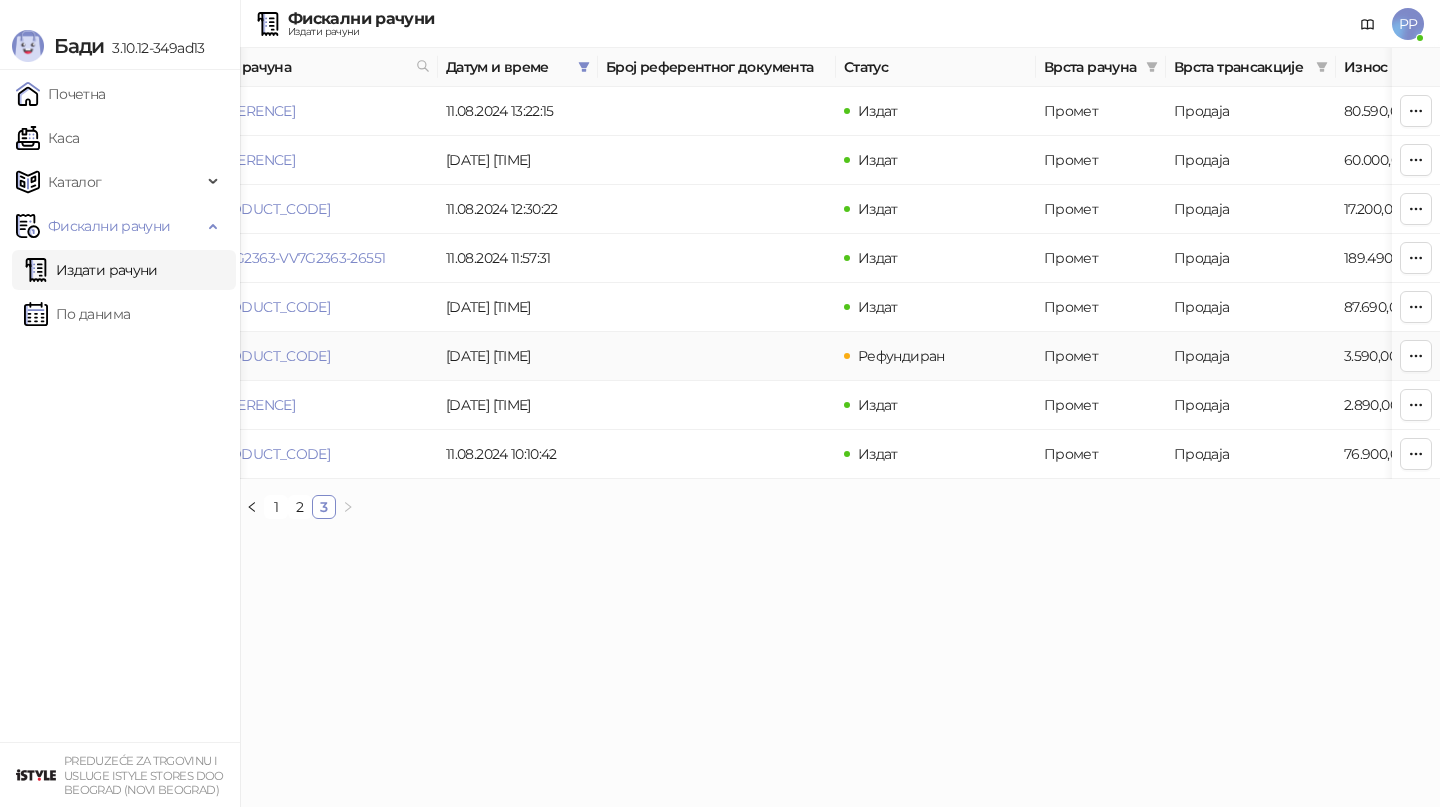 scroll, scrollTop: 0, scrollLeft: 0, axis: both 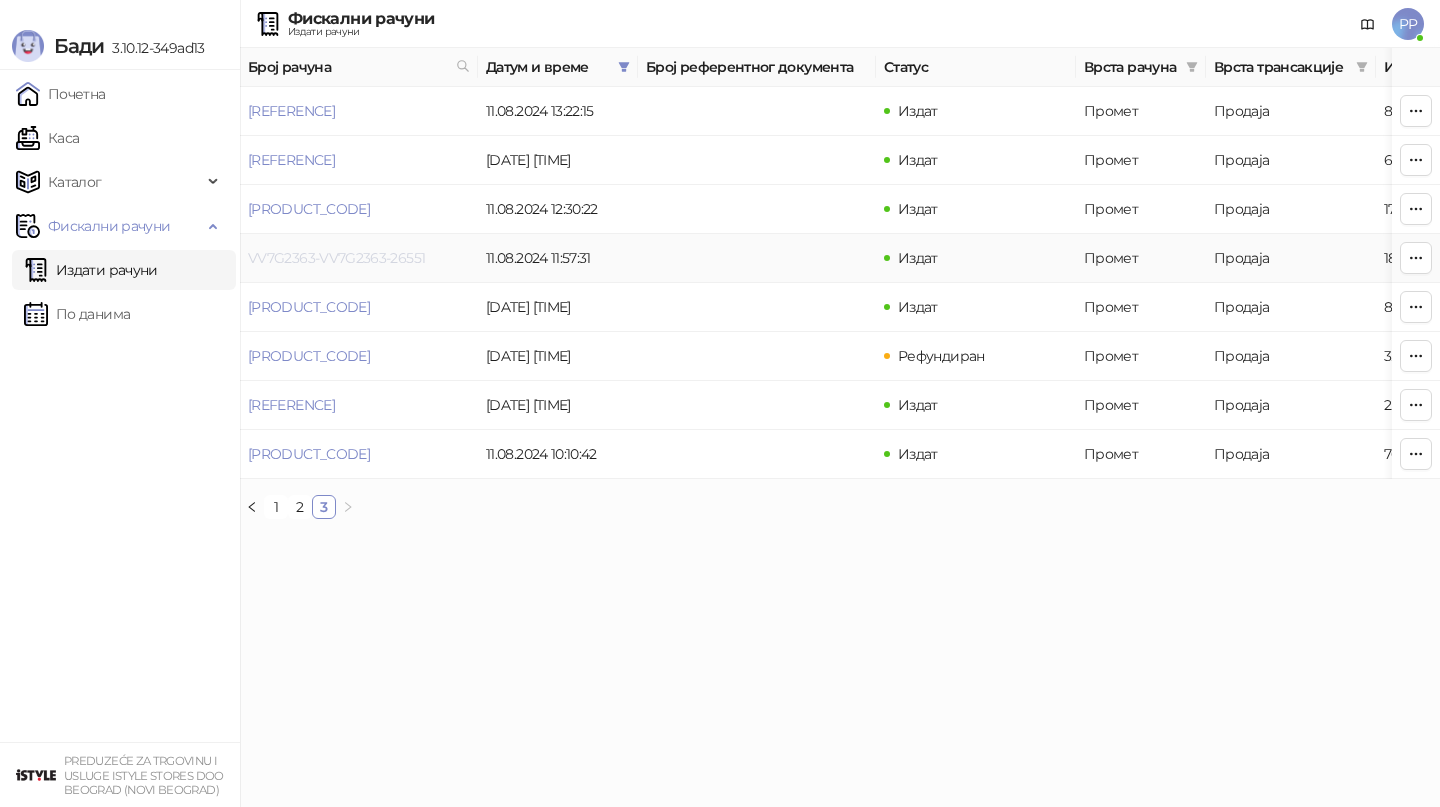 click on "VV7G2363-VV7G2363-26551" at bounding box center [336, 258] 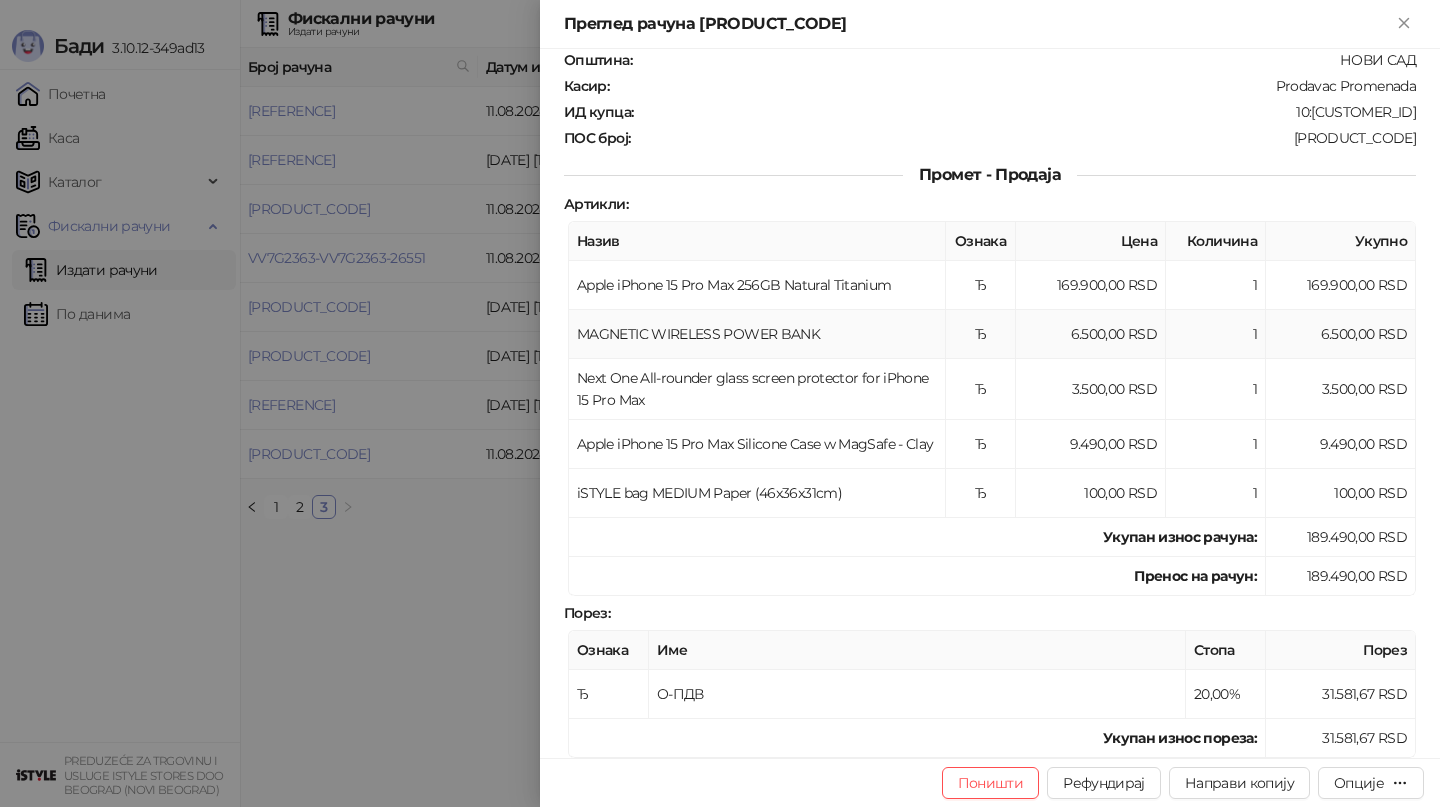 scroll, scrollTop: 160, scrollLeft: 0, axis: vertical 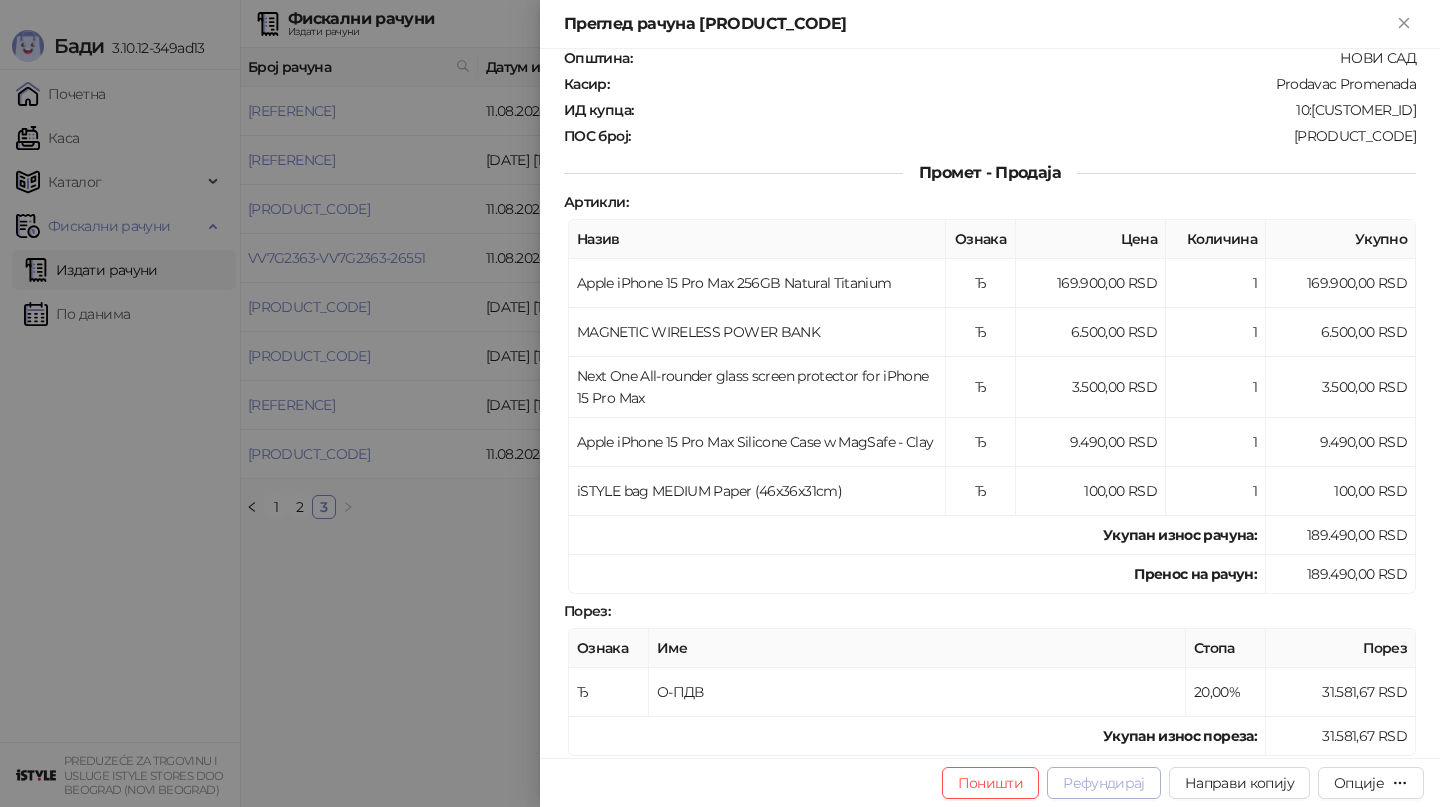 click on "Рефундирај" at bounding box center [1104, 783] 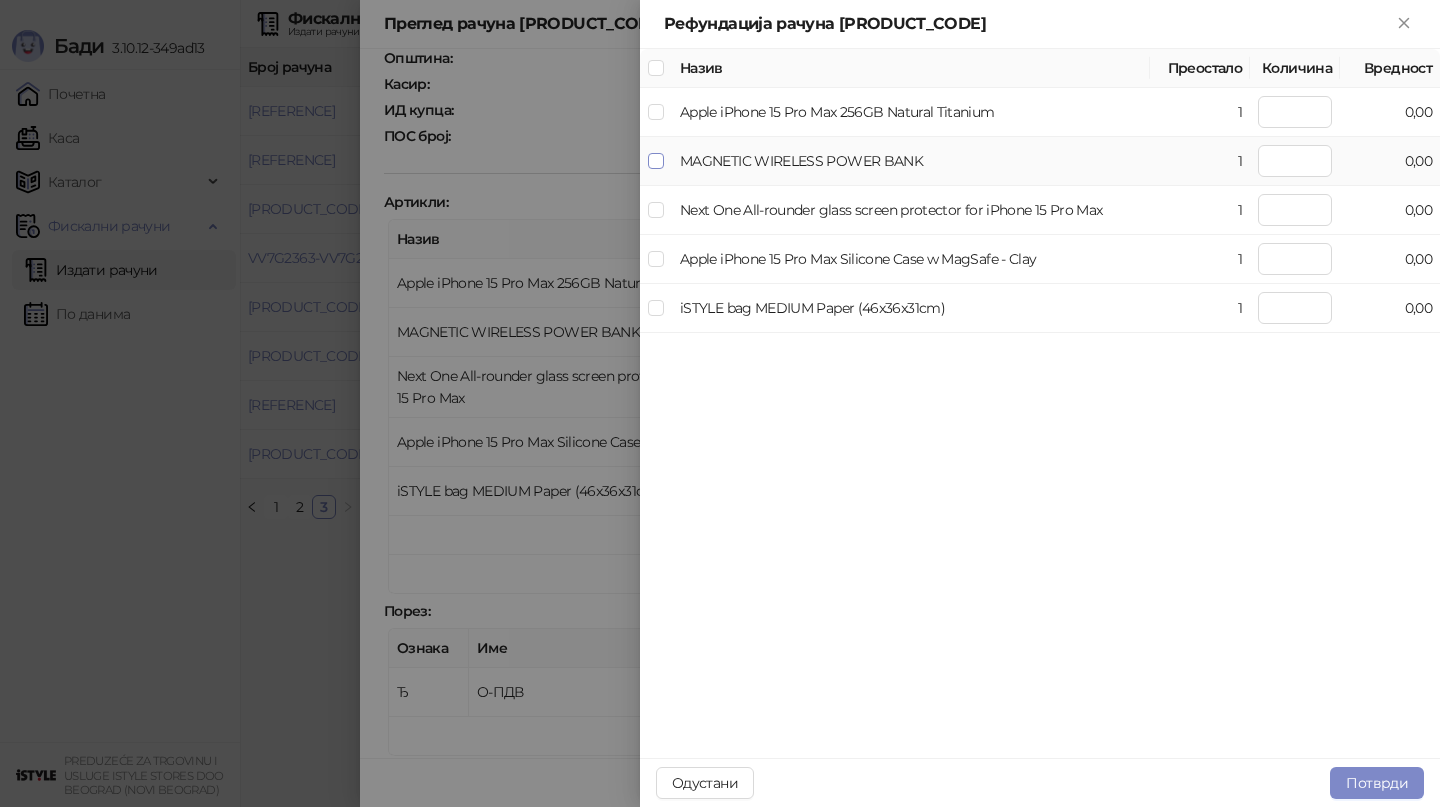 type on "*" 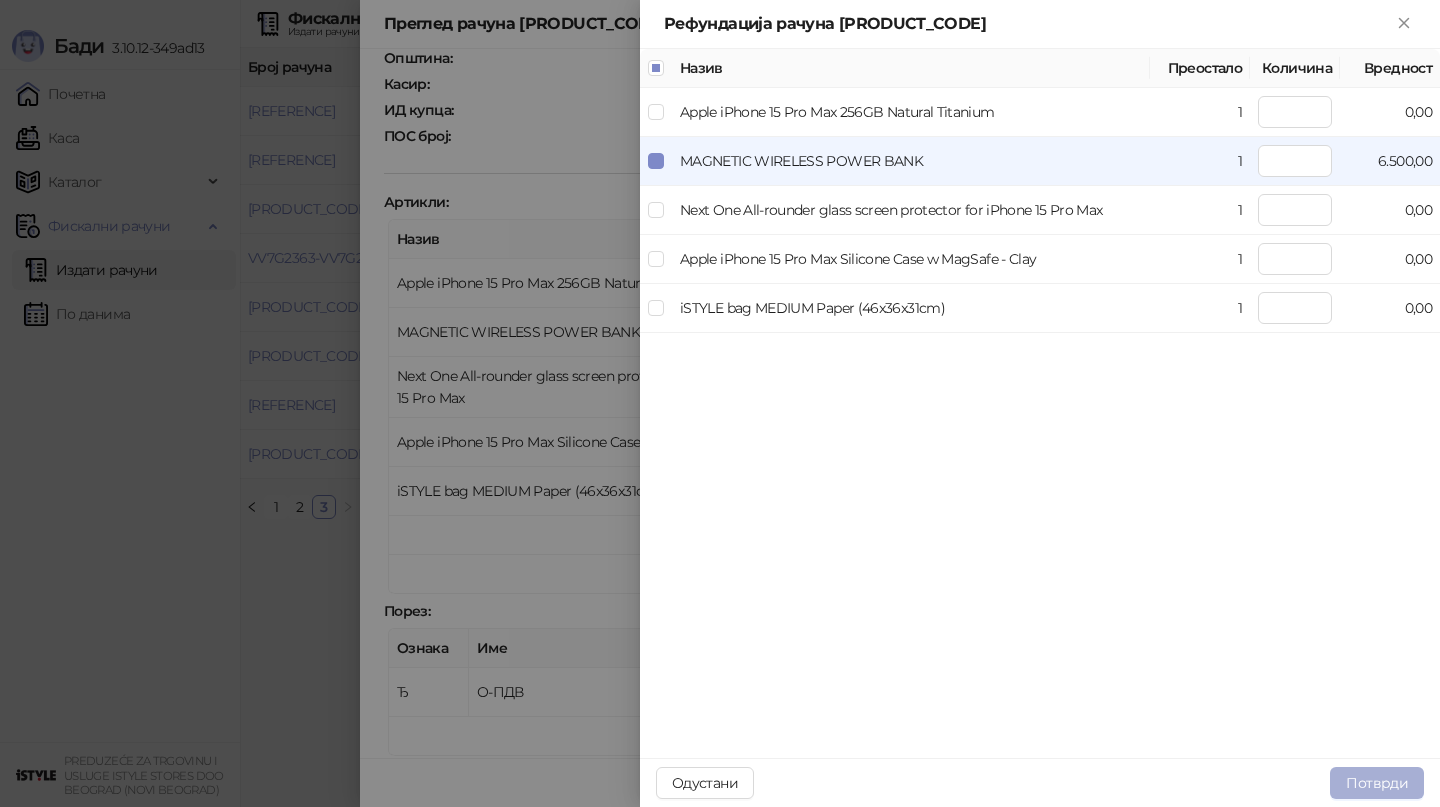 click on "Потврди" at bounding box center [1377, 783] 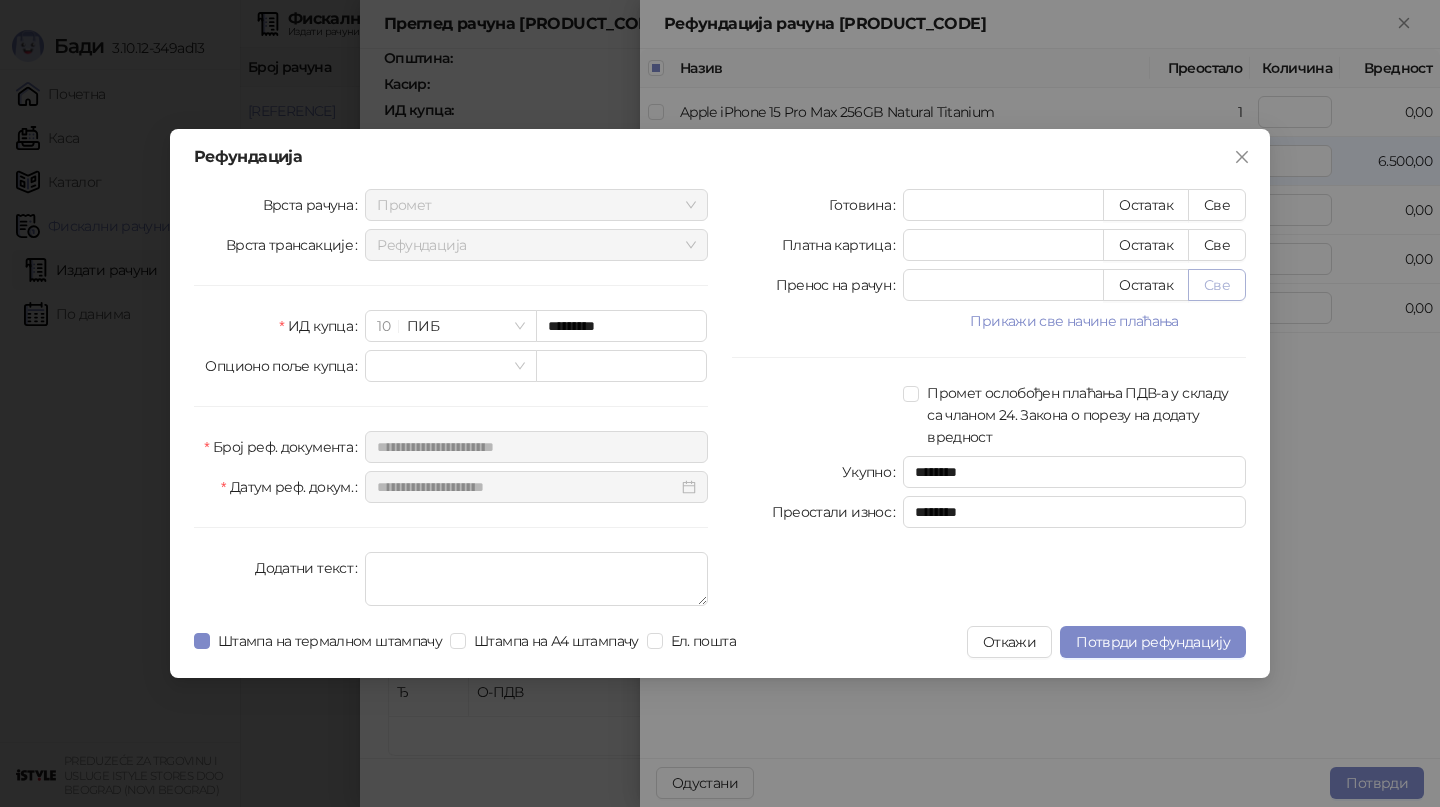 click on "Све" at bounding box center [1217, 285] 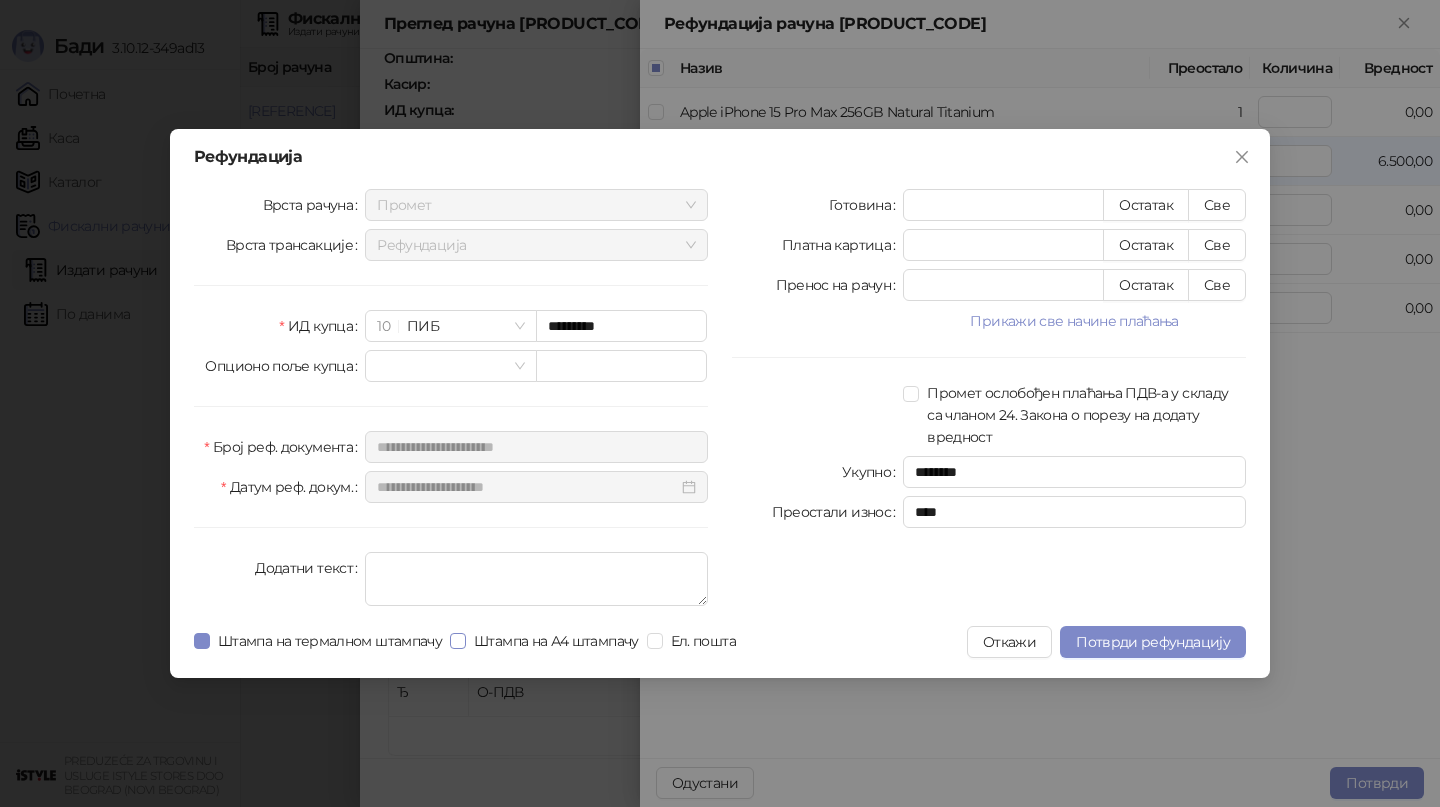 click on "Штампа на А4 штампачу" at bounding box center (556, 641) 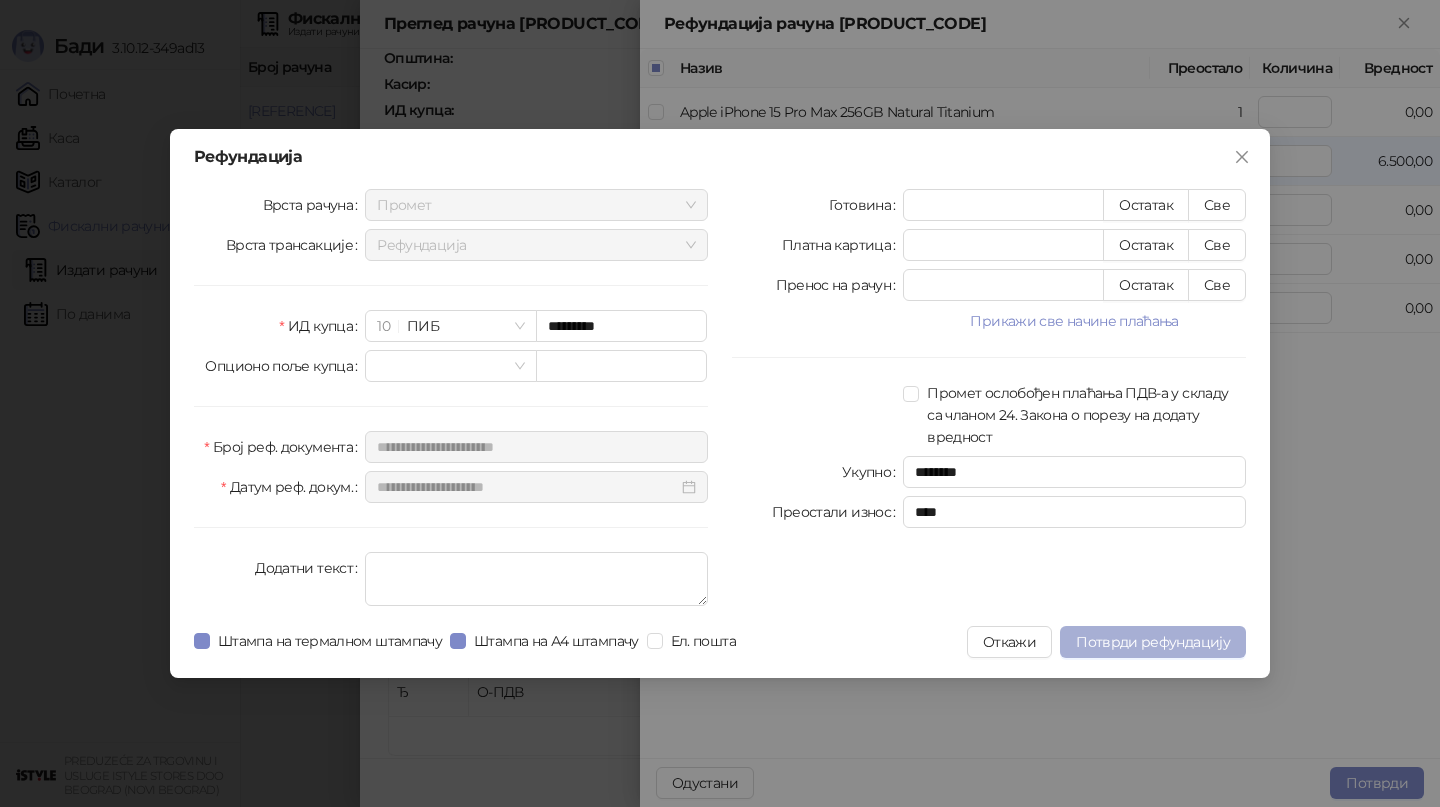 click on "Потврди рефундацију" at bounding box center [1153, 642] 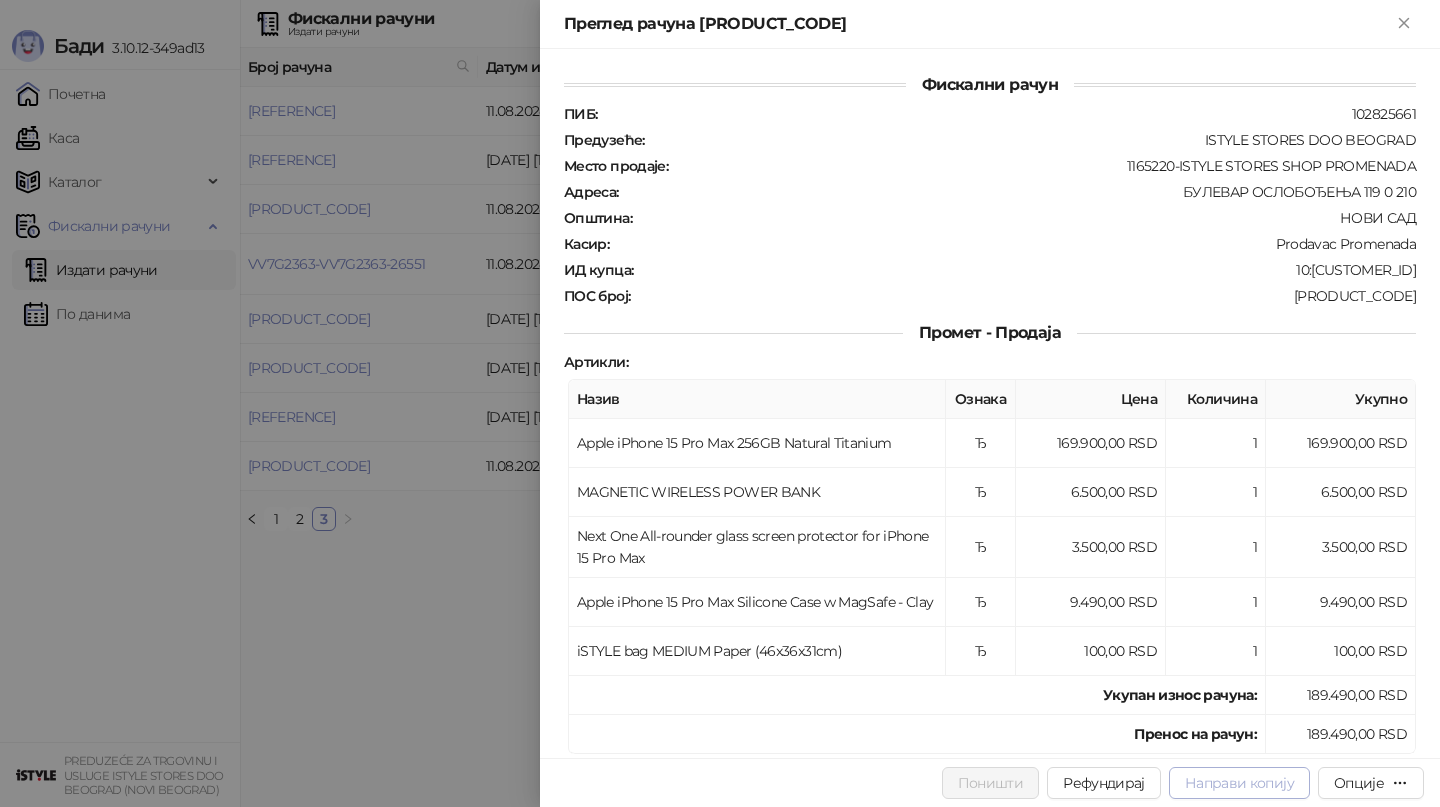 click on "Направи копију" at bounding box center [1239, 783] 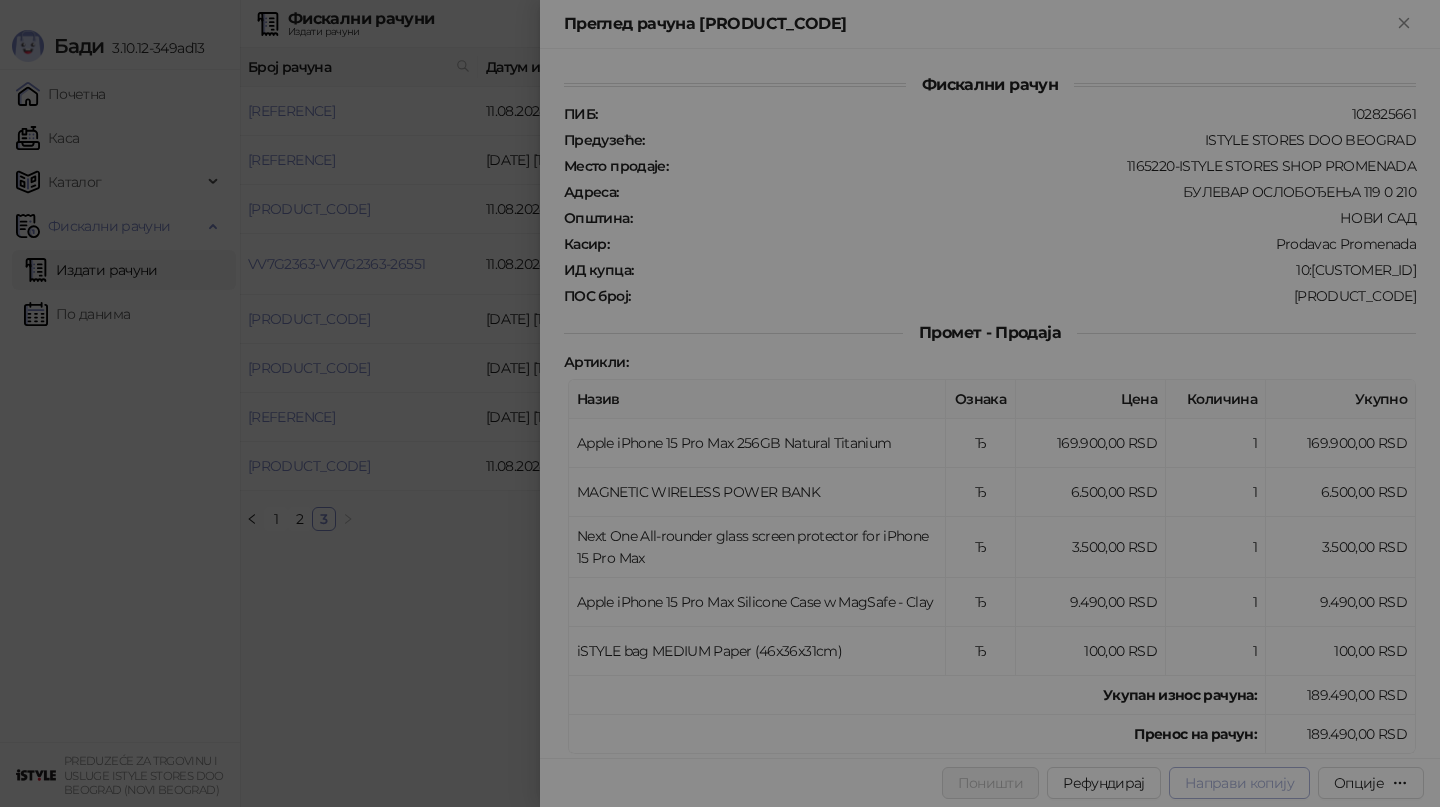 type on "**********" 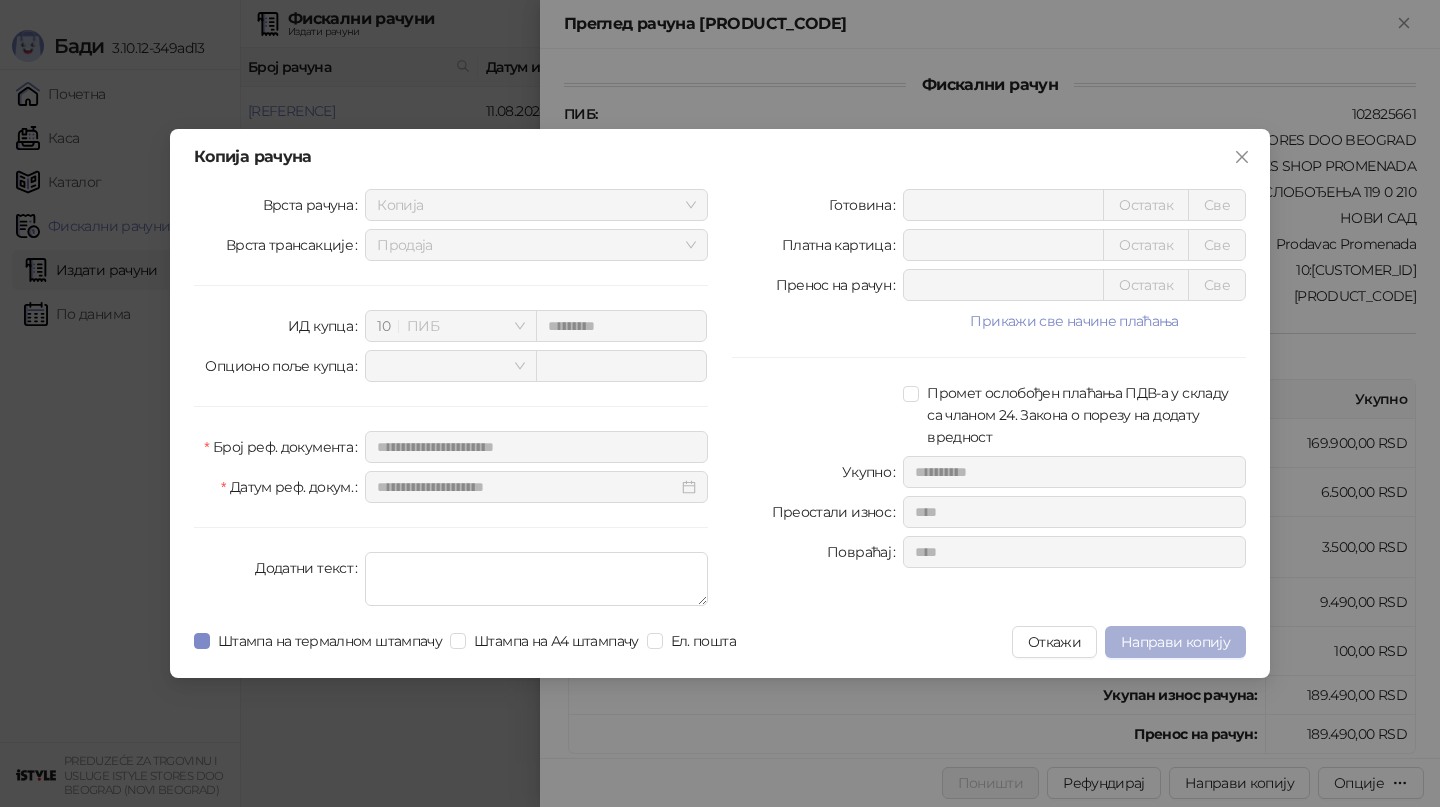 click on "Направи копију" at bounding box center [1175, 642] 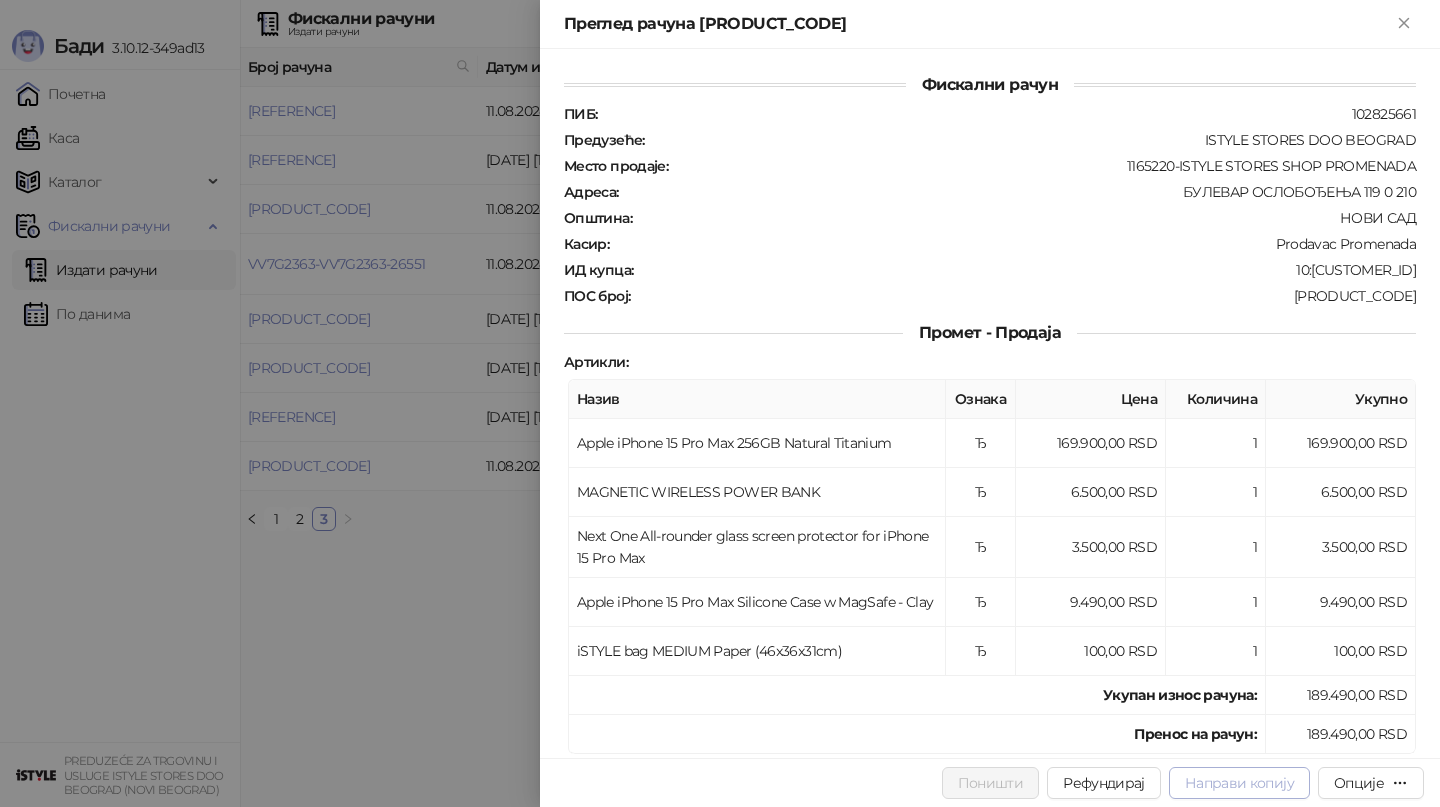 click on "Направи копију" at bounding box center (1239, 783) 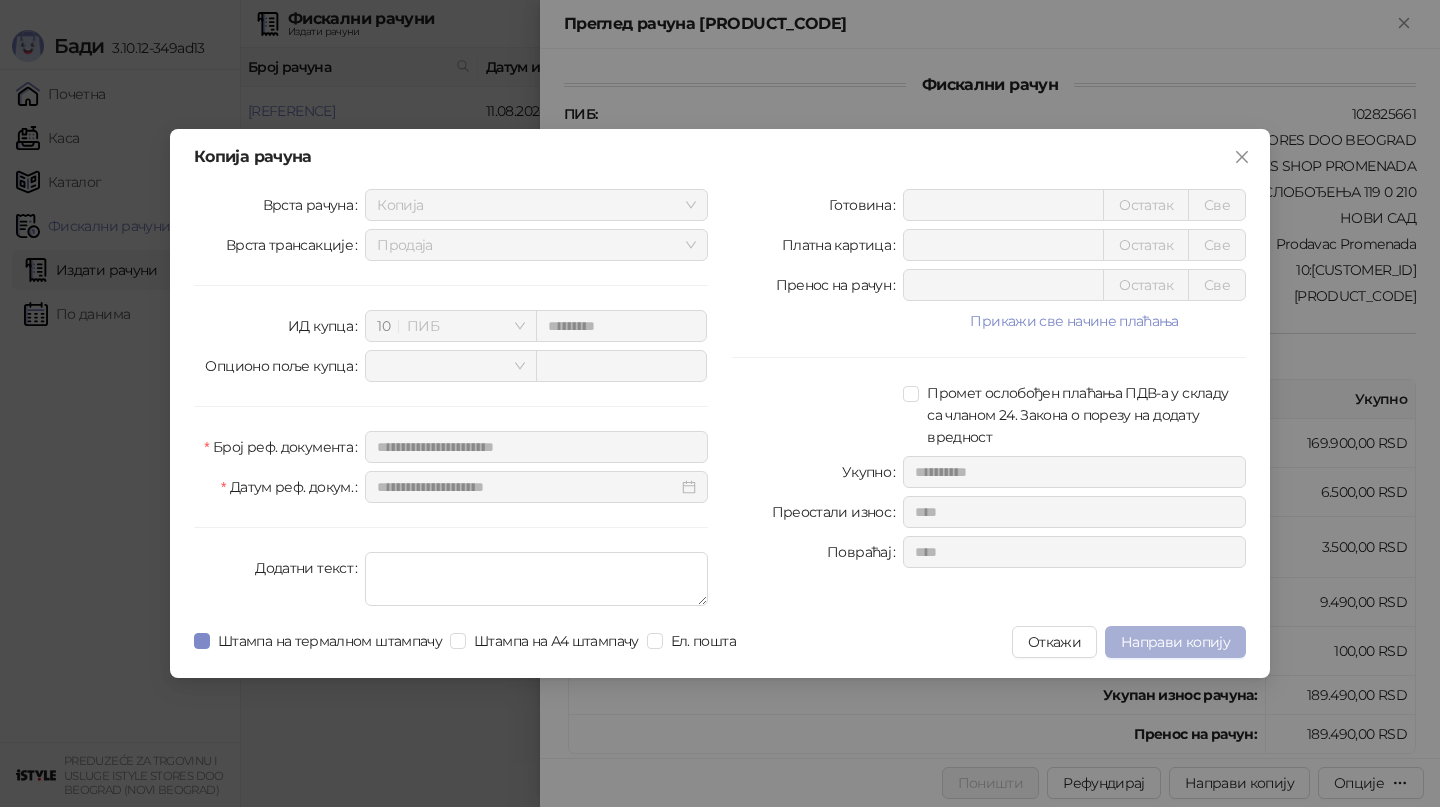 click on "Направи копију" at bounding box center (1175, 642) 